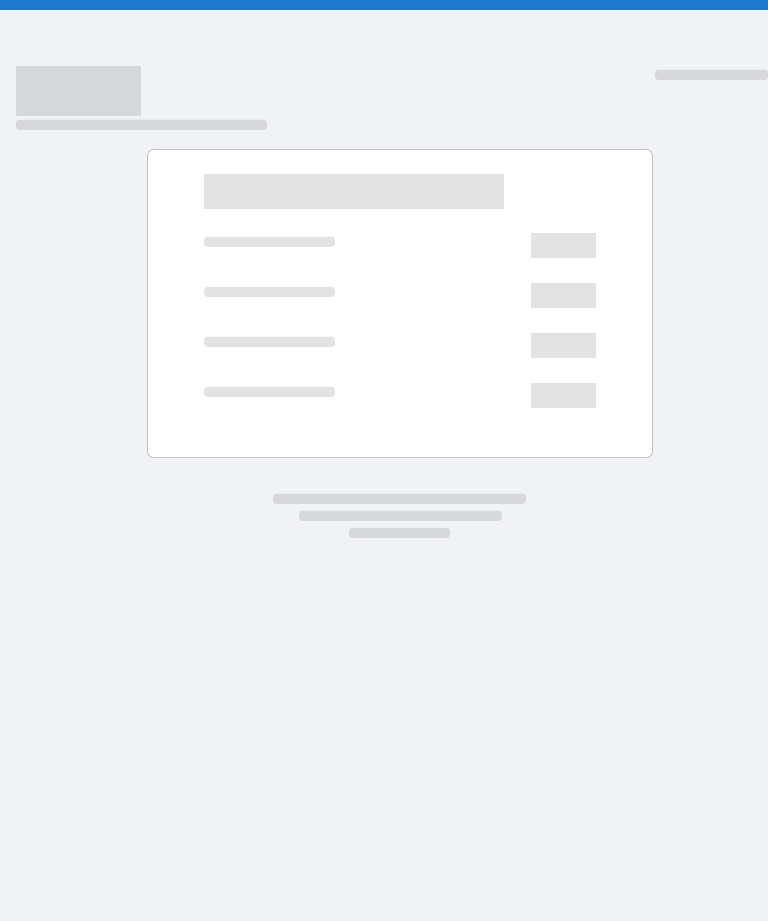 scroll, scrollTop: 0, scrollLeft: 0, axis: both 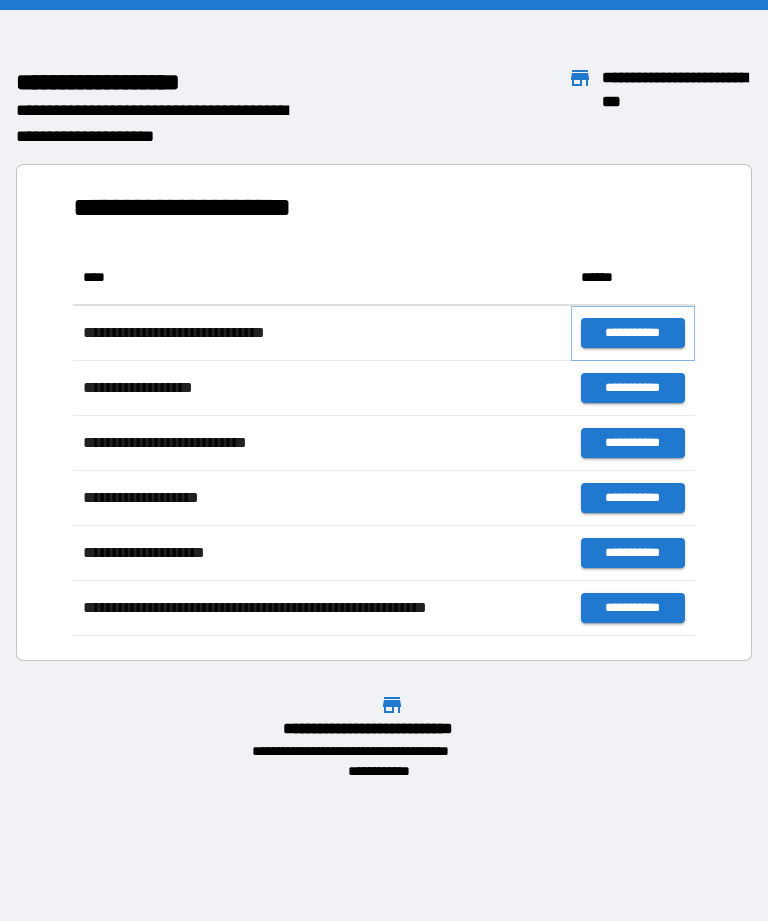 click on "**********" at bounding box center (633, 333) 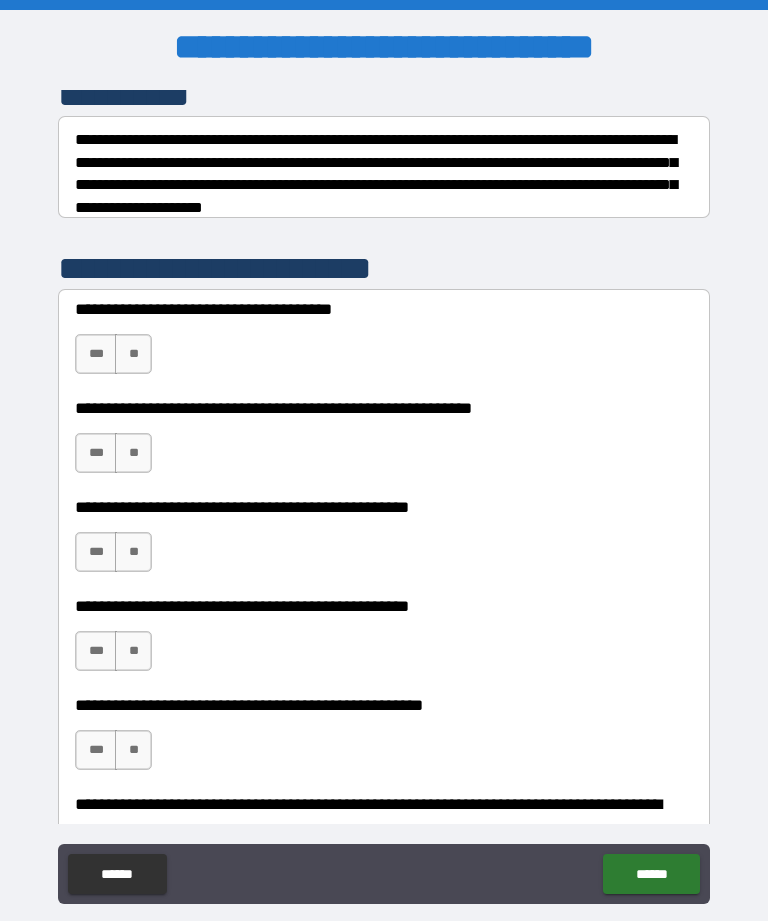 scroll, scrollTop: 294, scrollLeft: 0, axis: vertical 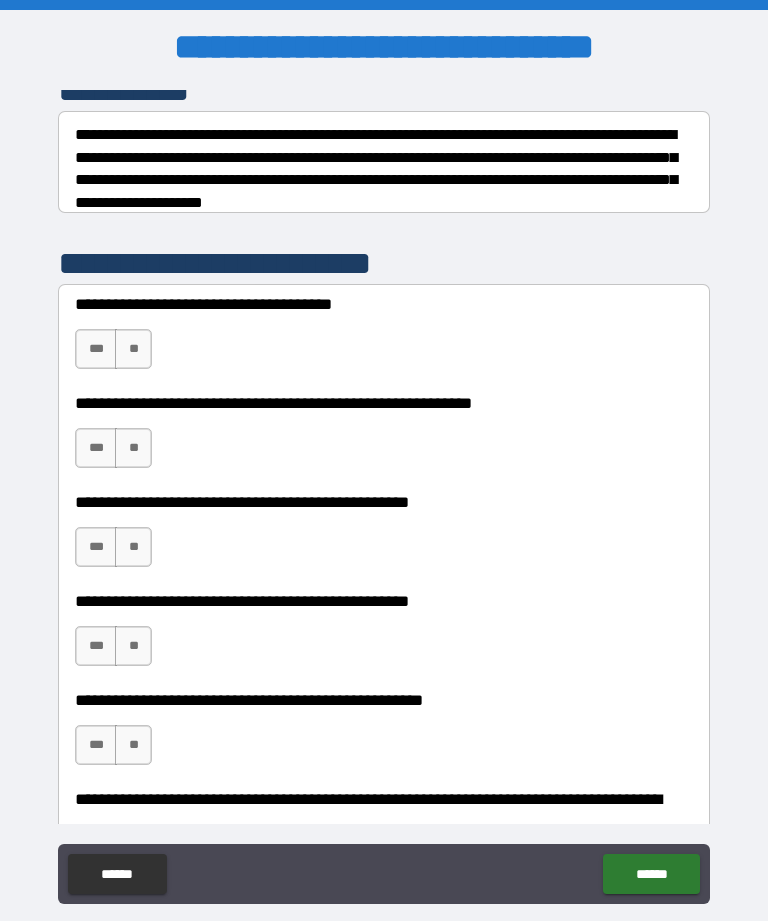 click on "***" at bounding box center [96, 349] 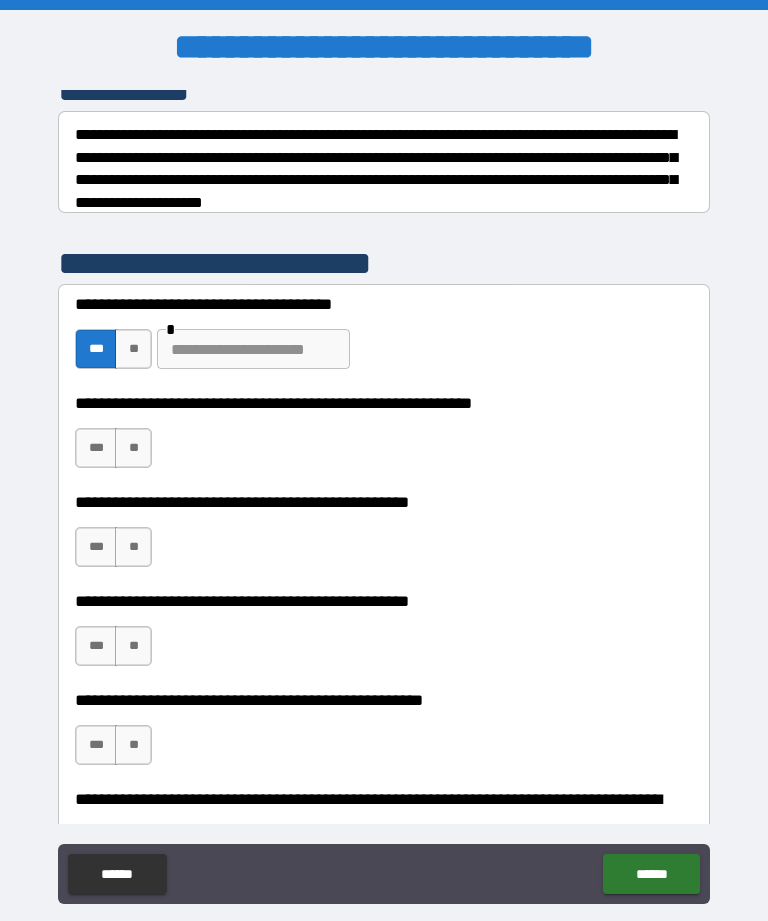 click on "**" at bounding box center [133, 349] 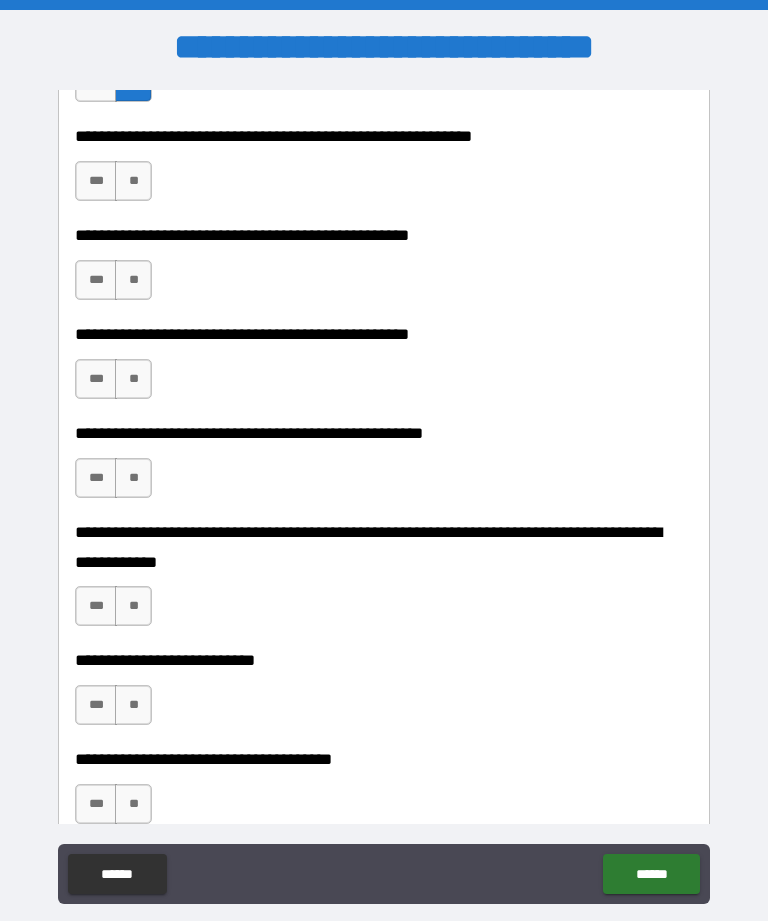 scroll, scrollTop: 563, scrollLeft: 0, axis: vertical 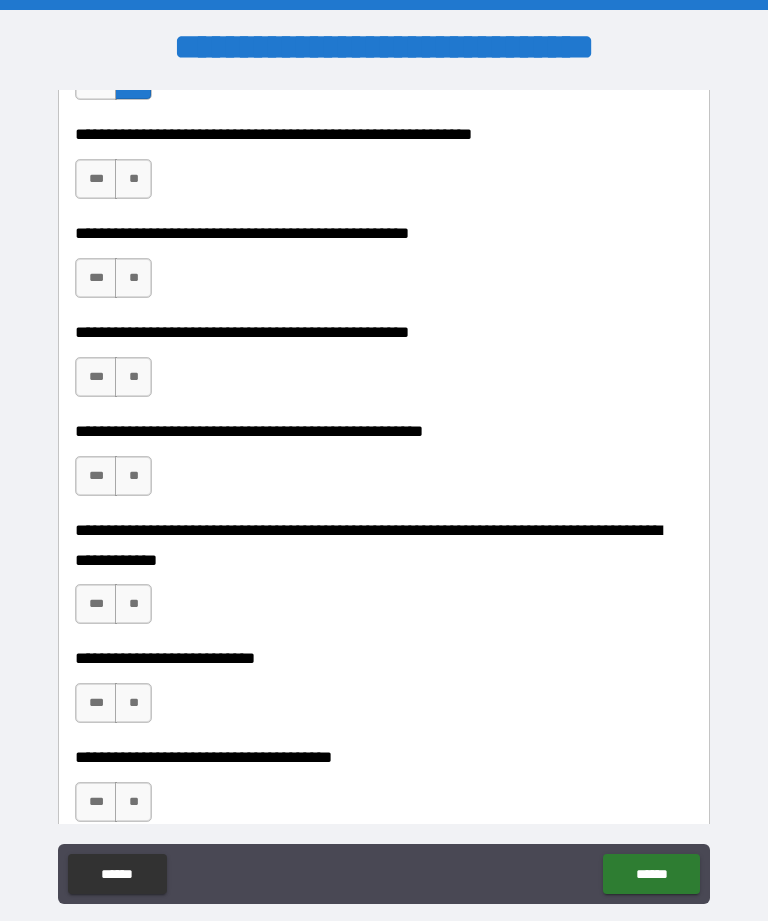 click on "***" at bounding box center (96, 179) 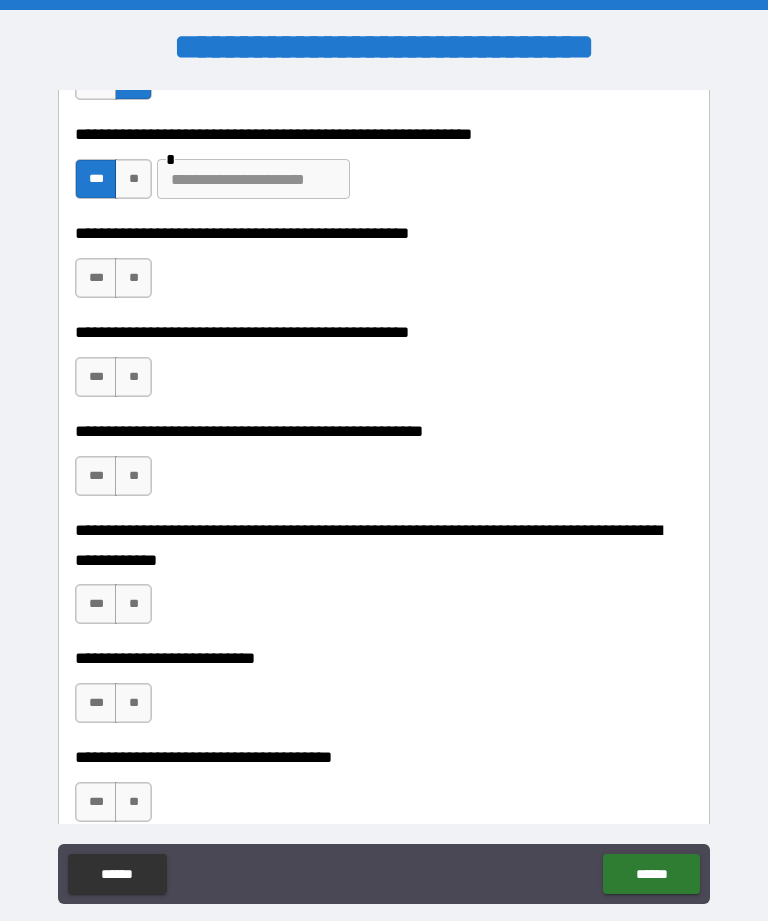 click on "***" at bounding box center [96, 179] 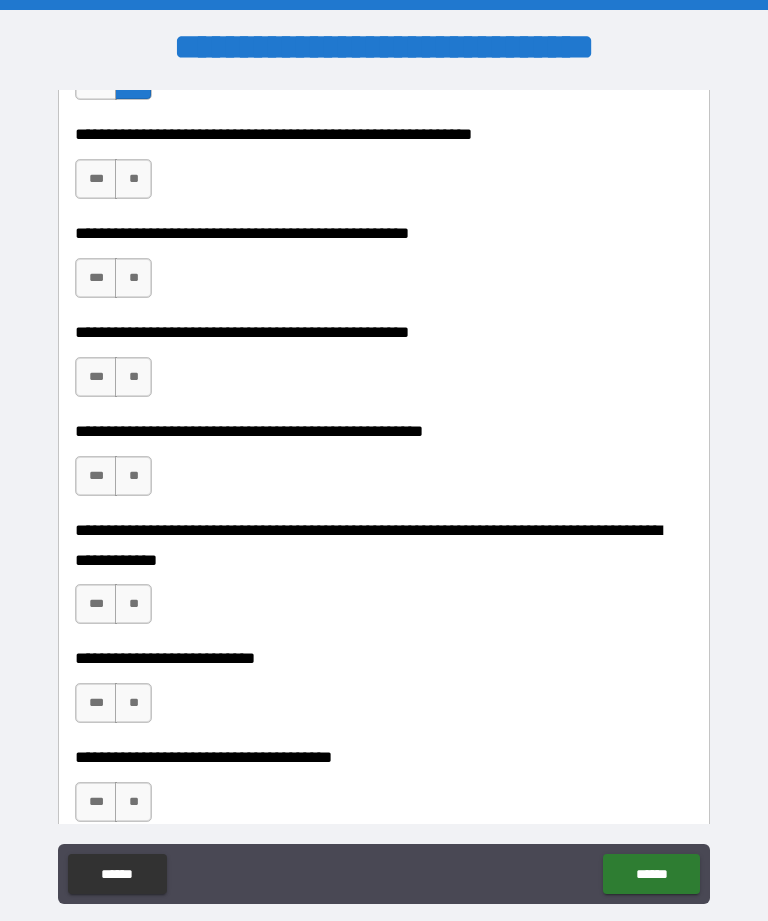 click on "***" at bounding box center [96, 179] 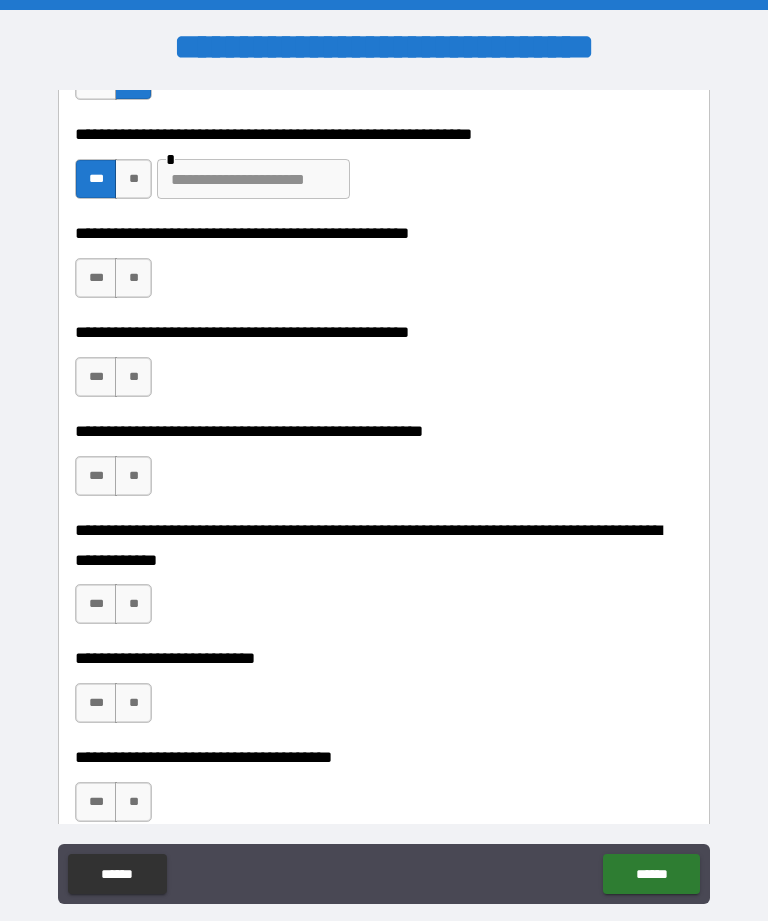 click at bounding box center [253, 179] 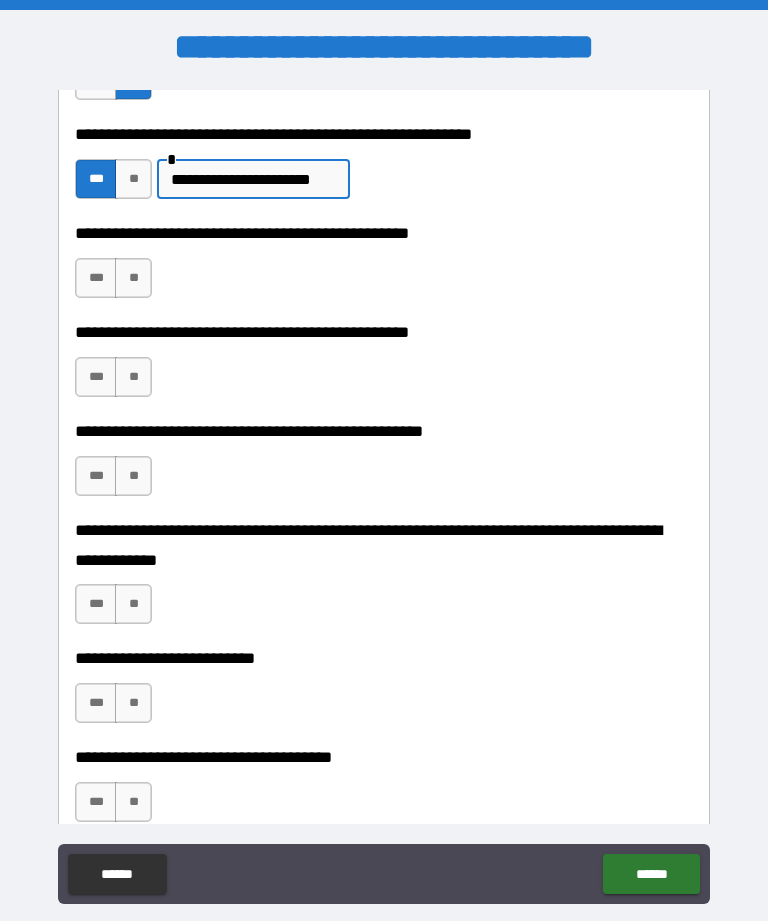 type on "**********" 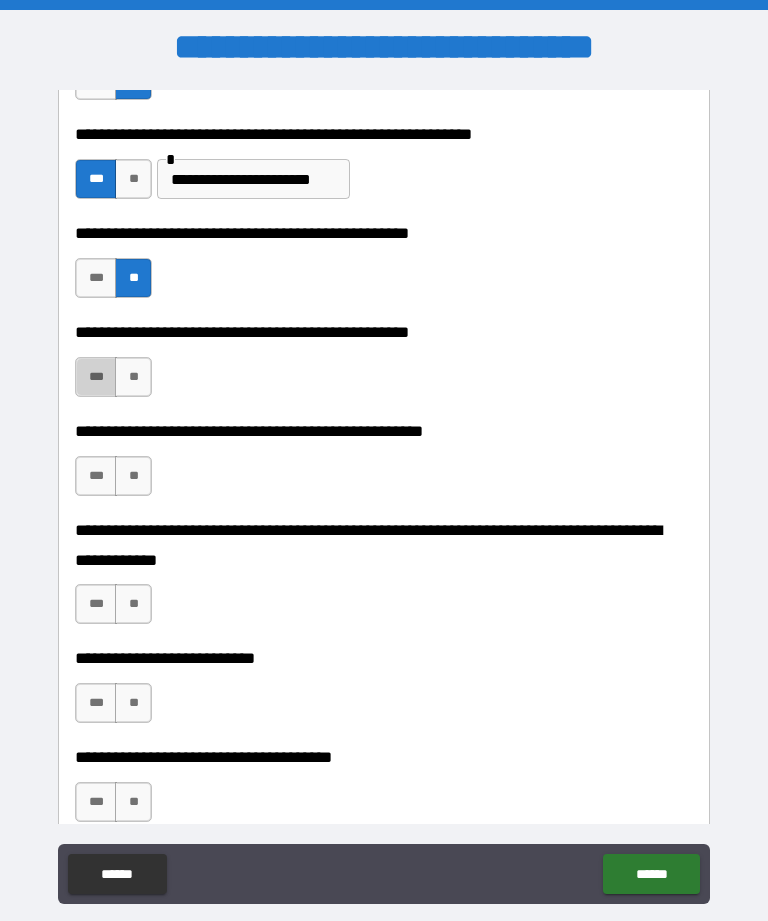 click on "***" at bounding box center [96, 377] 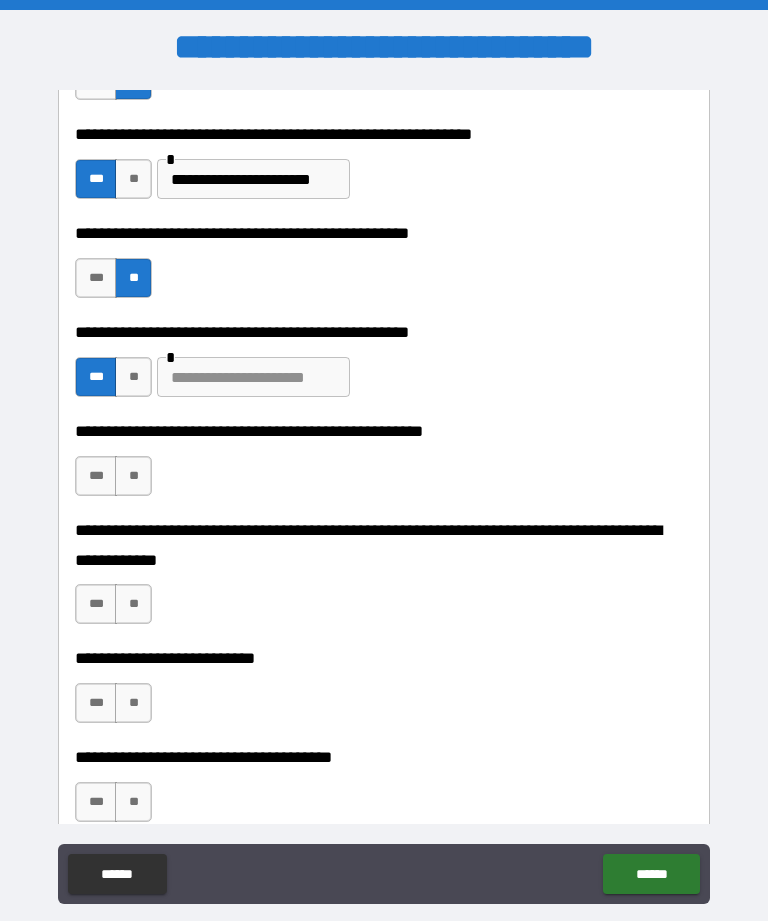 click at bounding box center [253, 377] 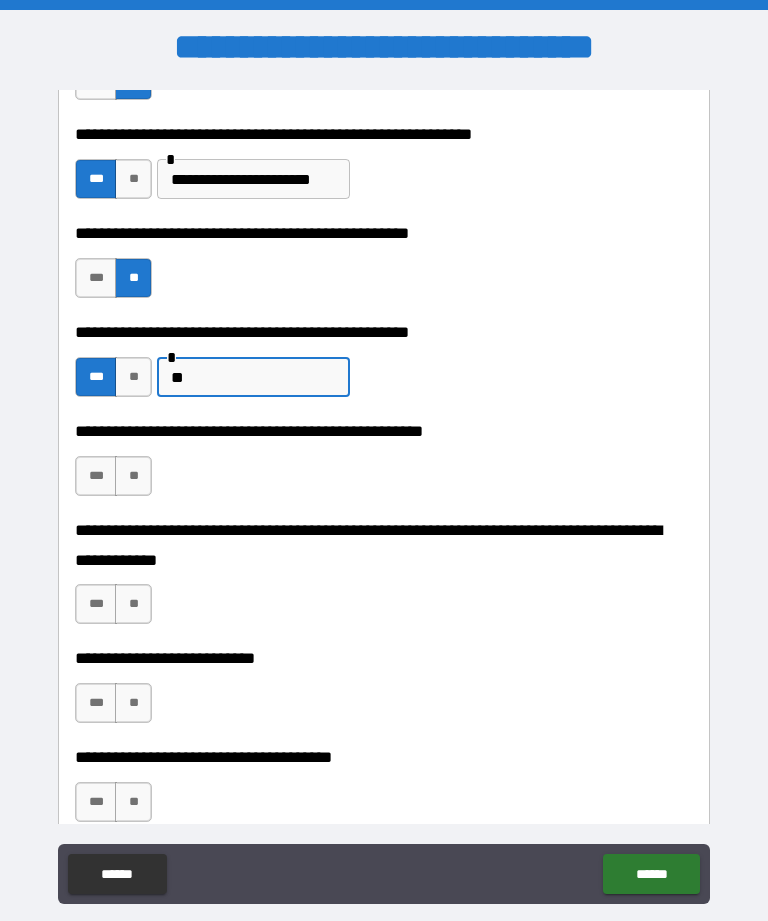 type on "*" 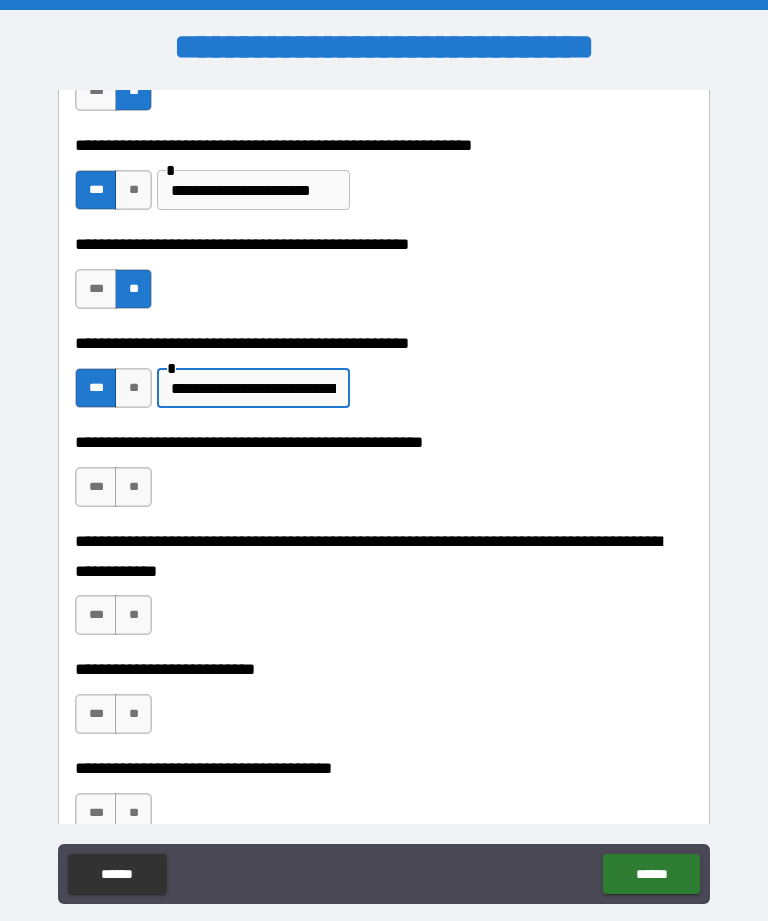 scroll, scrollTop: 548, scrollLeft: 0, axis: vertical 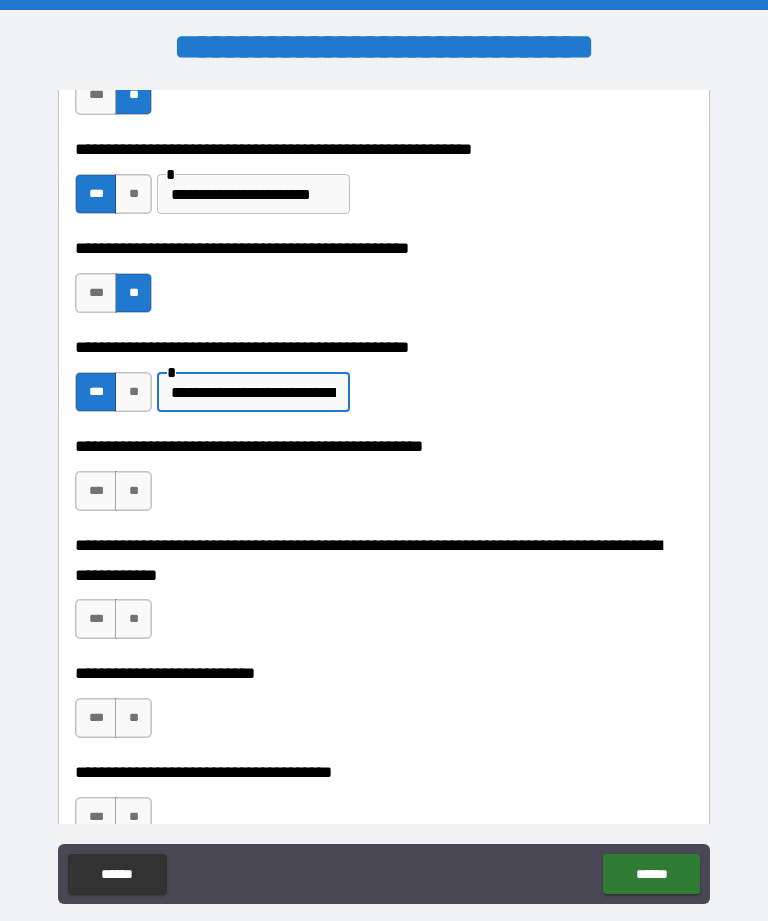 type on "**********" 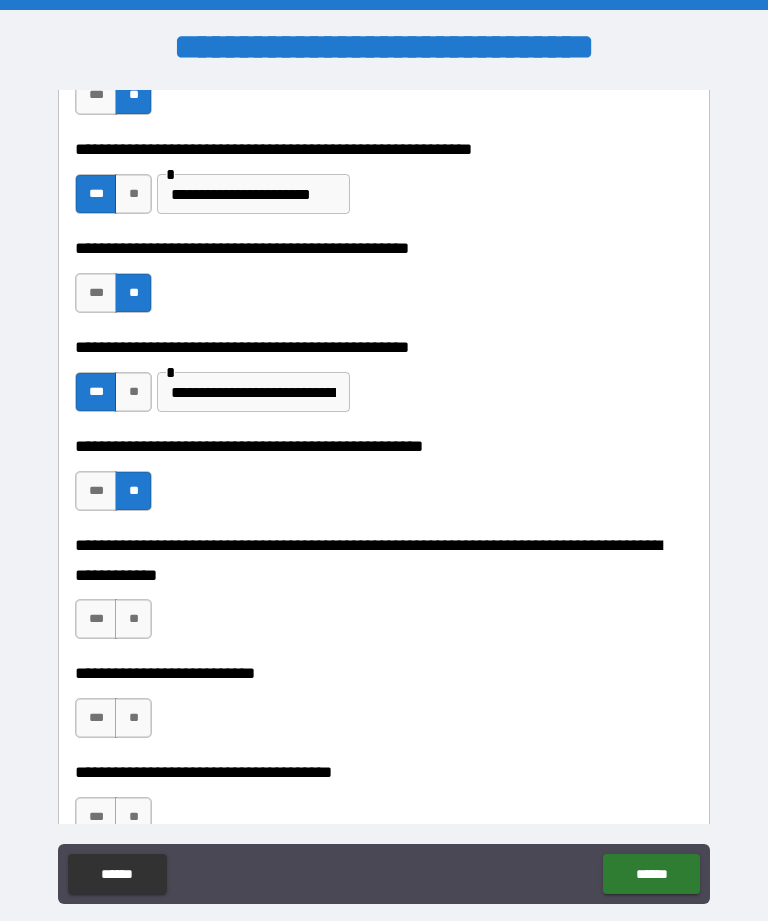 click on "**" at bounding box center (133, 619) 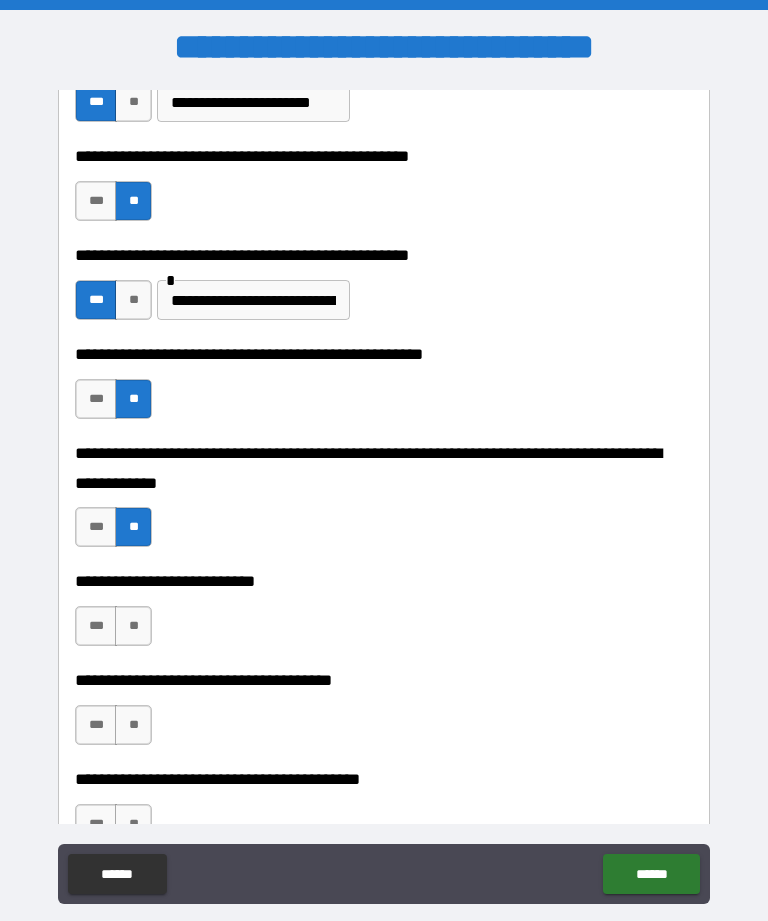 scroll, scrollTop: 655, scrollLeft: 0, axis: vertical 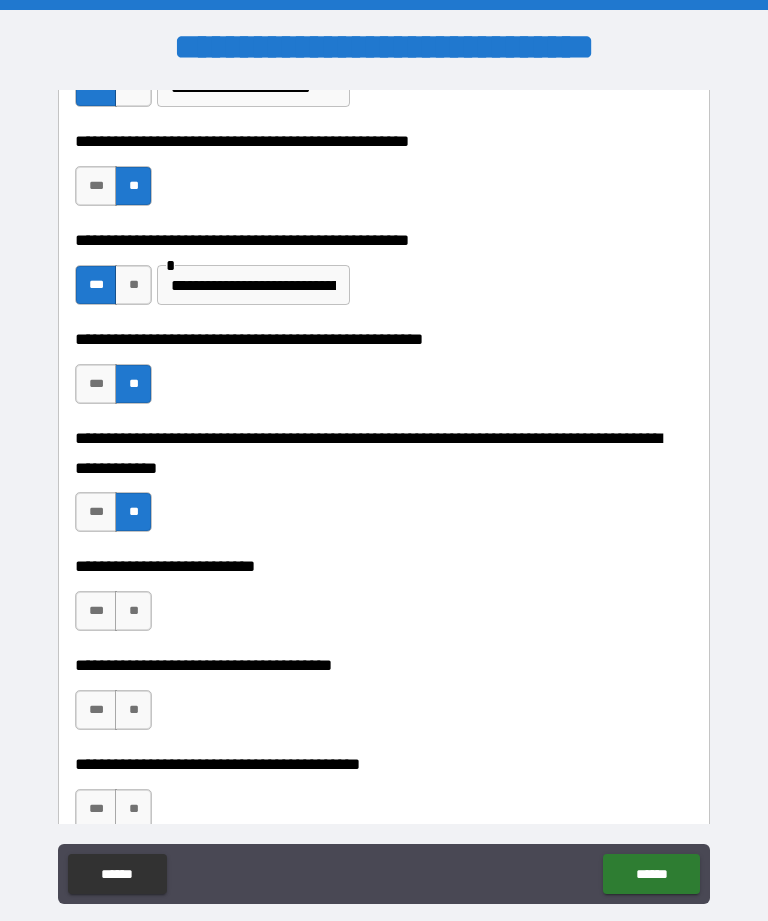 click on "**" at bounding box center (133, 611) 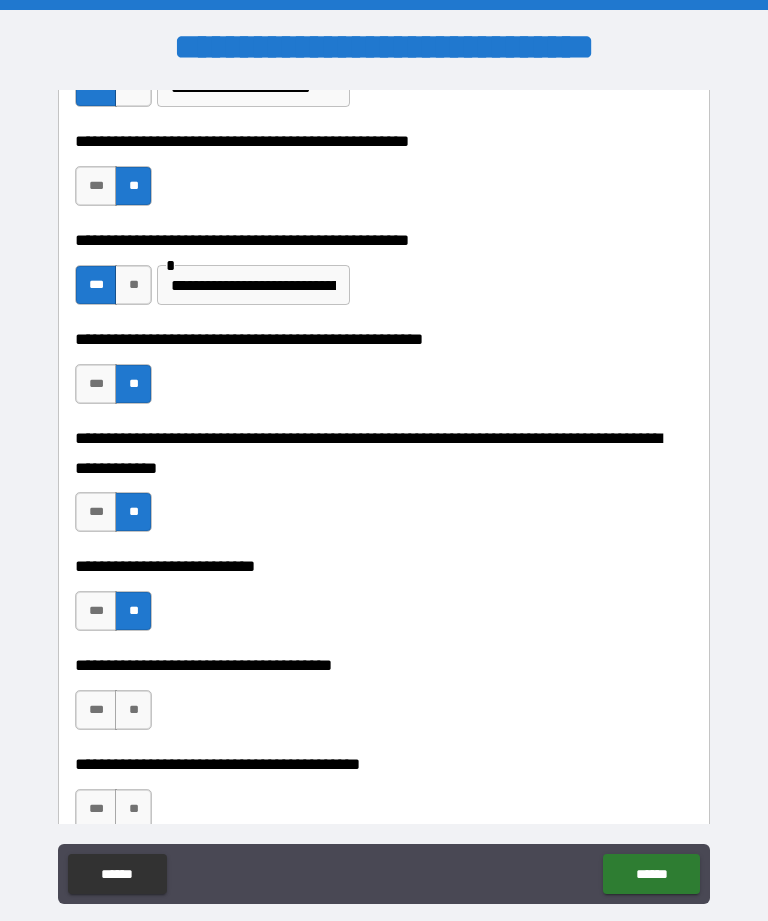 click on "**" at bounding box center [133, 710] 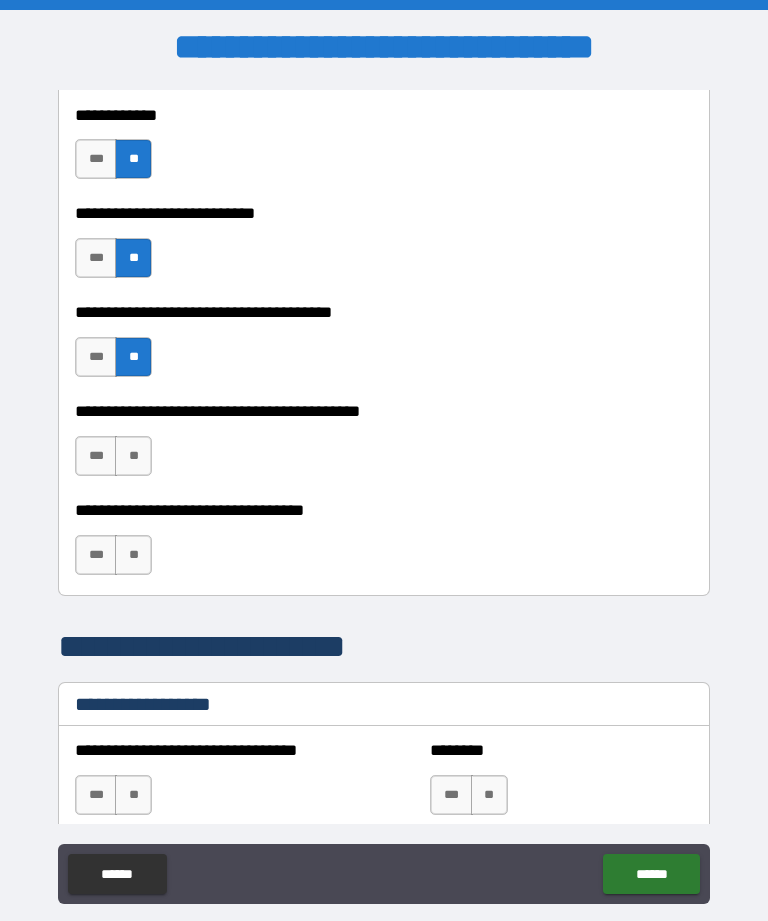scroll, scrollTop: 1023, scrollLeft: 0, axis: vertical 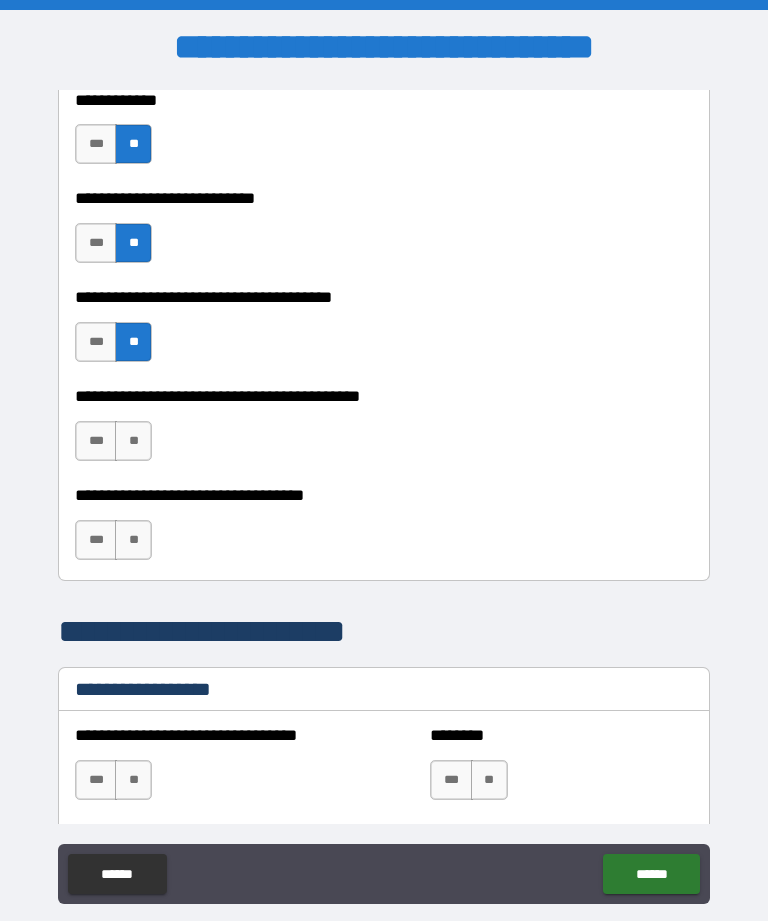 click on "**" at bounding box center (133, 441) 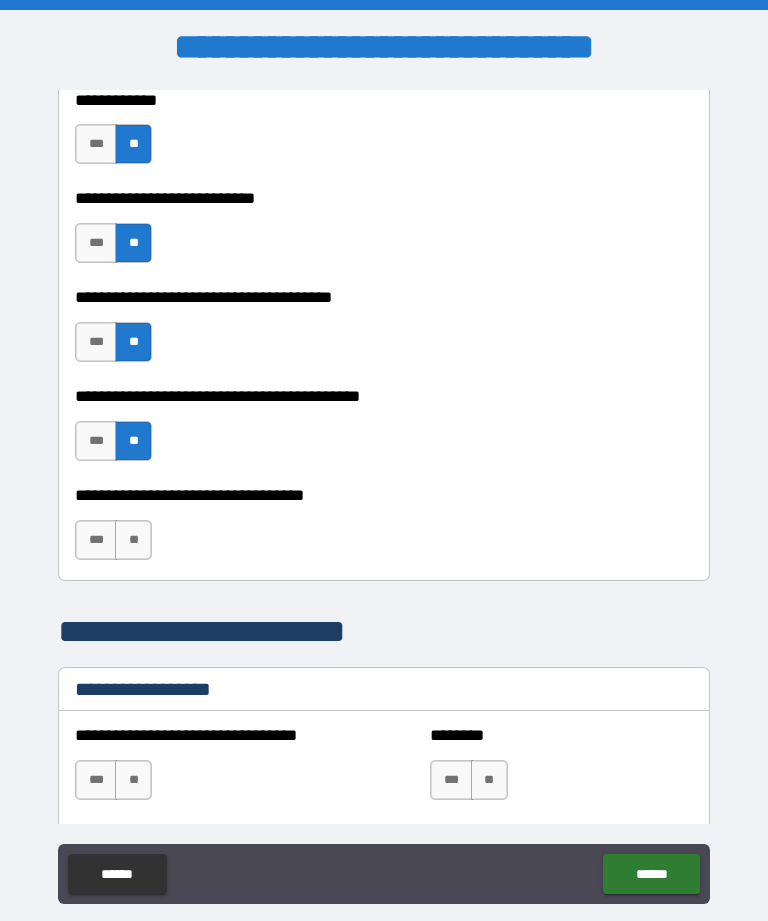 click on "**" at bounding box center (133, 540) 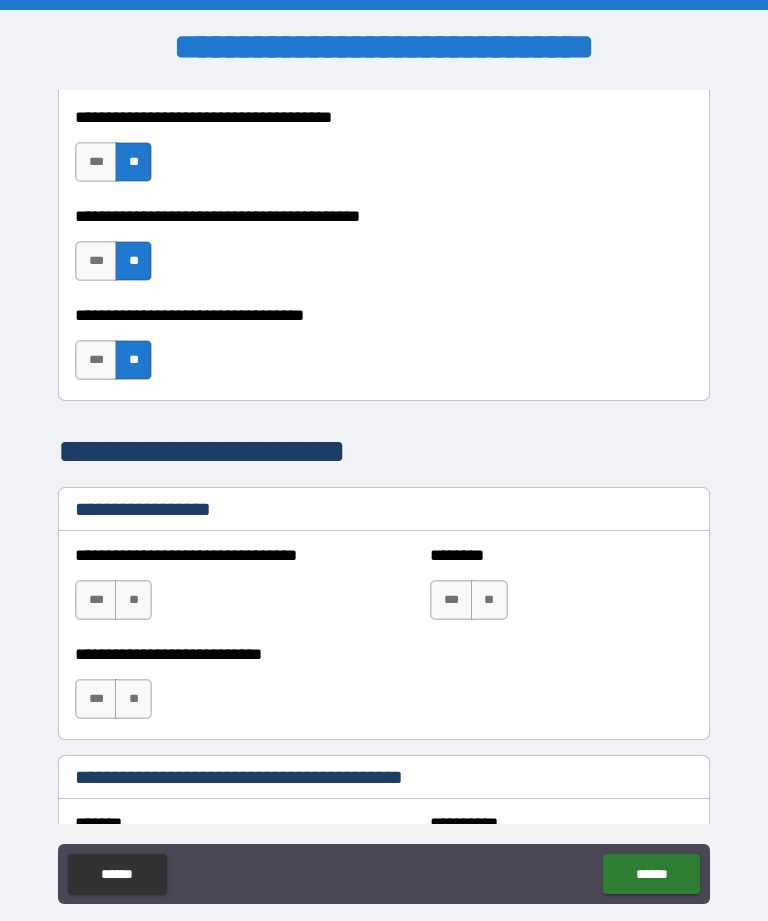 scroll, scrollTop: 1209, scrollLeft: 0, axis: vertical 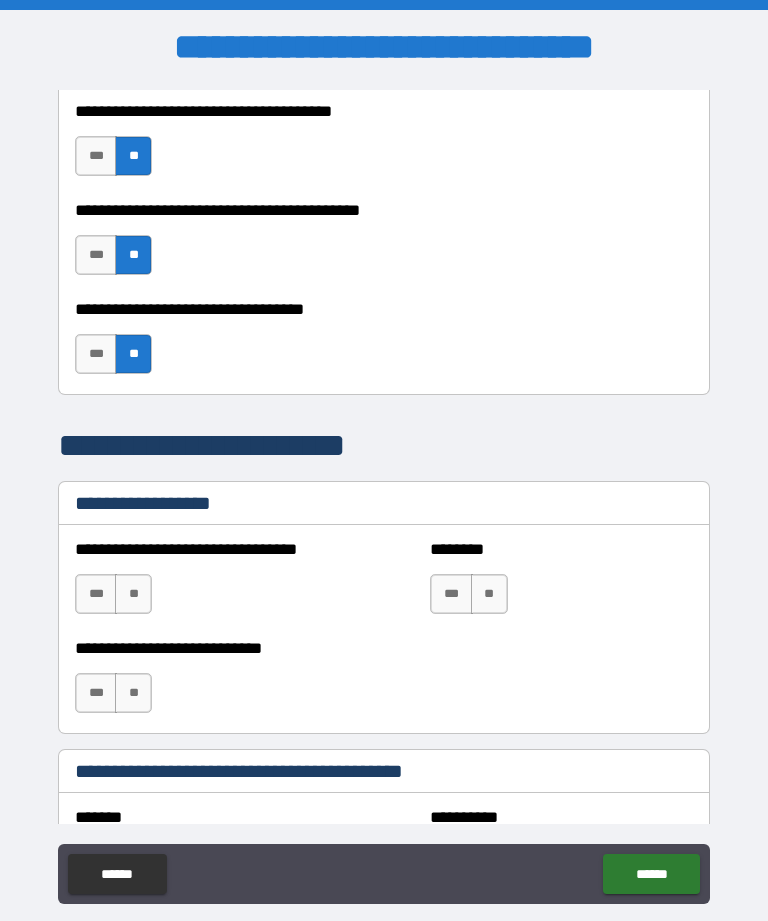 click on "**" at bounding box center [489, 594] 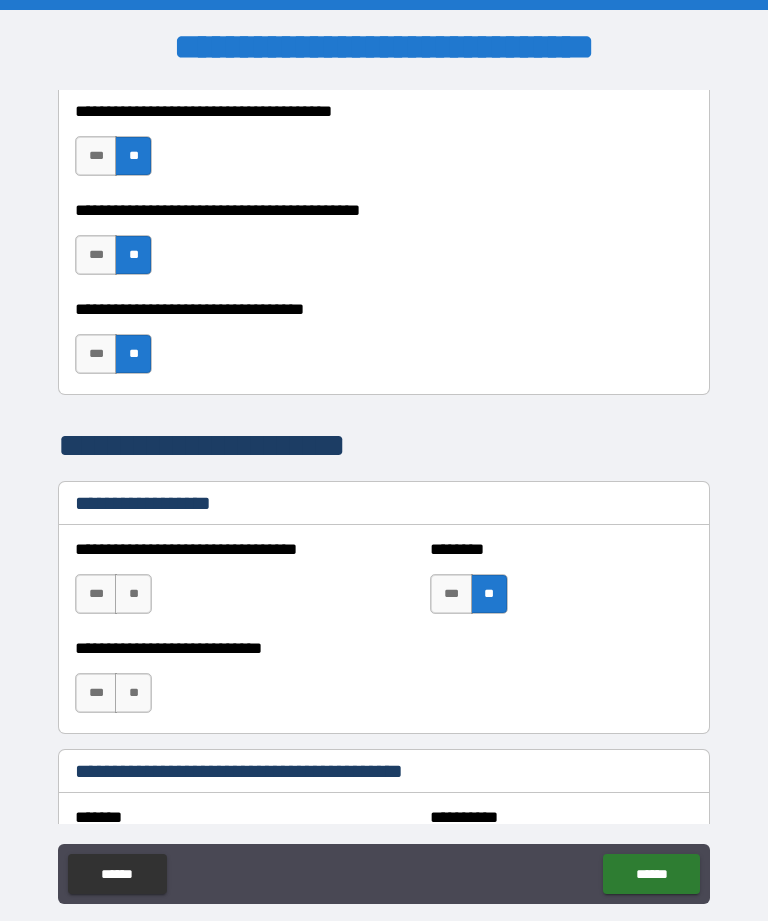 click on "**" at bounding box center (133, 594) 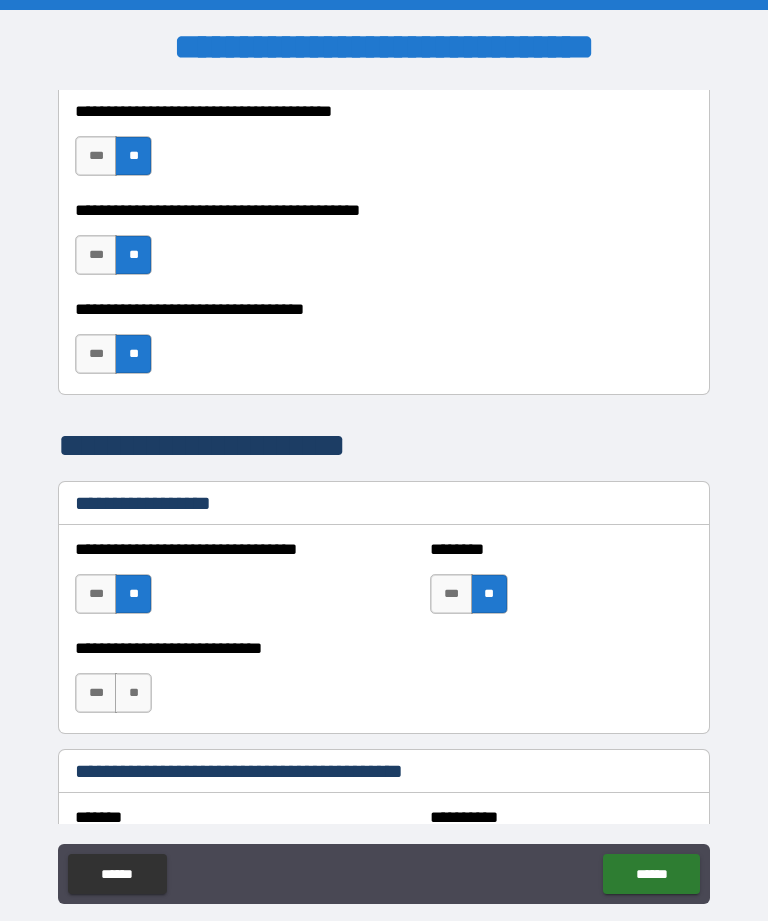 click on "**" at bounding box center [133, 693] 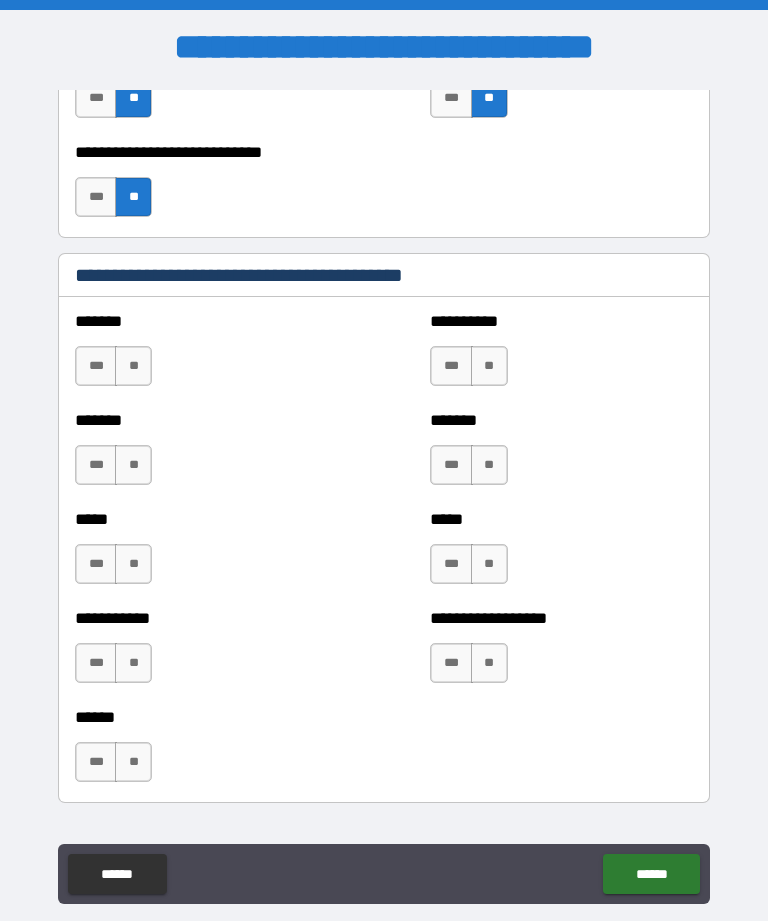 scroll, scrollTop: 1705, scrollLeft: 0, axis: vertical 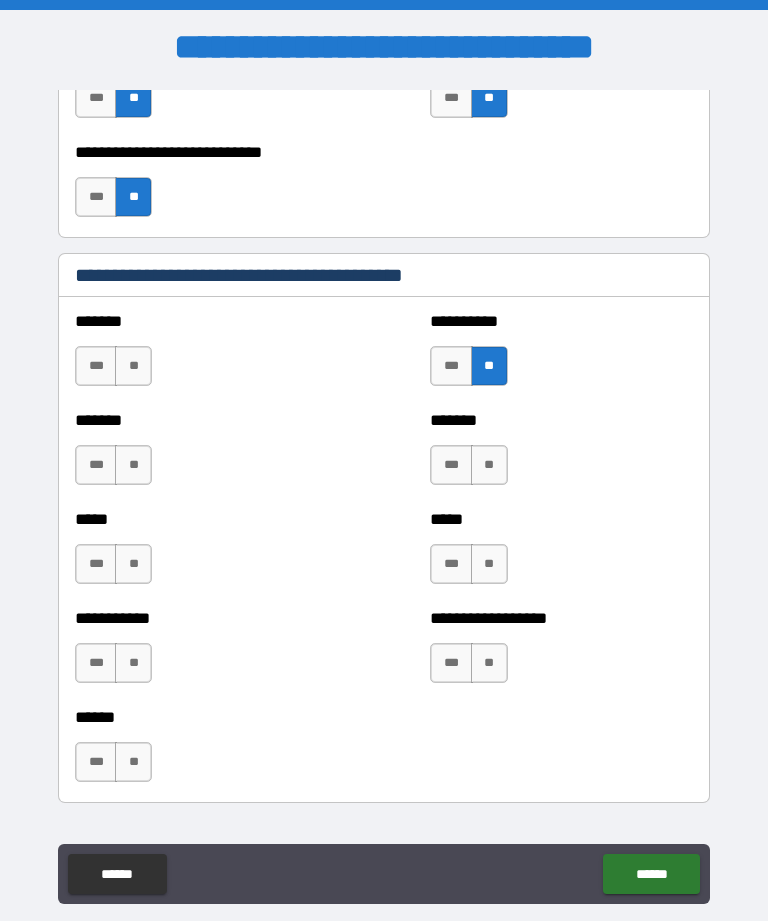 click on "***" at bounding box center [451, 465] 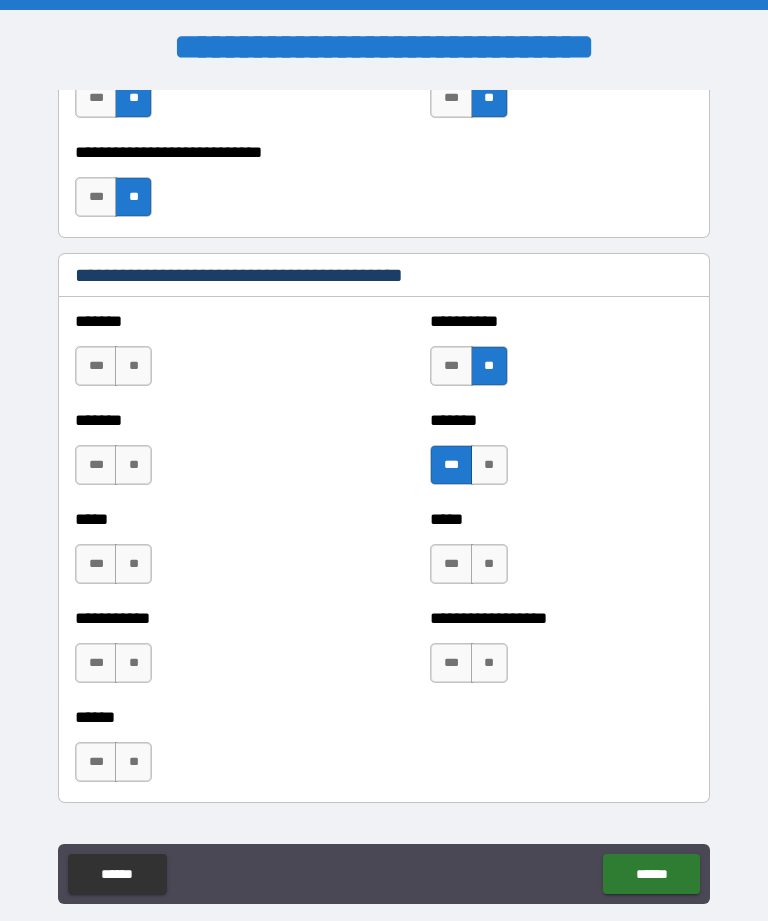 click on "**" at bounding box center (133, 564) 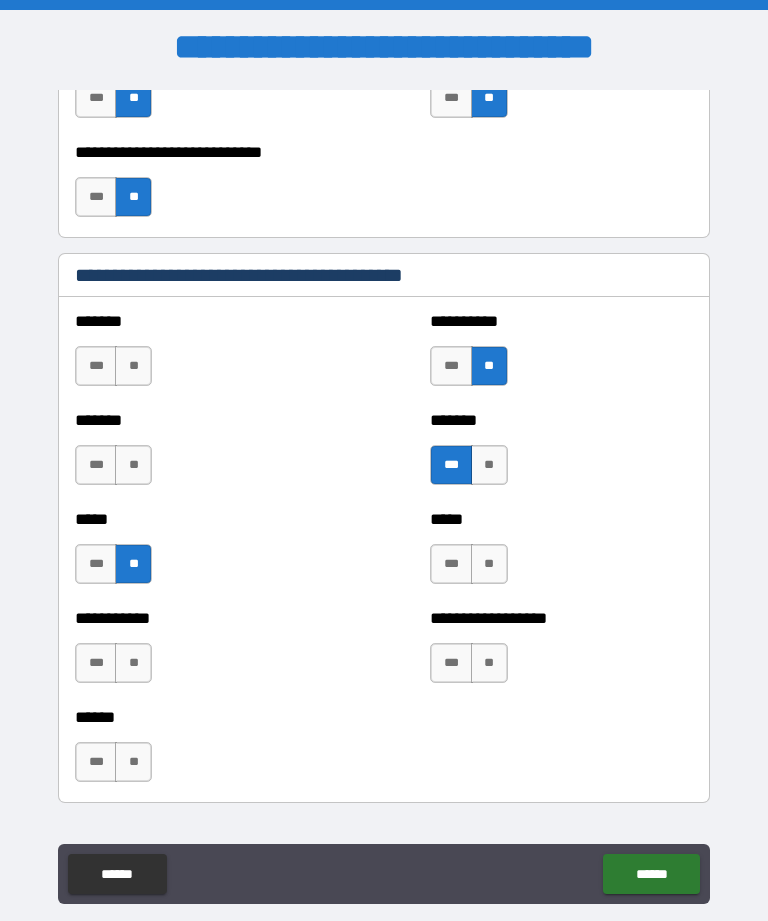 click on "**" at bounding box center (489, 564) 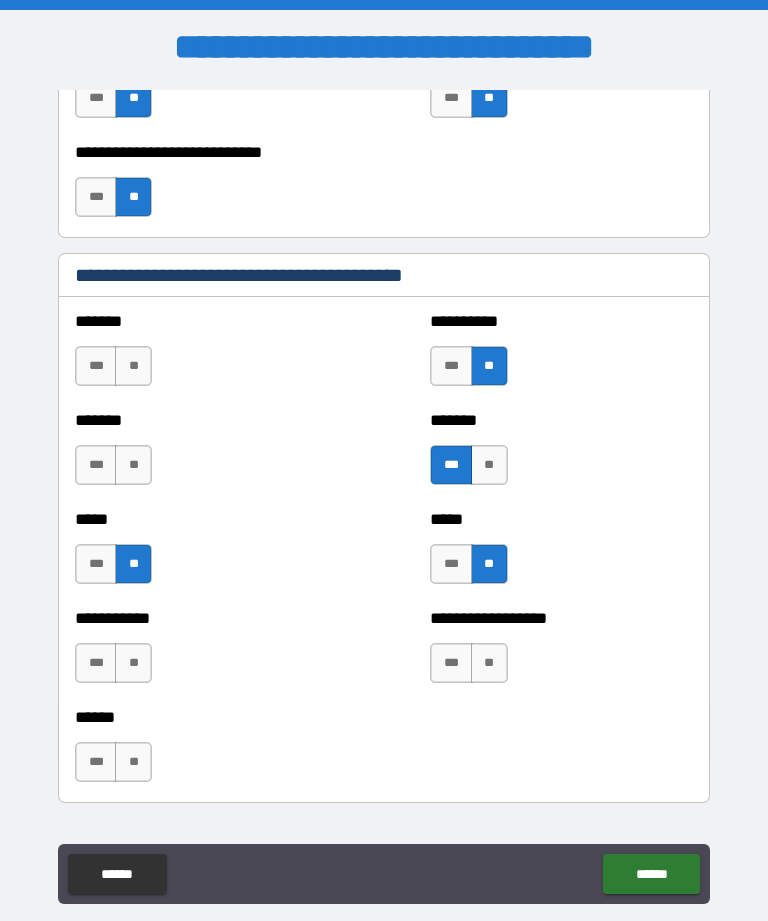 click on "***" at bounding box center [96, 663] 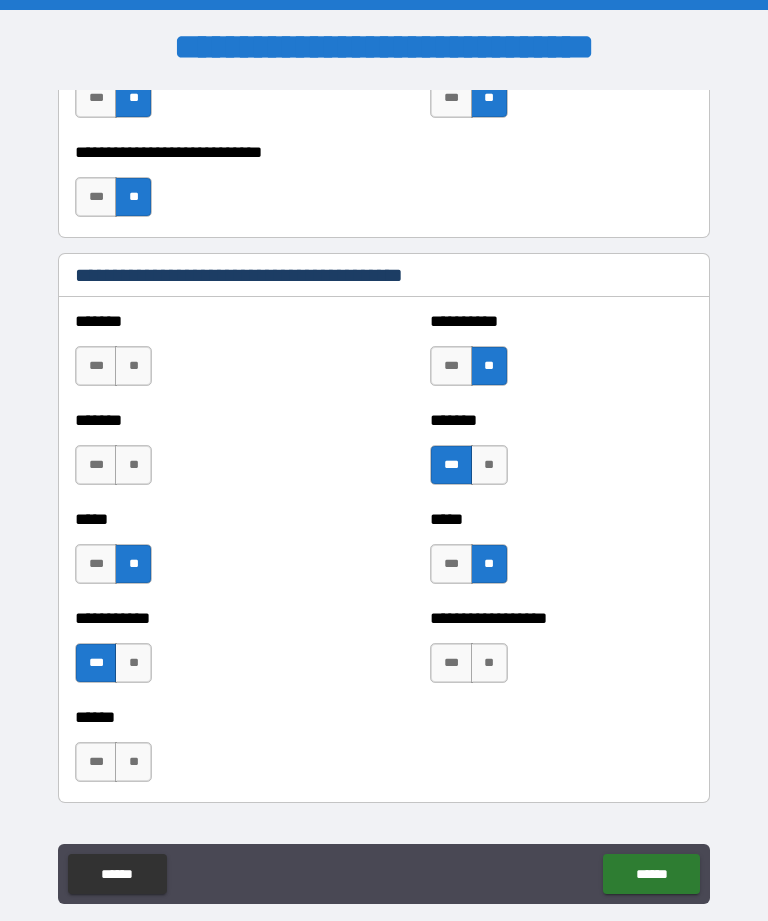 click on "**" at bounding box center [489, 663] 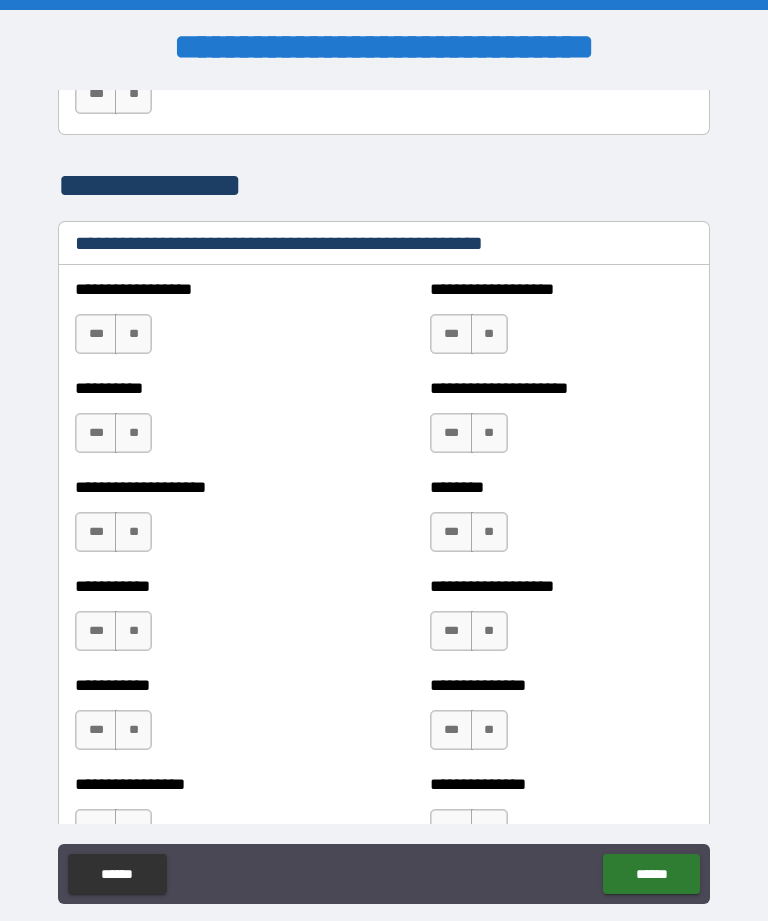 scroll, scrollTop: 2407, scrollLeft: 0, axis: vertical 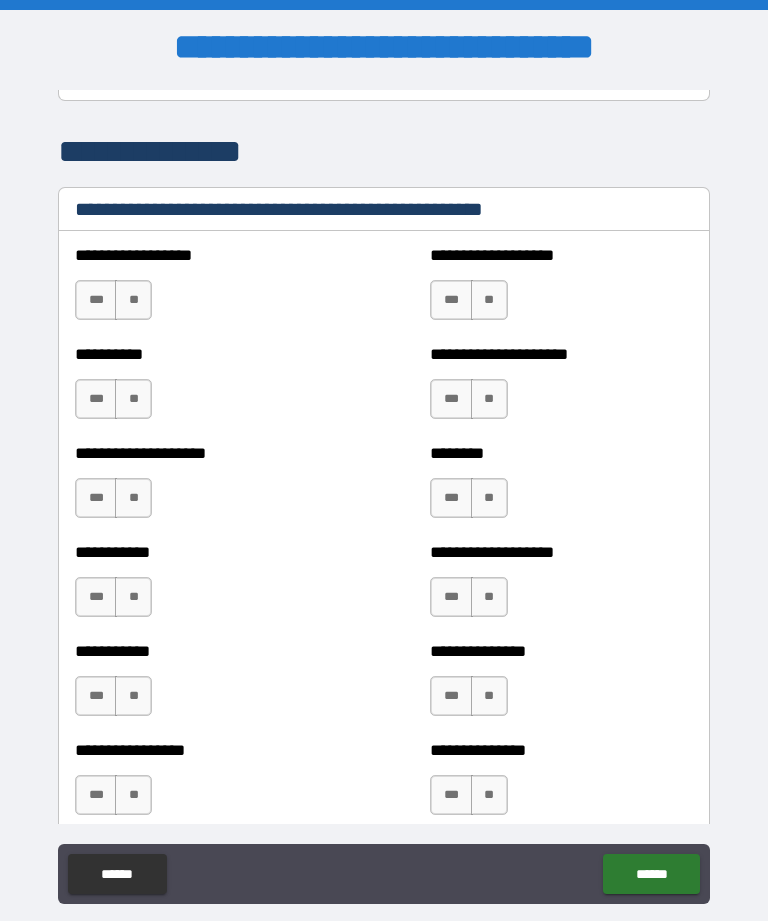 click on "**" at bounding box center [133, 300] 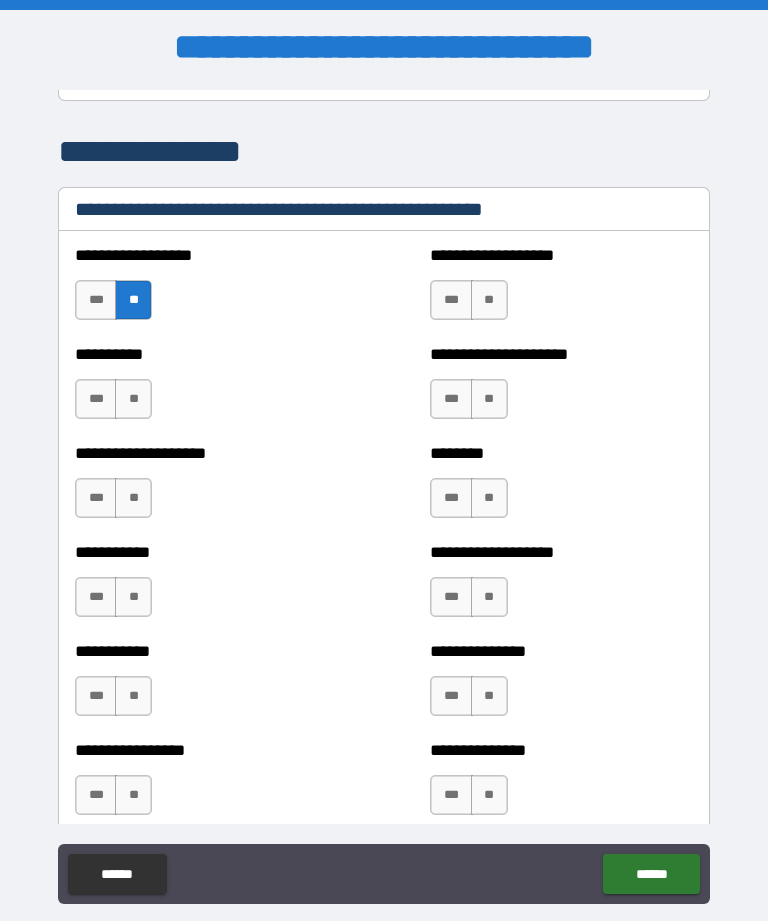 click on "**" at bounding box center [133, 399] 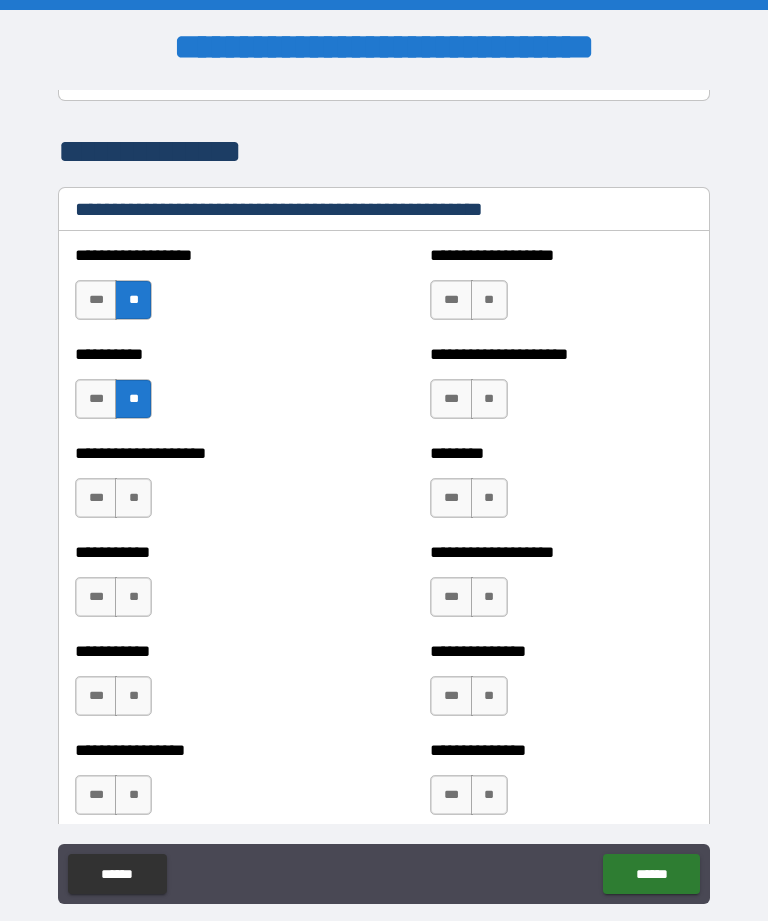 click on "**" at bounding box center (133, 498) 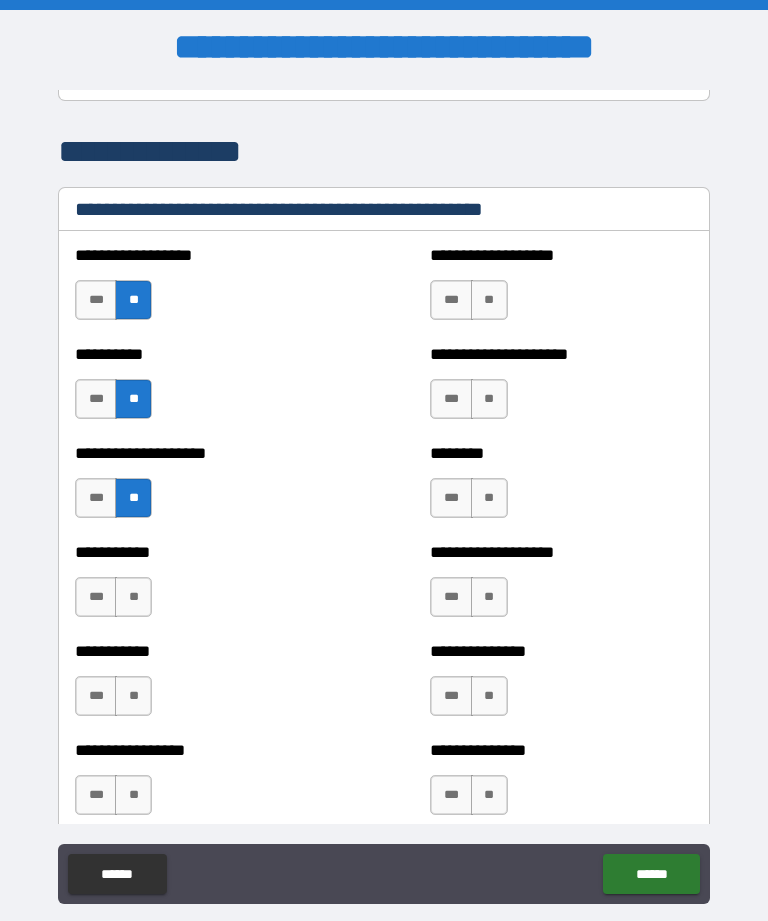 click on "**" at bounding box center (133, 597) 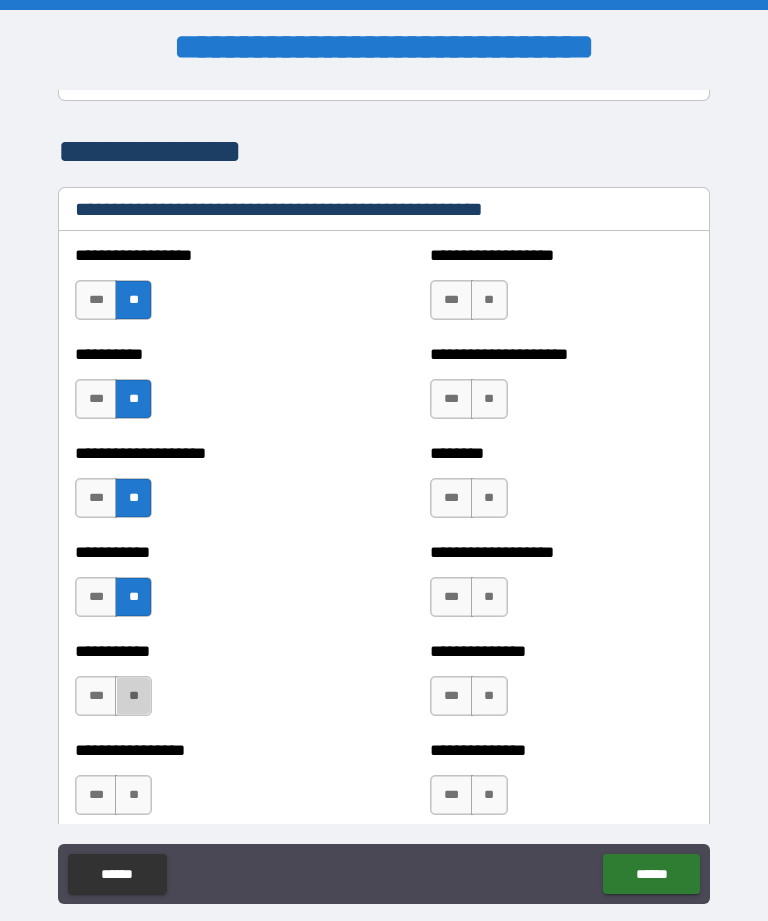 click on "**" at bounding box center [133, 696] 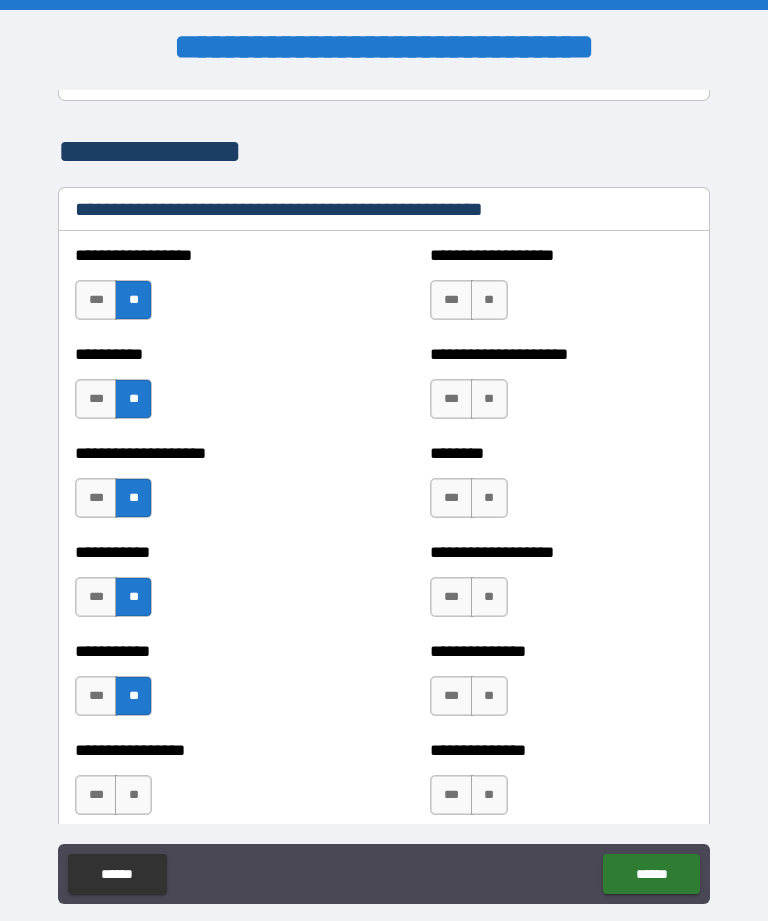 click on "**" at bounding box center (489, 300) 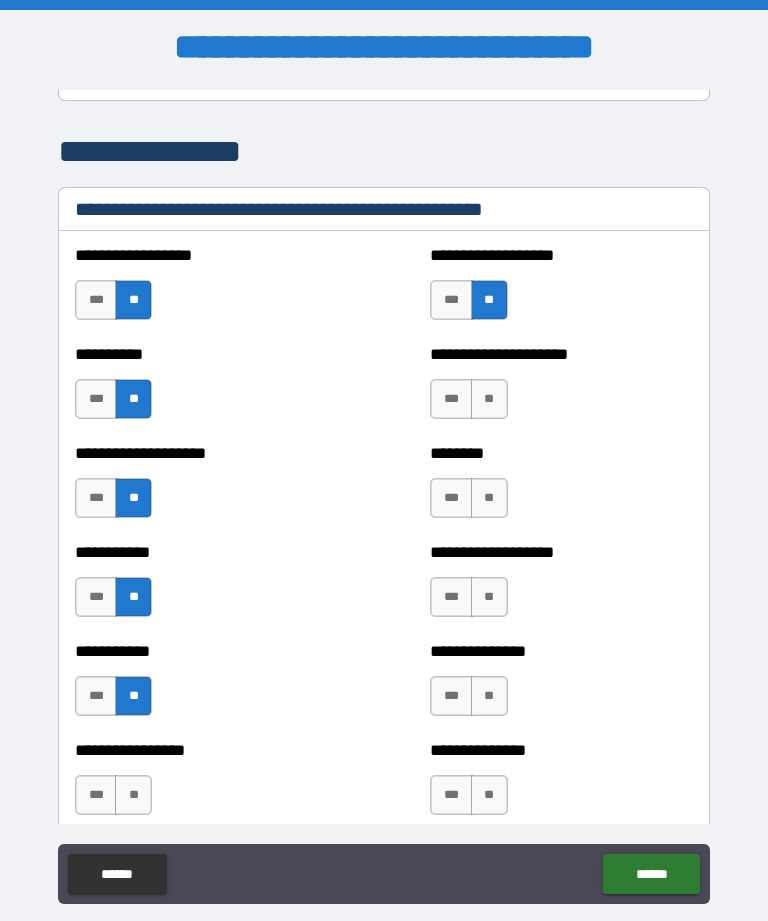 click on "**" at bounding box center (489, 399) 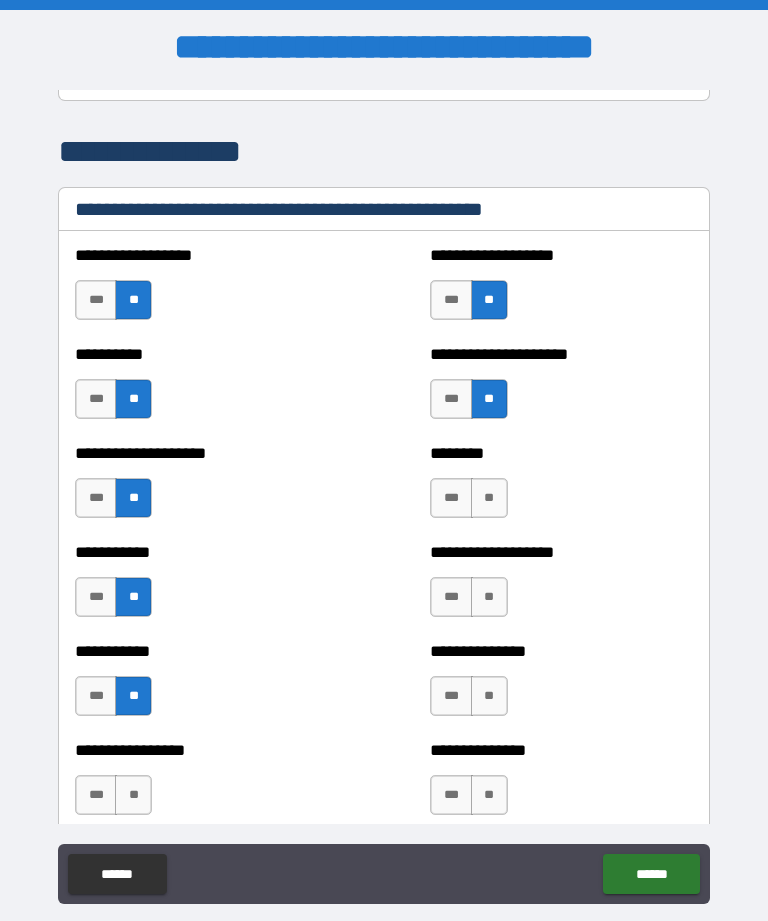 click on "**" at bounding box center [489, 498] 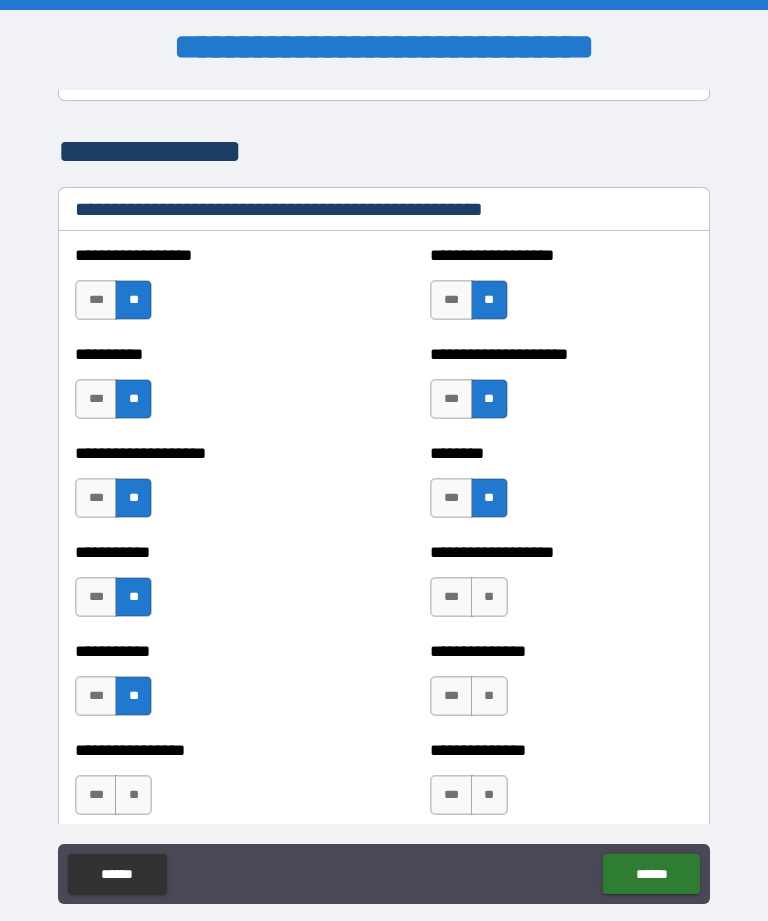 click on "**" at bounding box center [489, 597] 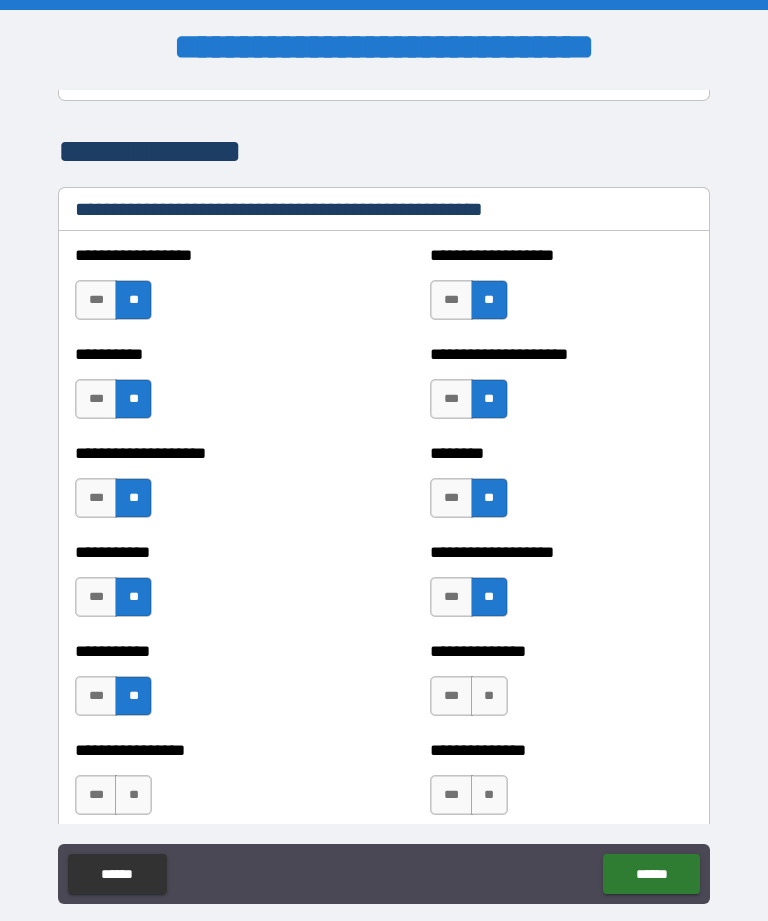 click on "**" at bounding box center (489, 696) 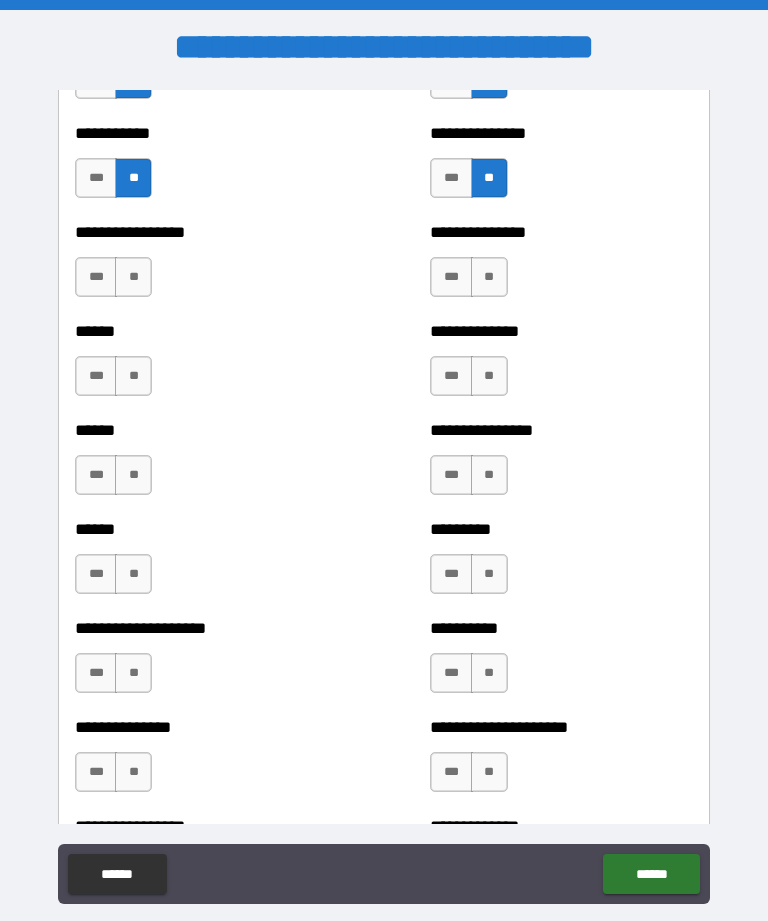 scroll, scrollTop: 2928, scrollLeft: 0, axis: vertical 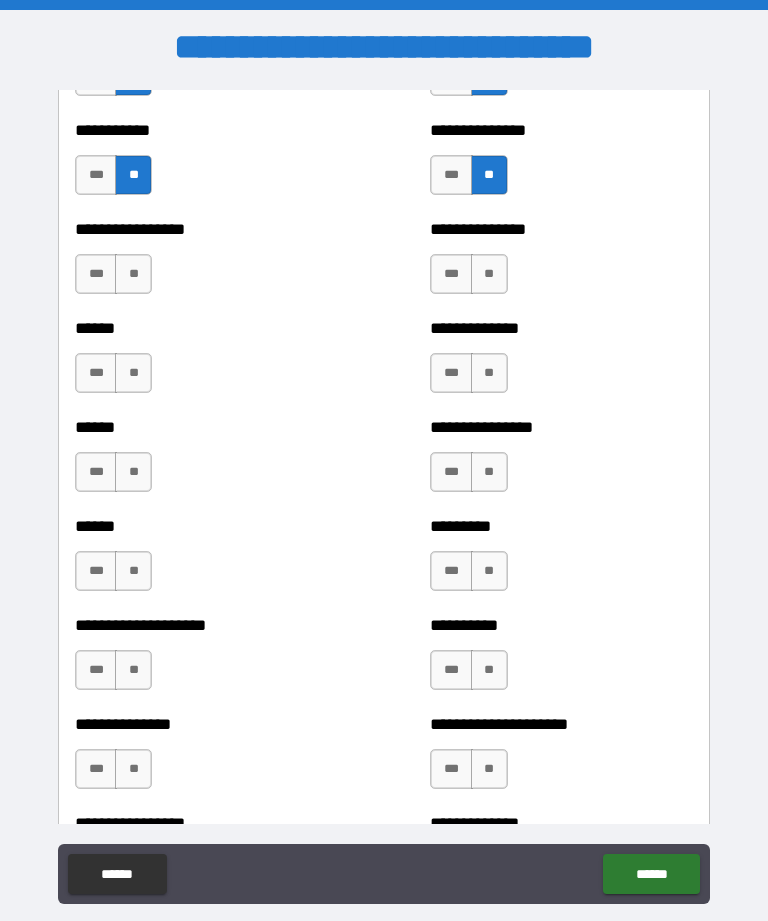 click on "**" at bounding box center (133, 274) 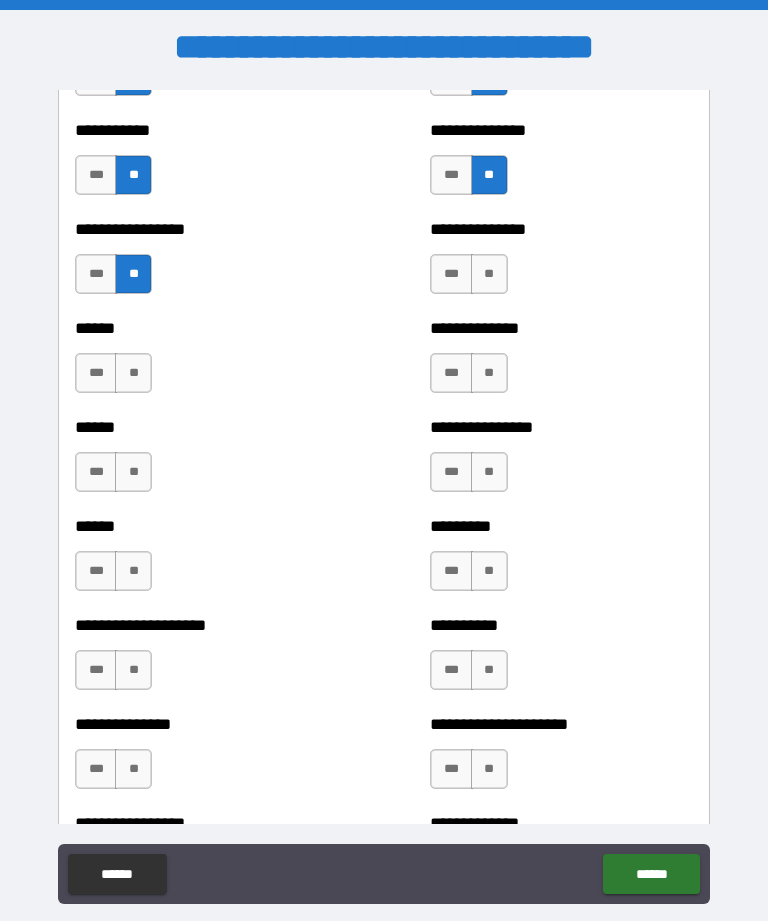 click on "**" at bounding box center [133, 373] 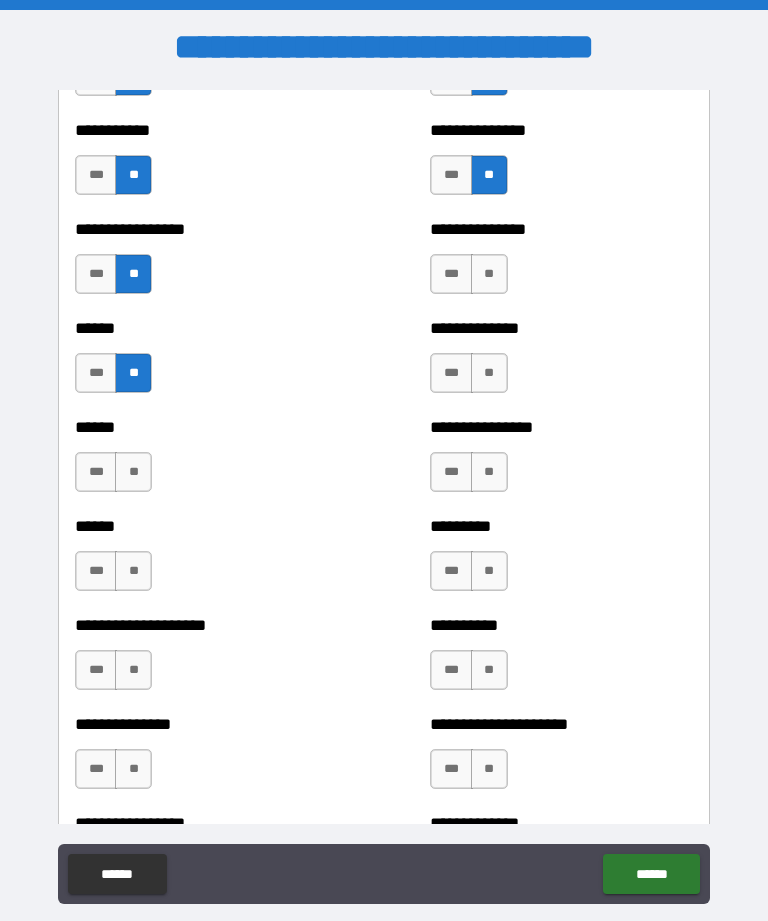 click on "**" at bounding box center [133, 472] 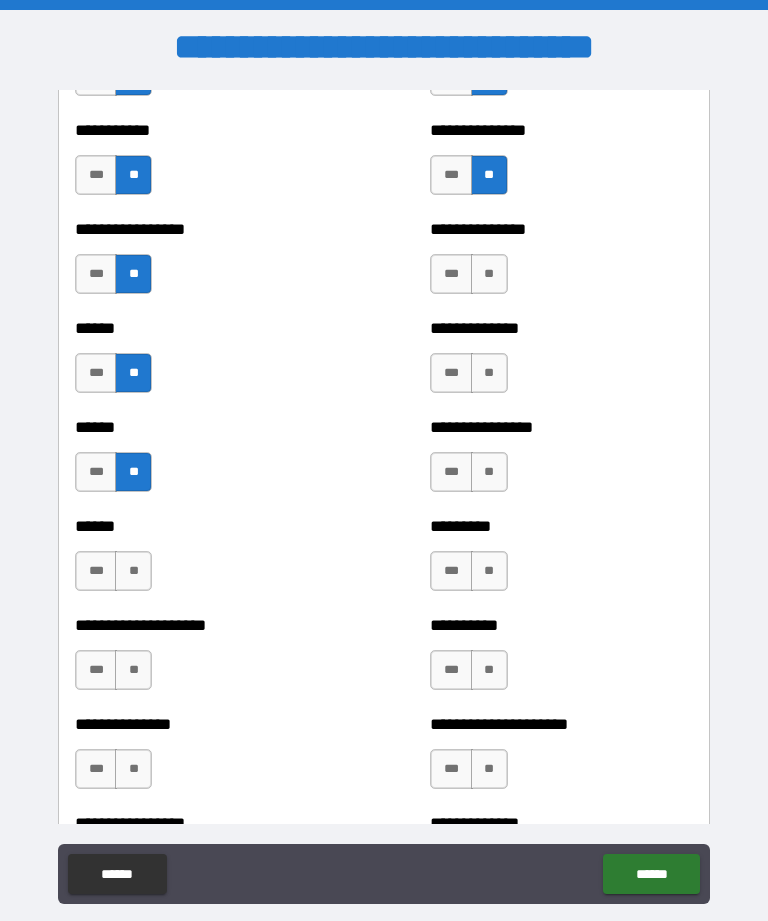 click on "**" at bounding box center [133, 571] 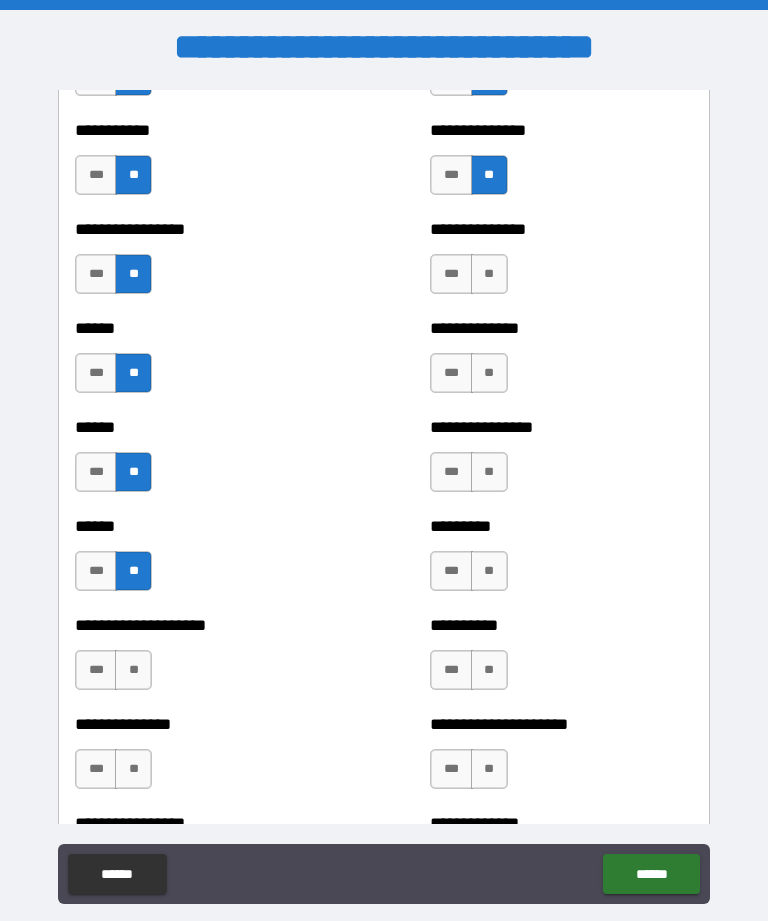 click on "***" at bounding box center [96, 670] 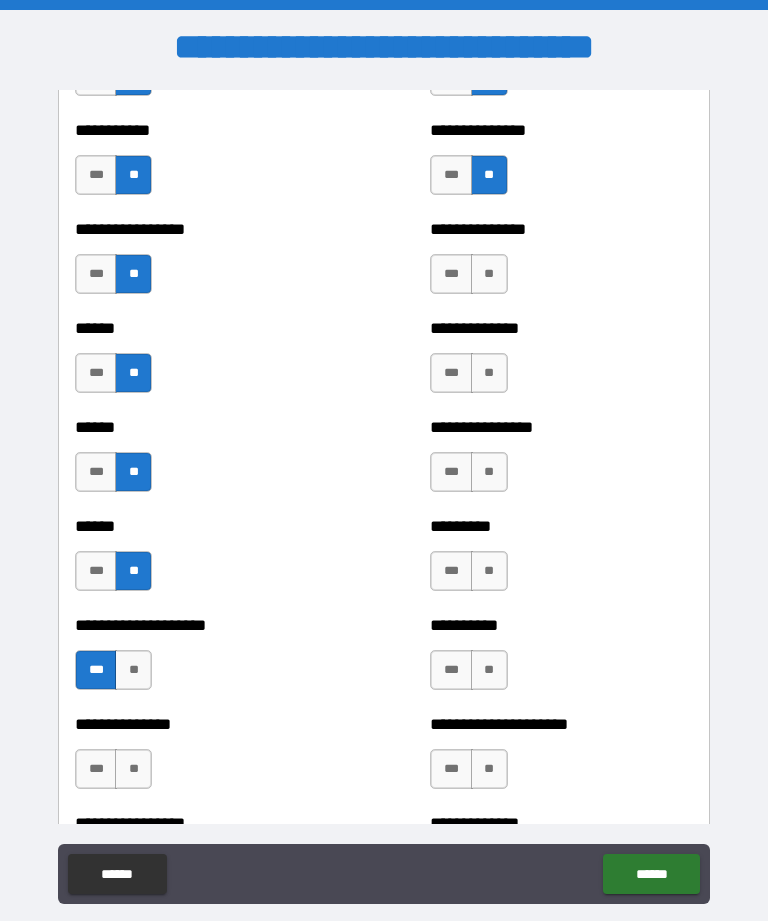 click on "***" at bounding box center (96, 769) 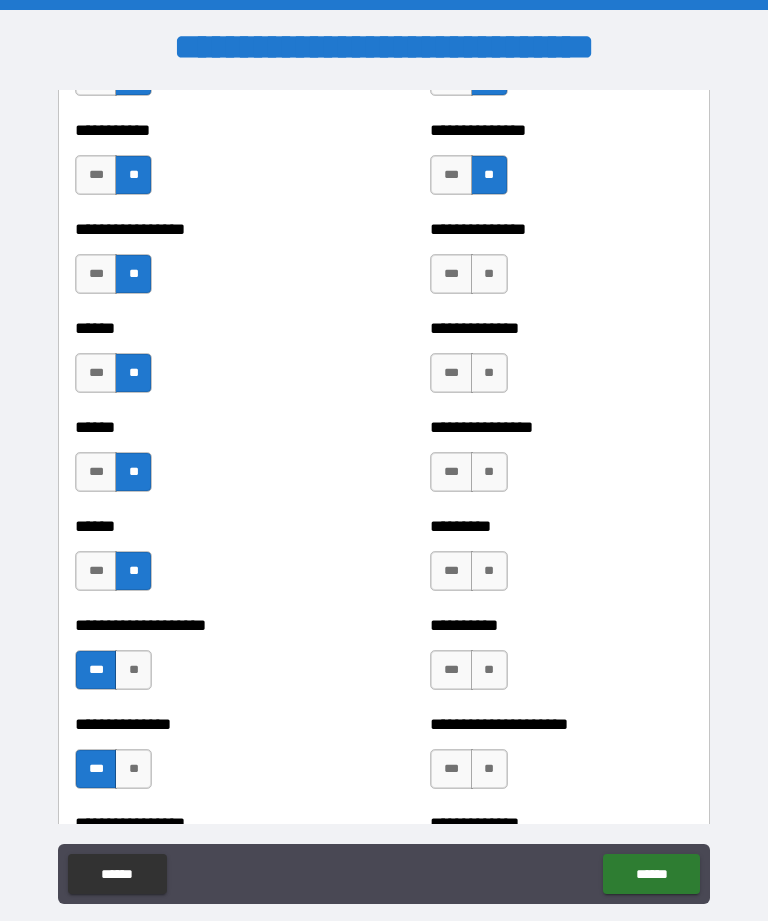 click on "**" at bounding box center (489, 274) 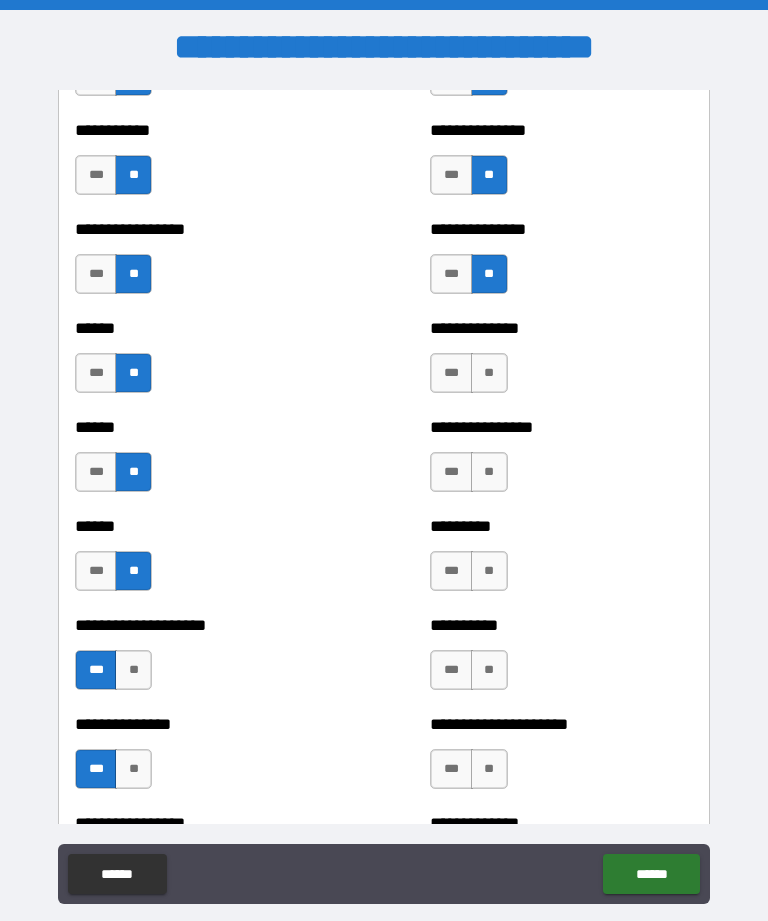 click on "**" at bounding box center [489, 373] 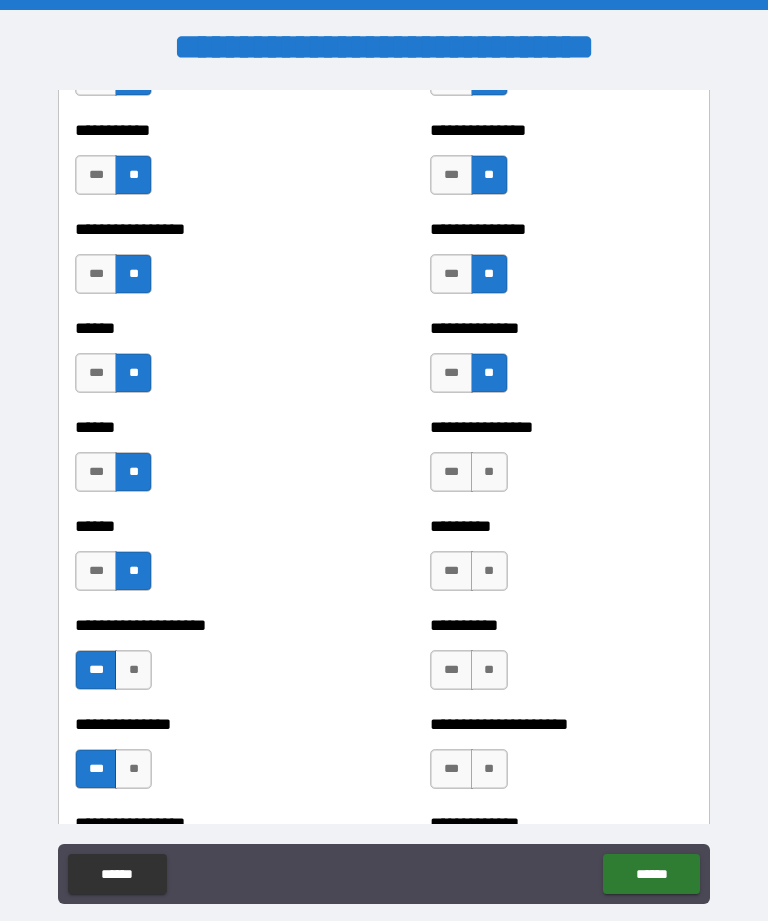 click on "**" at bounding box center (489, 472) 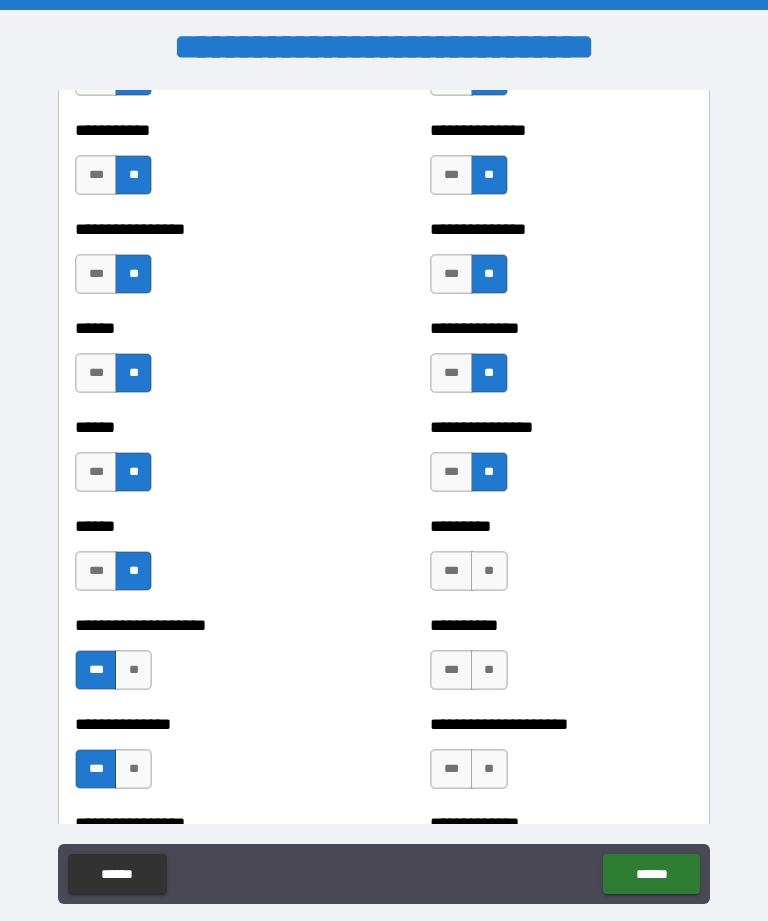 click on "**" at bounding box center (489, 571) 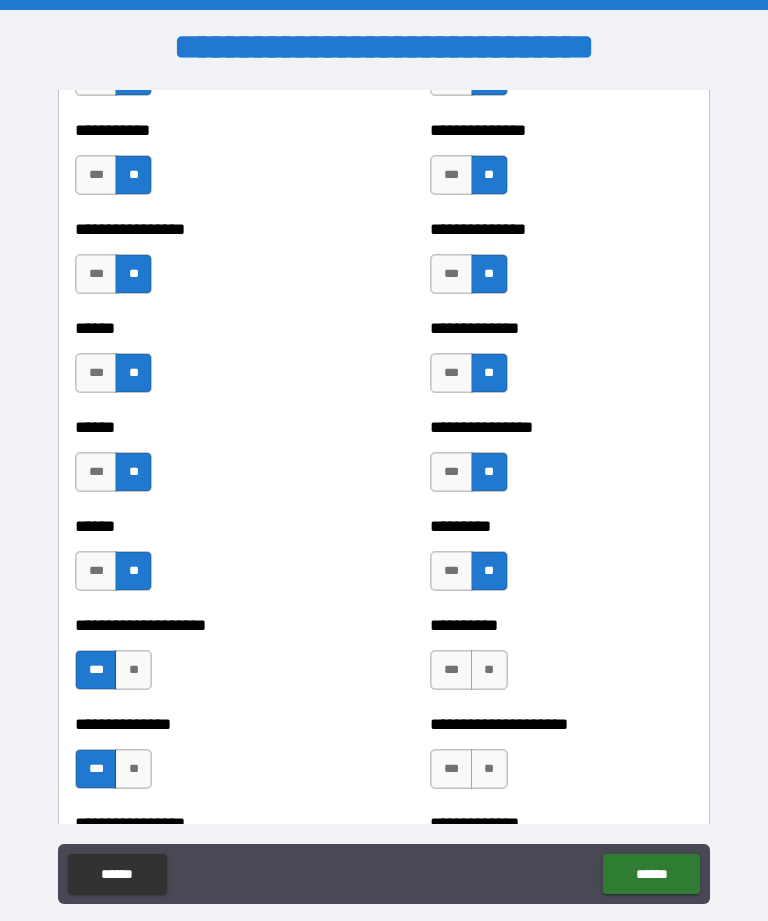 click on "**" at bounding box center [489, 670] 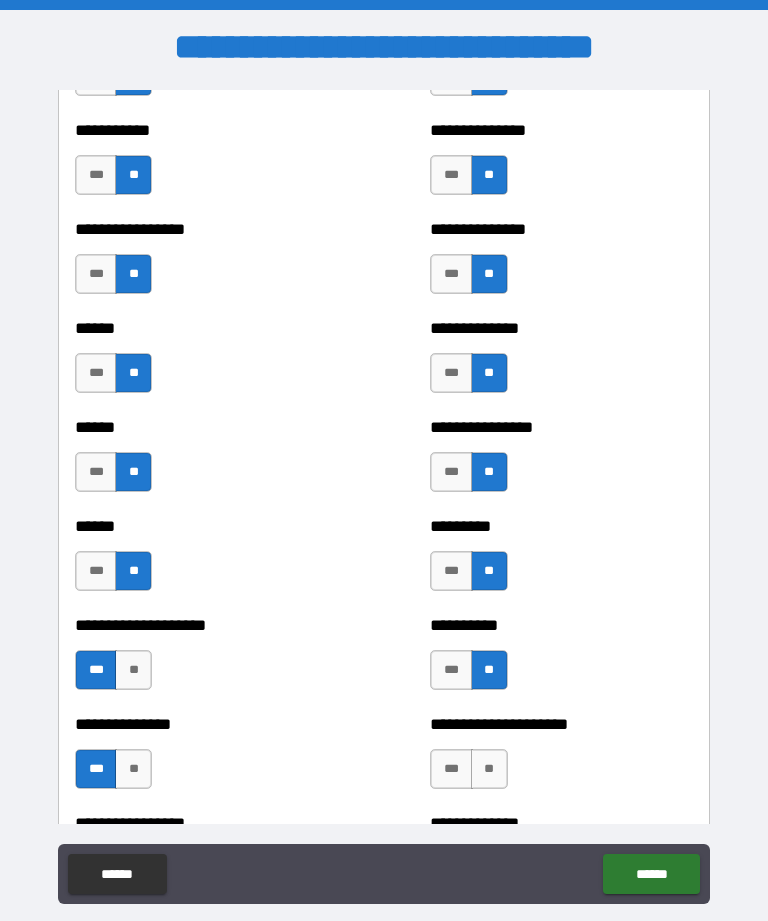 click on "**" at bounding box center [489, 769] 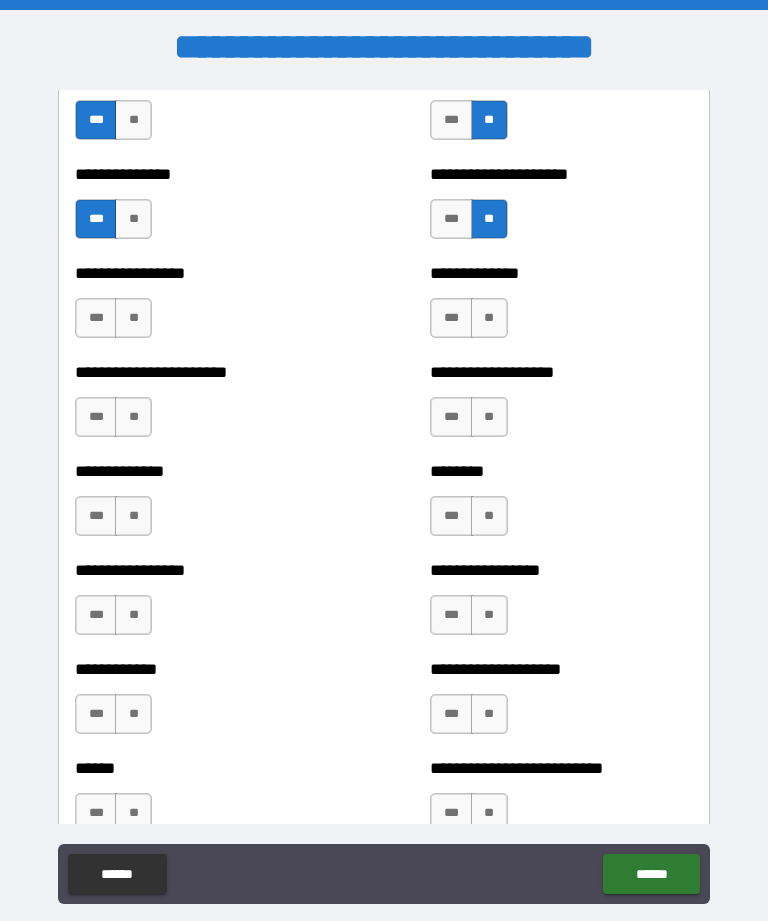 scroll, scrollTop: 3484, scrollLeft: 0, axis: vertical 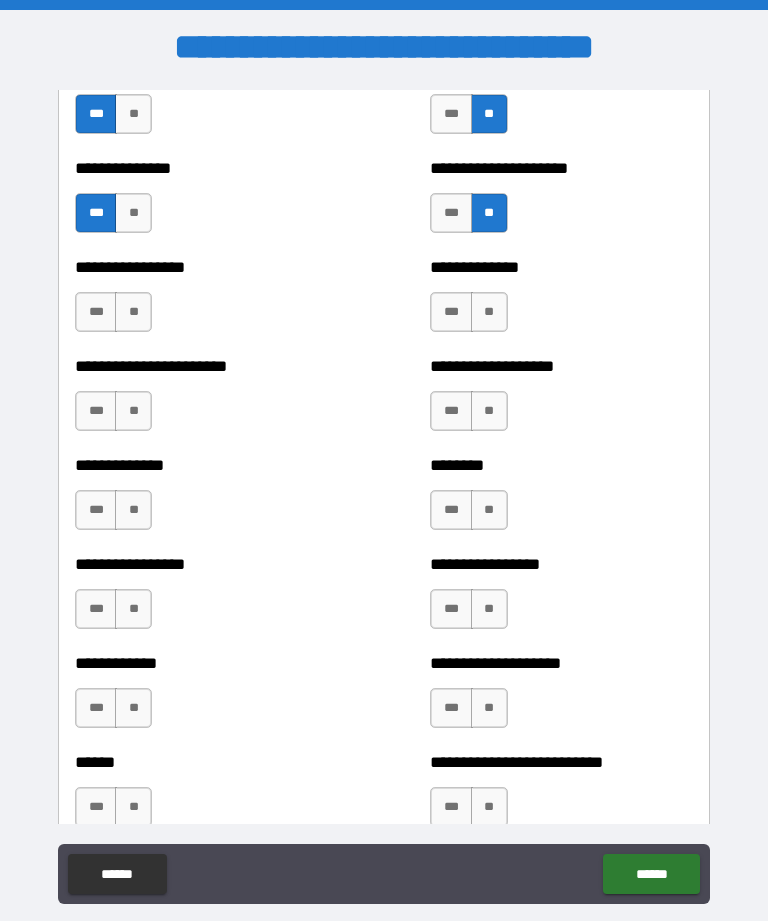 click on "**" at bounding box center [133, 312] 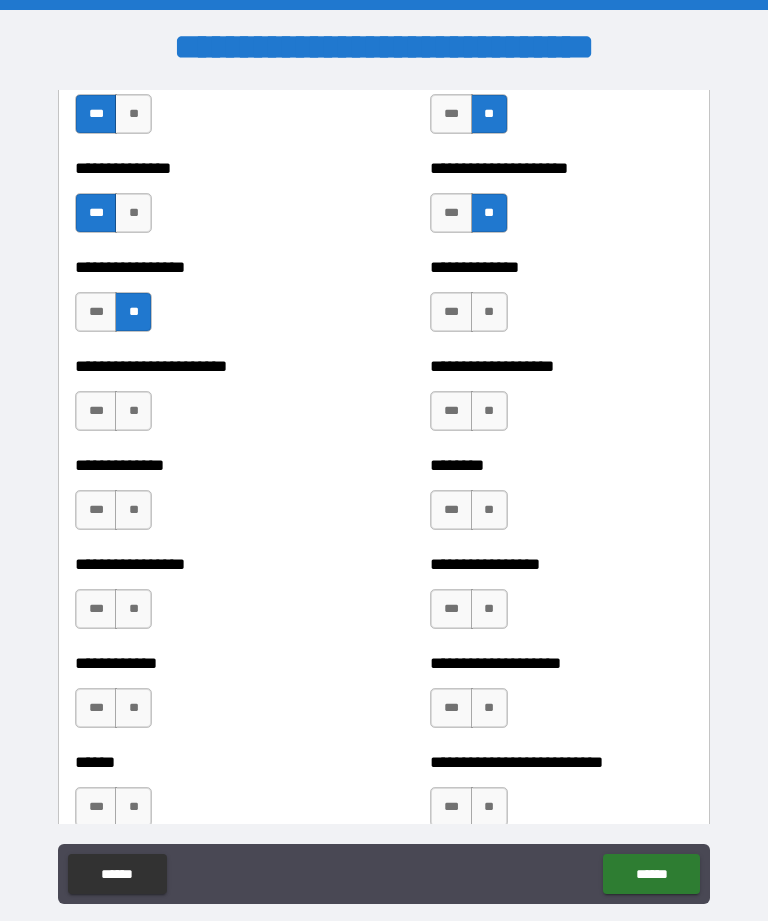 click on "**" at bounding box center [133, 411] 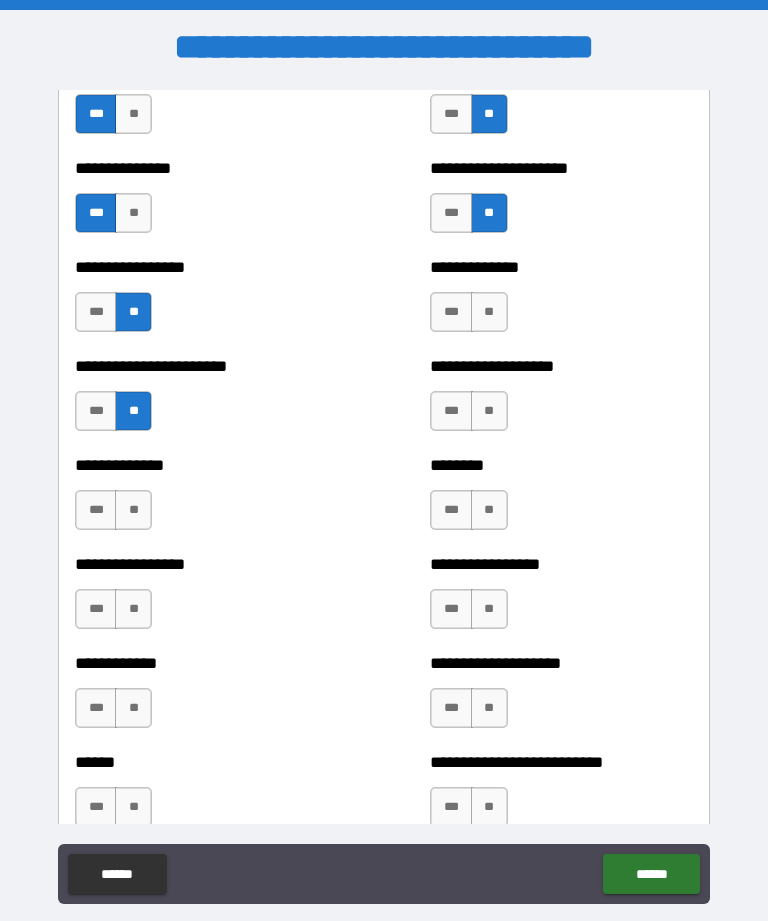 click on "**" at bounding box center (133, 510) 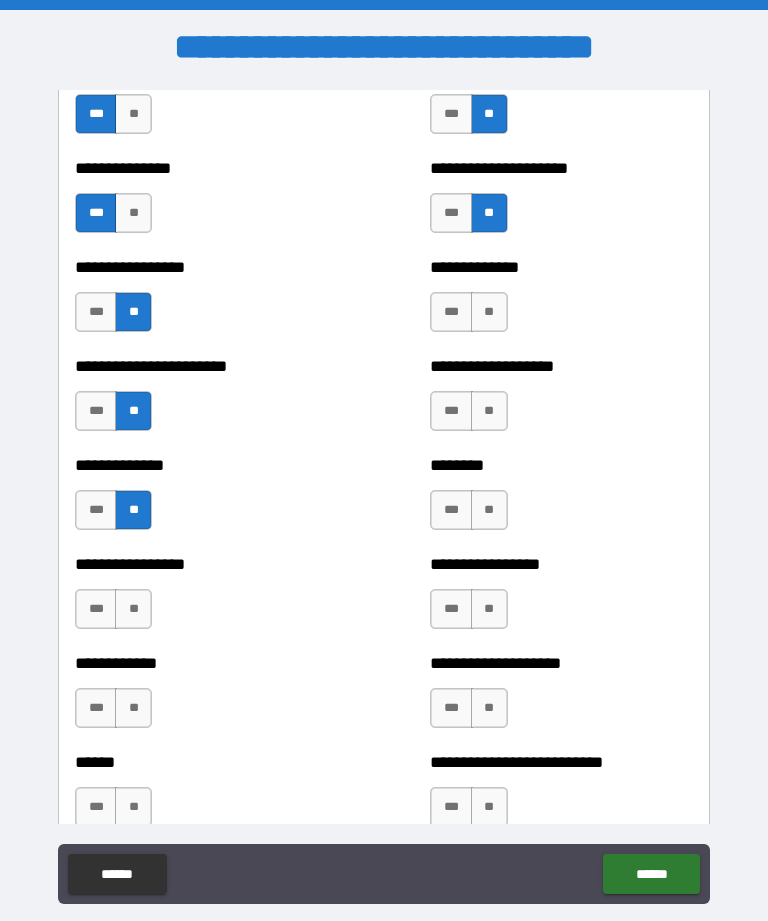 click on "**" at bounding box center (133, 609) 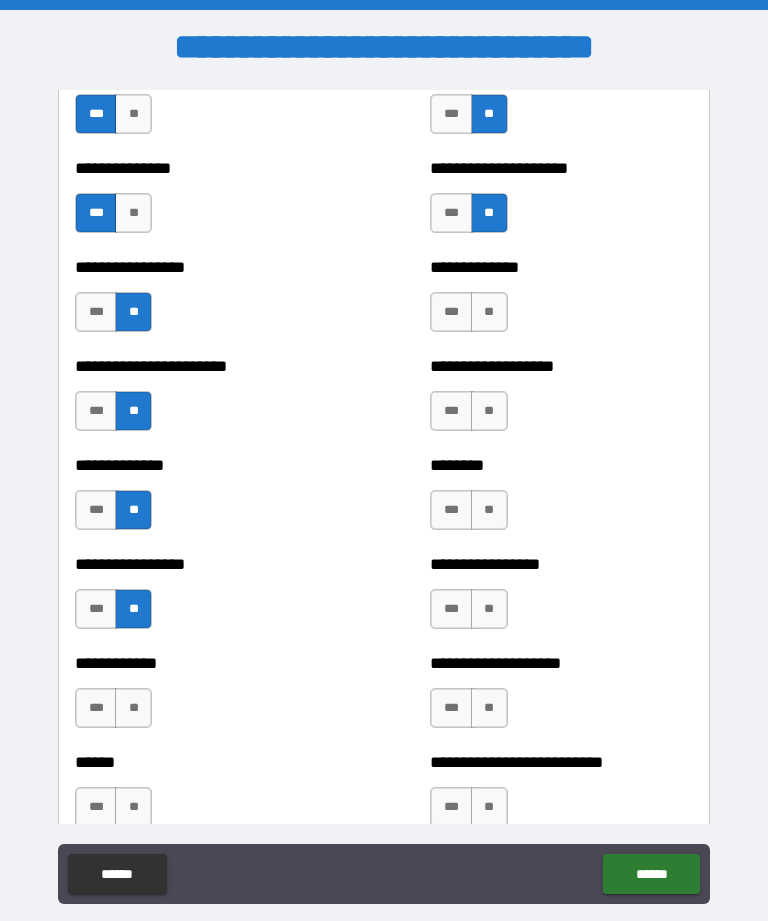 click on "**" at bounding box center (133, 708) 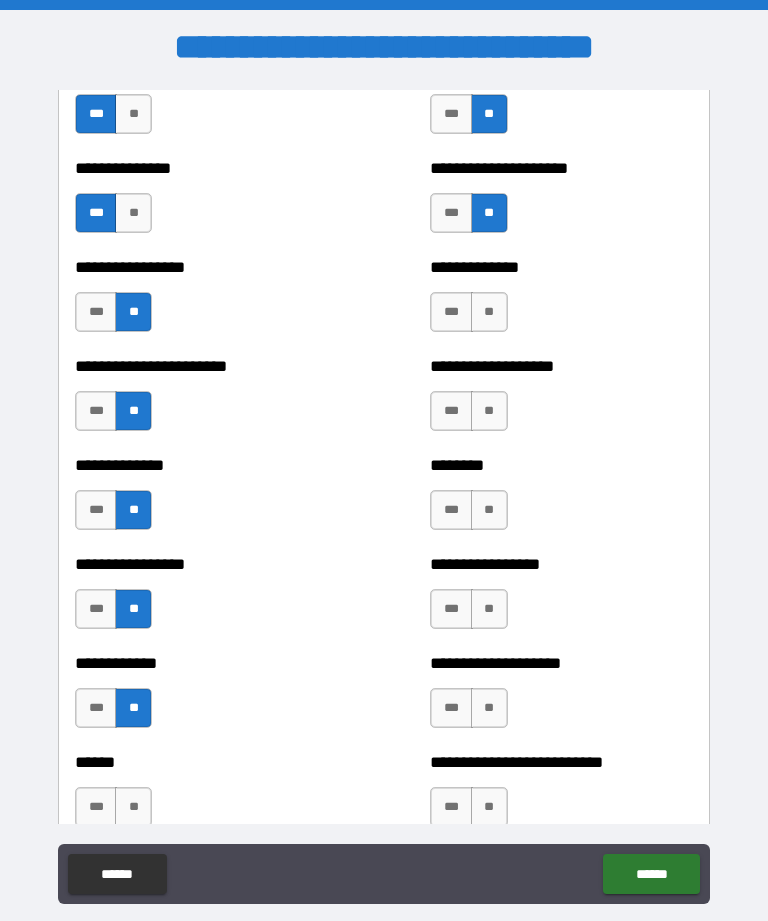 click on "**********" at bounding box center (561, 302) 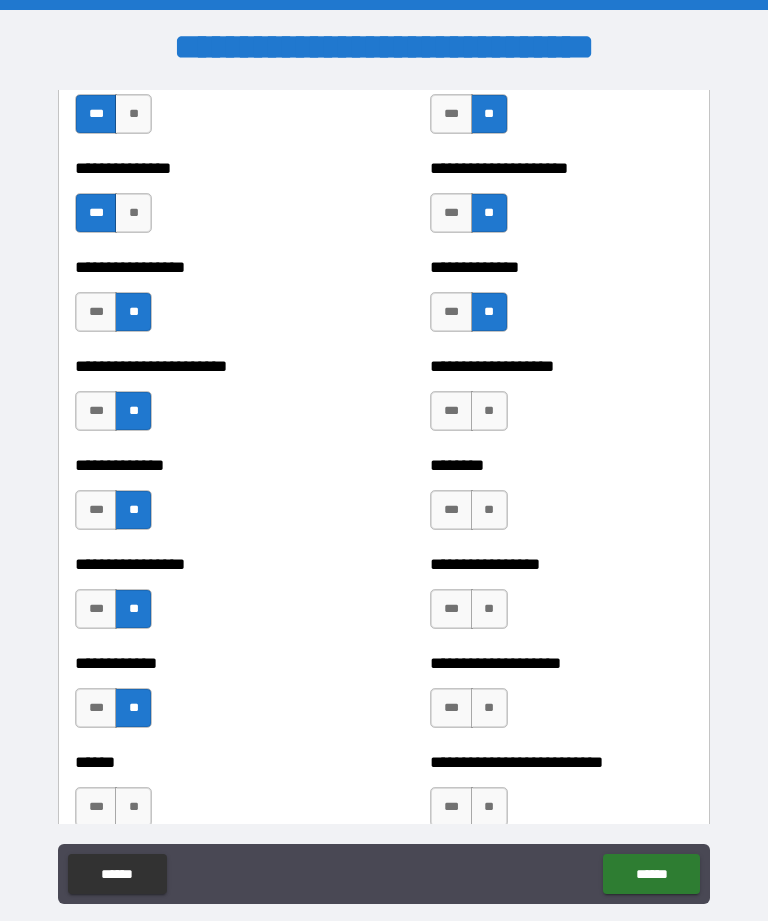 click on "**" at bounding box center (489, 411) 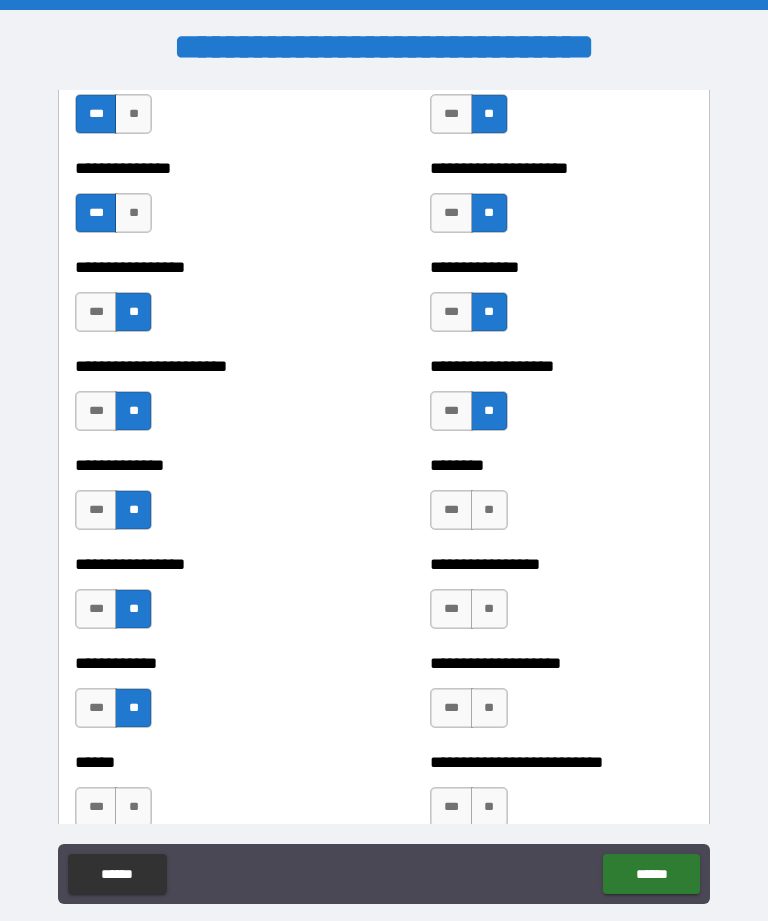 click on "**" at bounding box center [489, 510] 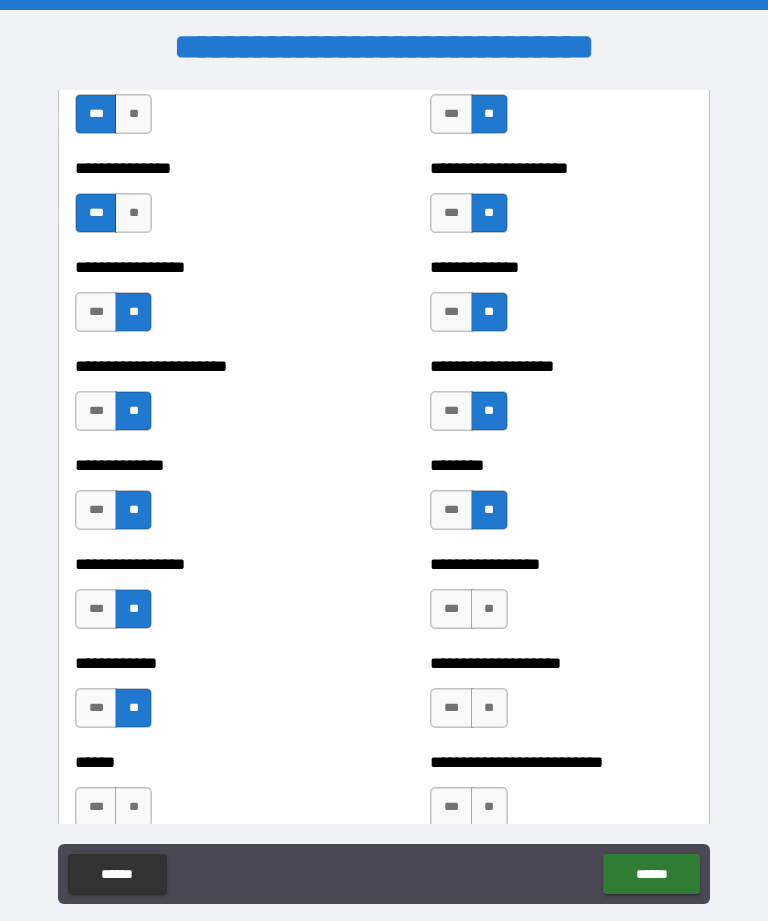 click on "**" at bounding box center (489, 609) 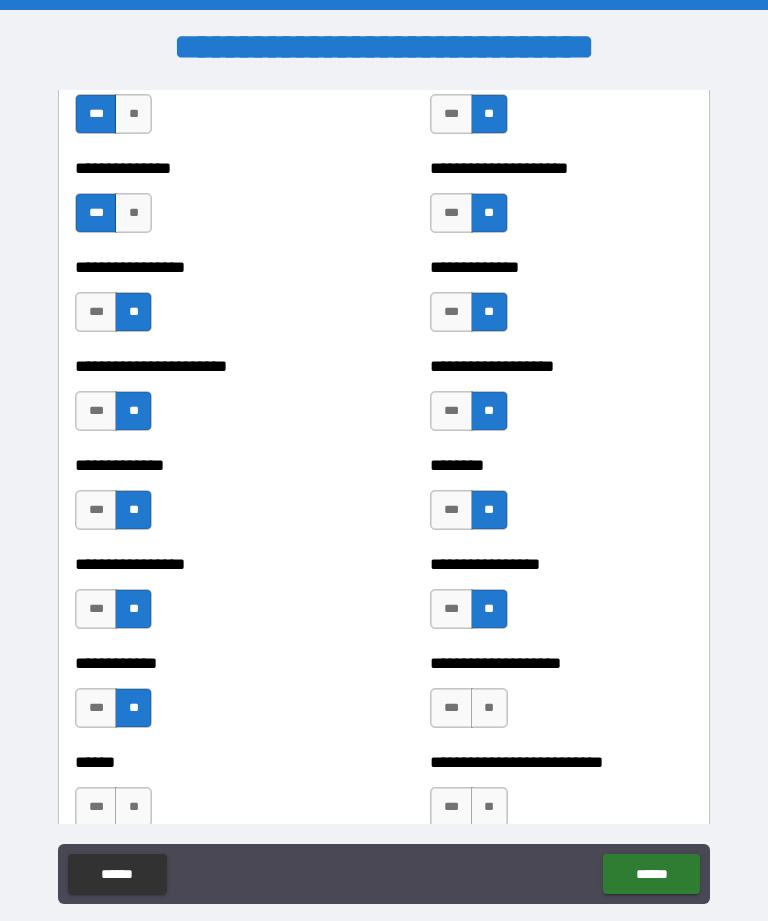 click on "**" at bounding box center [489, 708] 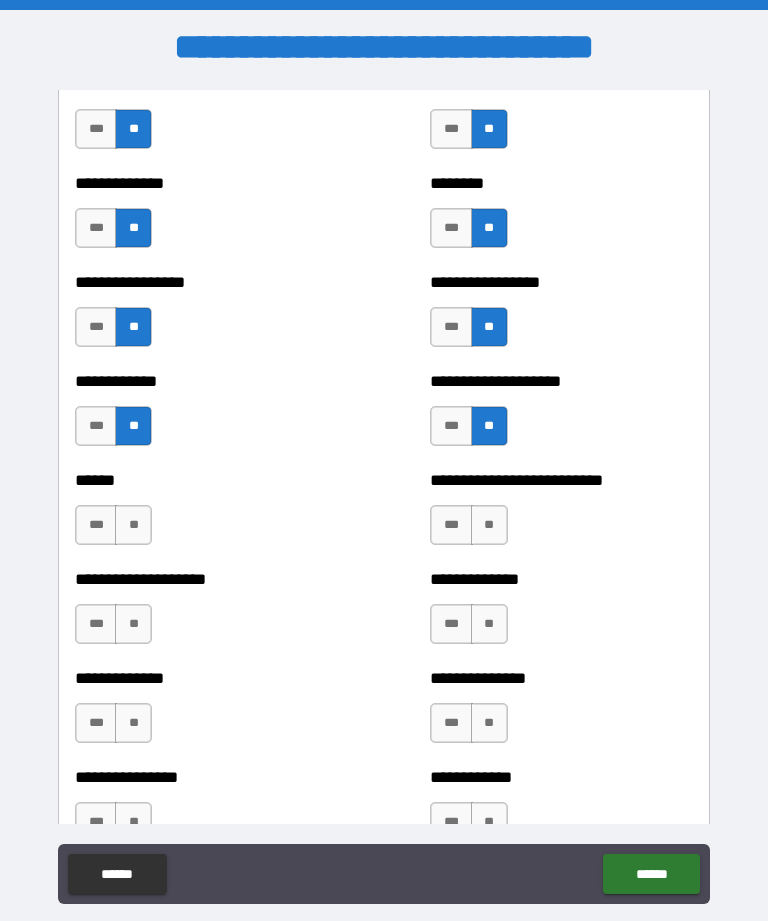 scroll, scrollTop: 3769, scrollLeft: 0, axis: vertical 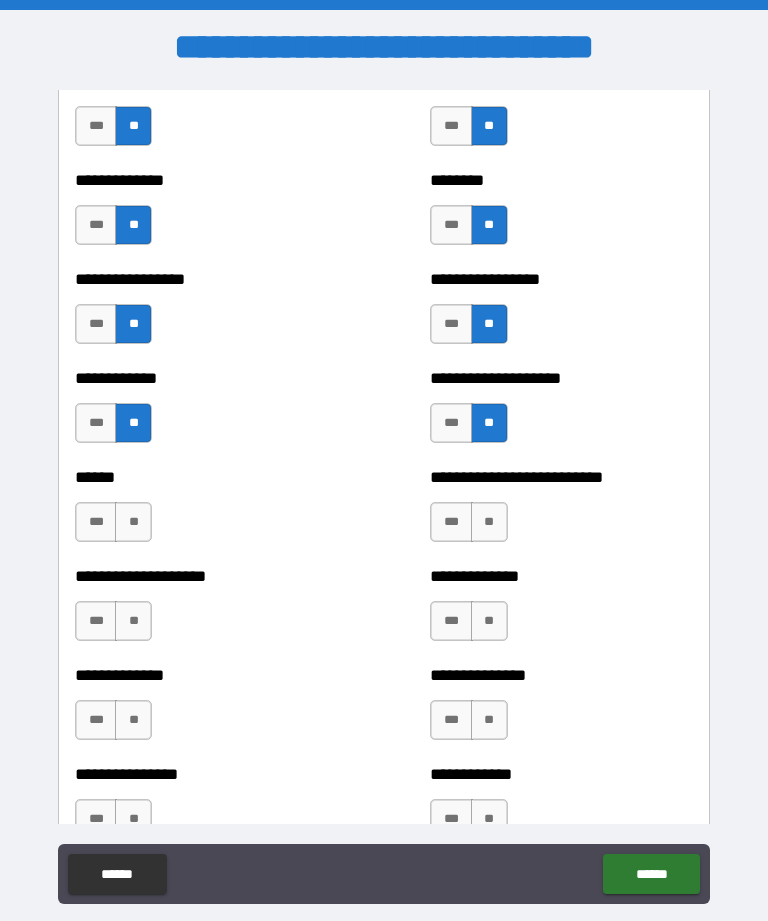 click on "**" at bounding box center [133, 522] 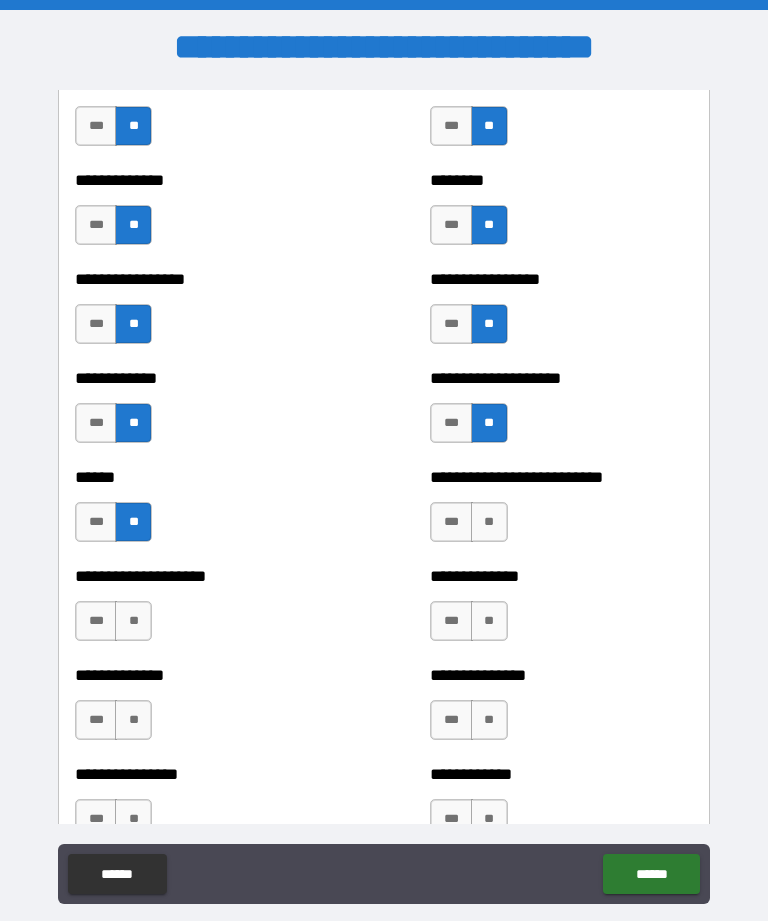 click on "**" at bounding box center (133, 621) 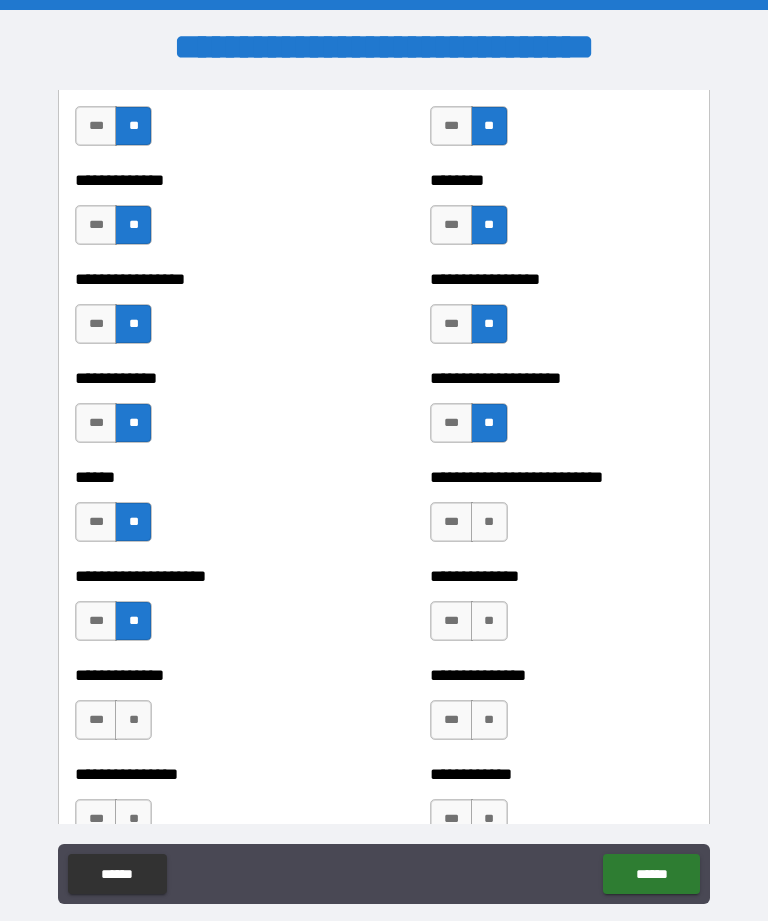 click on "**" at bounding box center (133, 720) 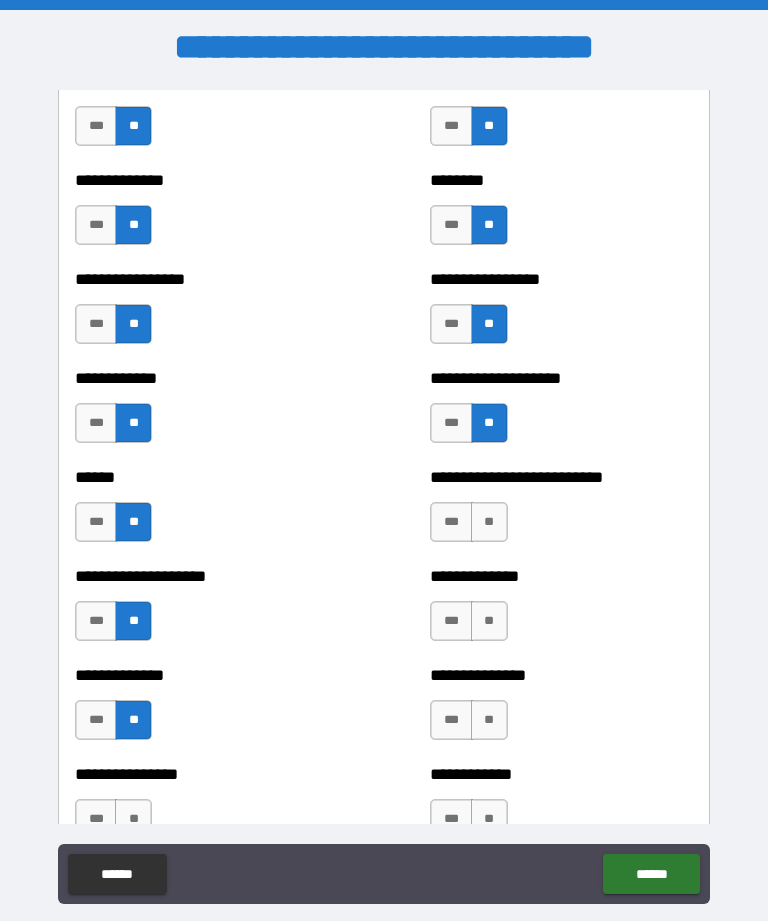 click on "**********" at bounding box center (561, 512) 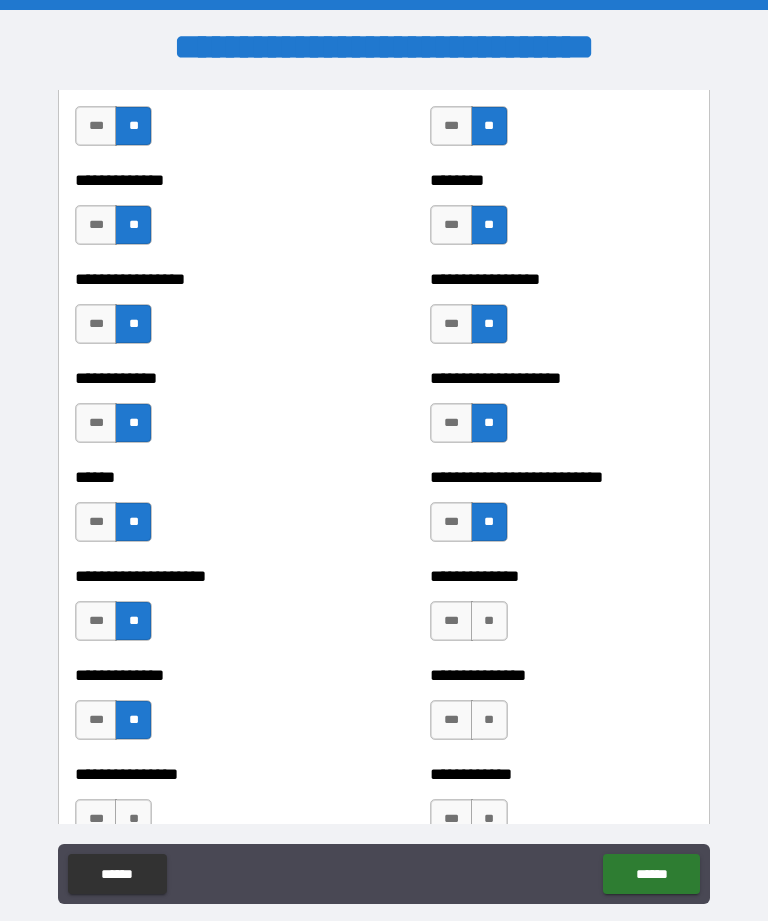 click on "**" at bounding box center [489, 621] 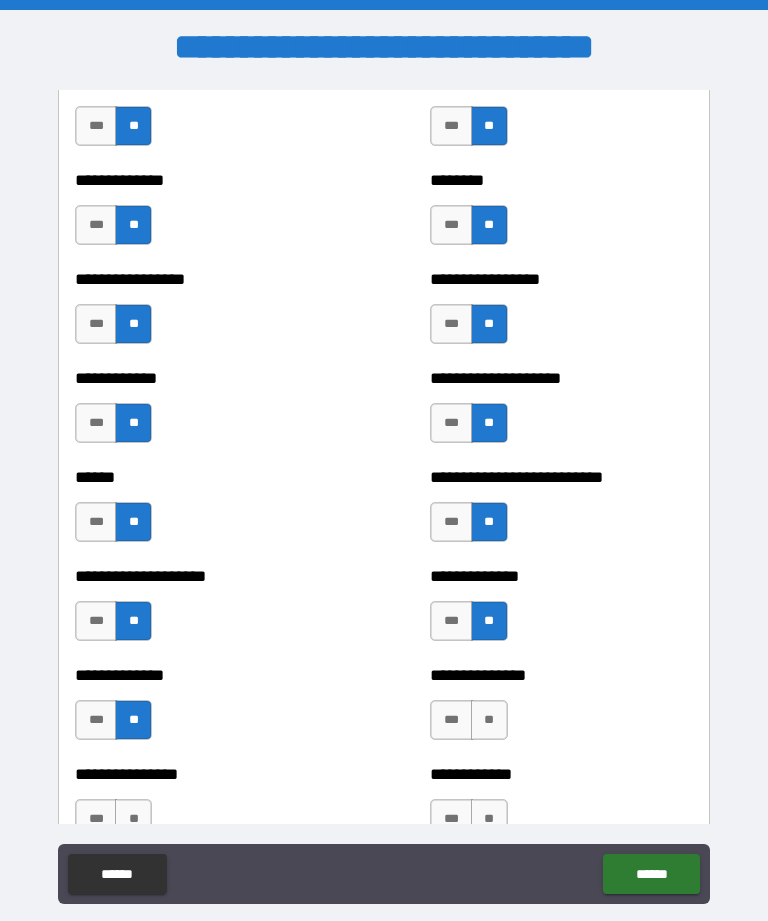 click on "**" at bounding box center (489, 720) 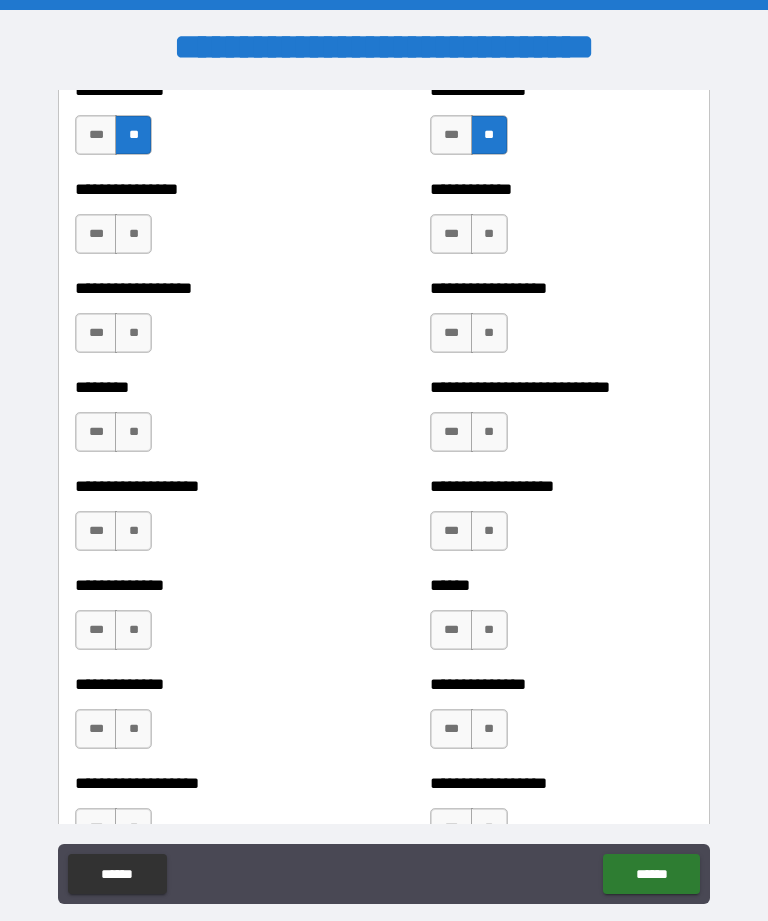 scroll, scrollTop: 4355, scrollLeft: 0, axis: vertical 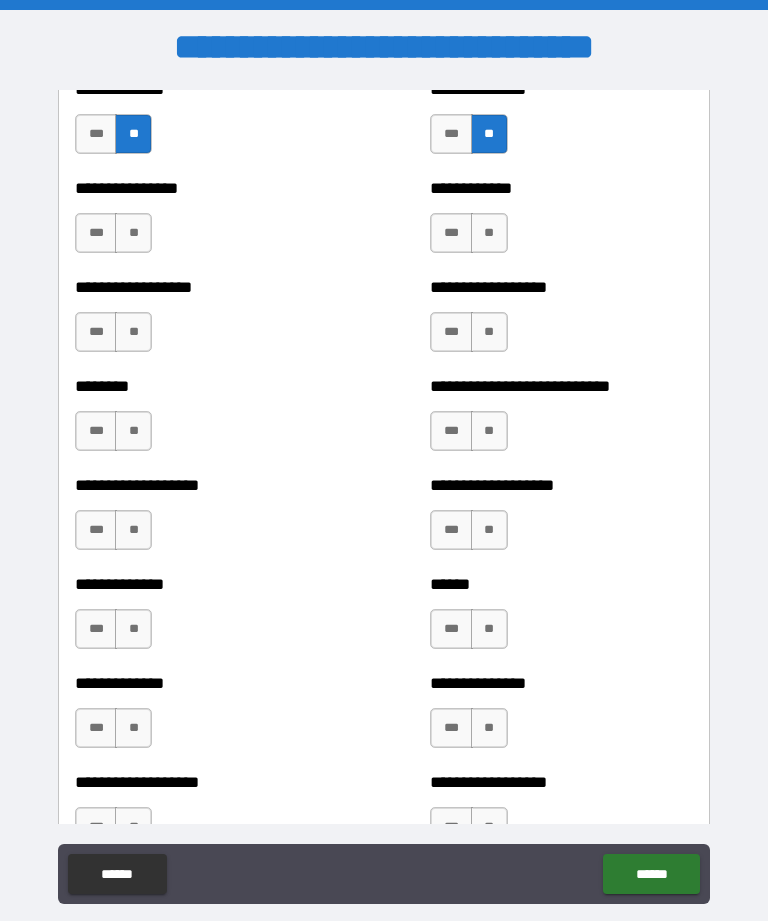 click on "**" at bounding box center [133, 233] 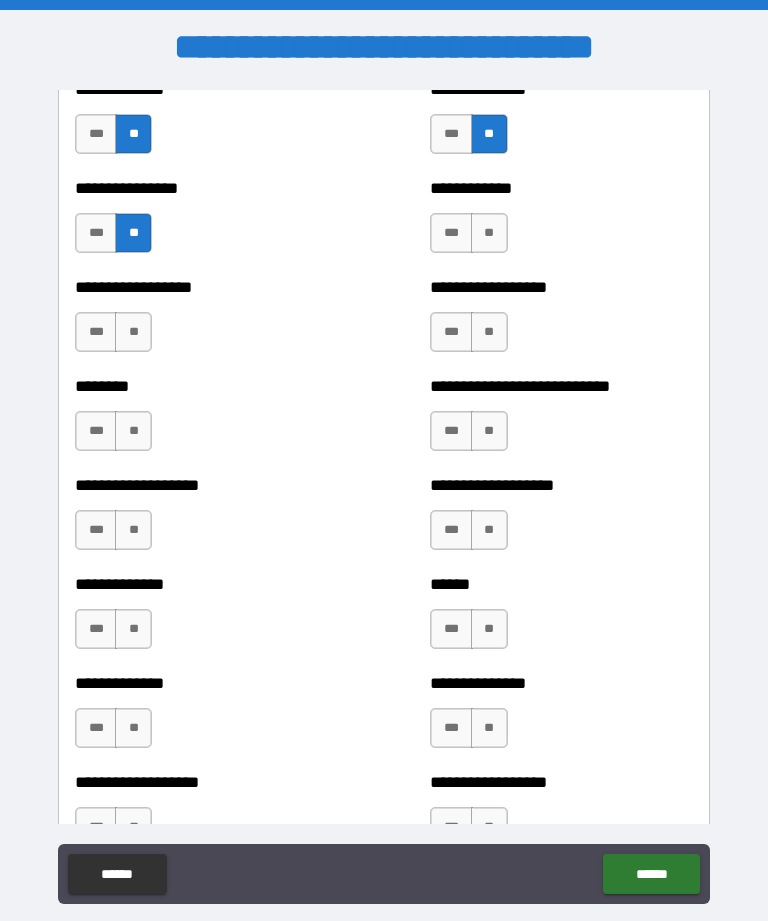 click on "**" at bounding box center (133, 332) 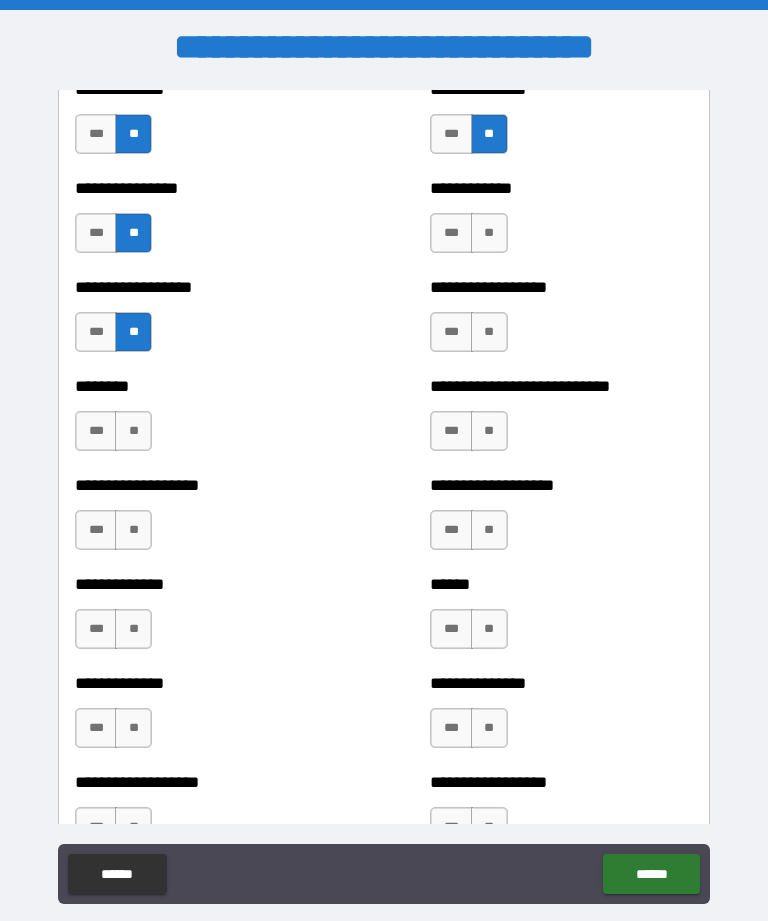 click on "**" at bounding box center [133, 431] 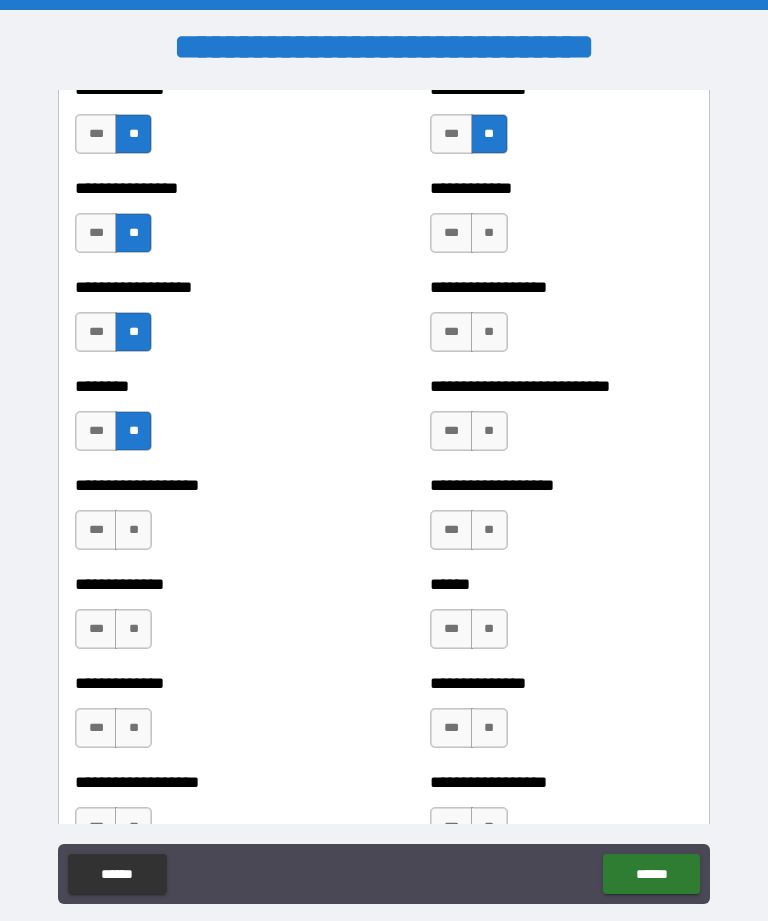 click on "**" at bounding box center (133, 530) 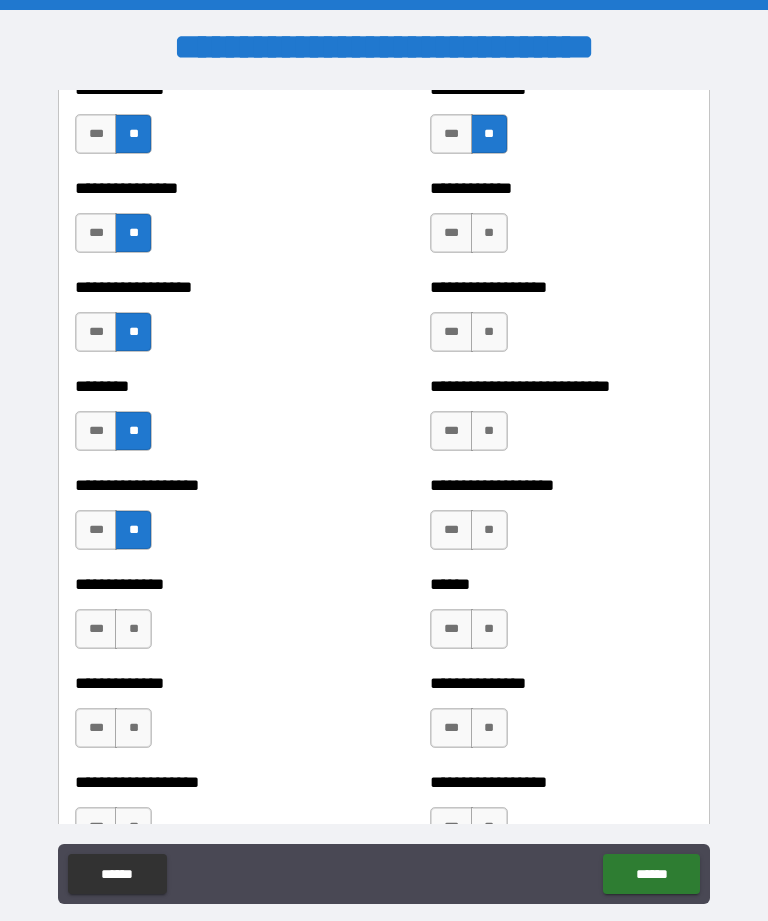 click on "**" at bounding box center [133, 629] 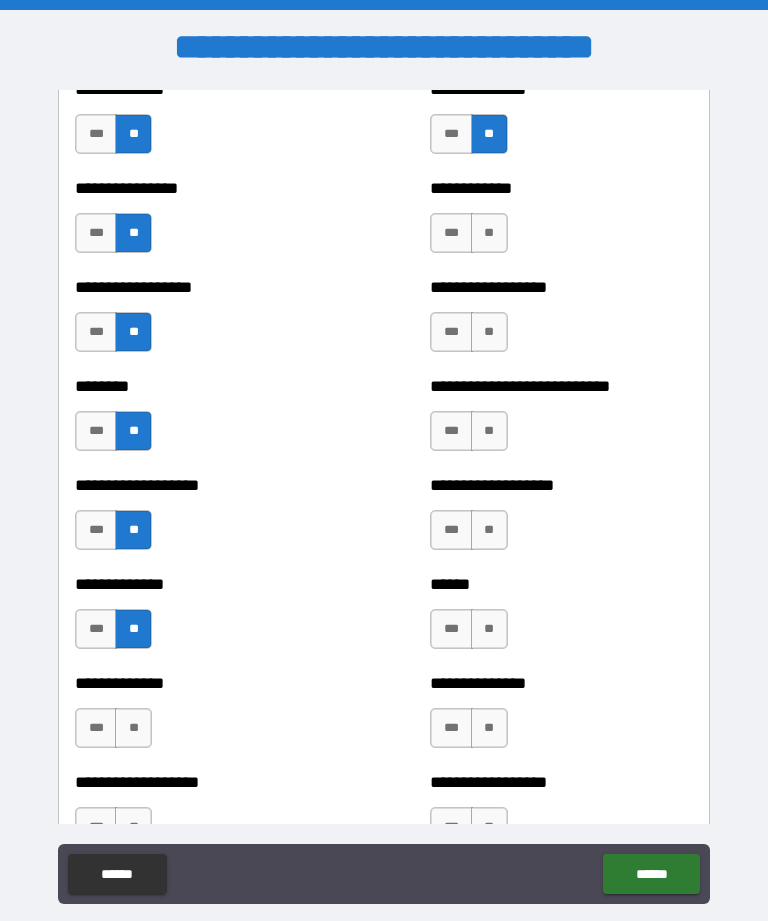 click on "**" at bounding box center (133, 728) 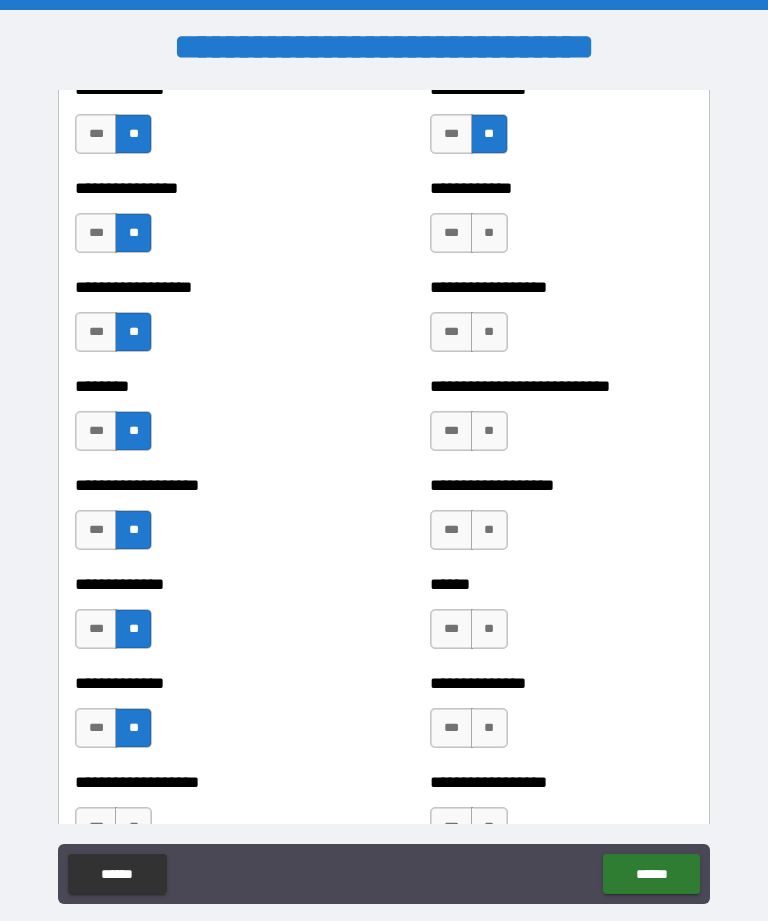 click on "**" at bounding box center [489, 233] 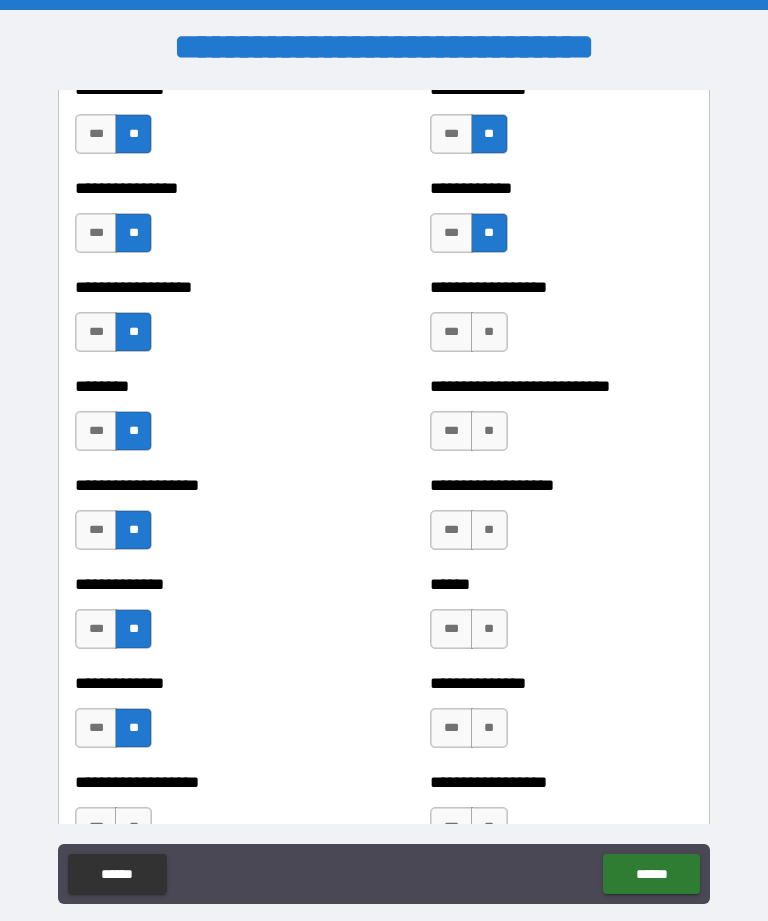click on "**" at bounding box center [489, 332] 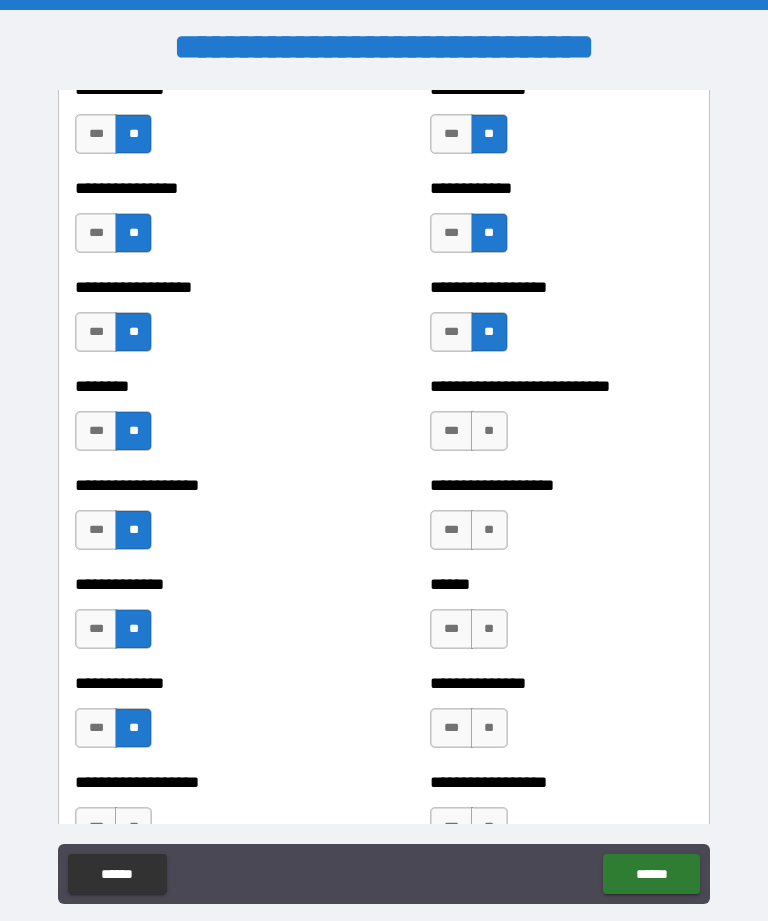 click on "**" at bounding box center [489, 431] 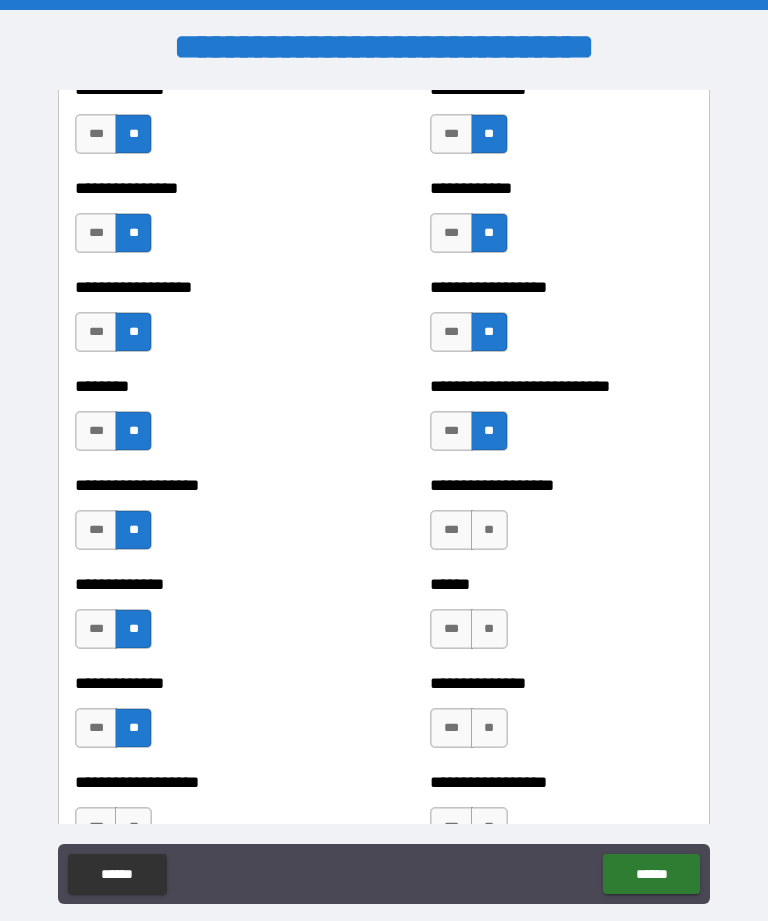 click on "**" at bounding box center [489, 530] 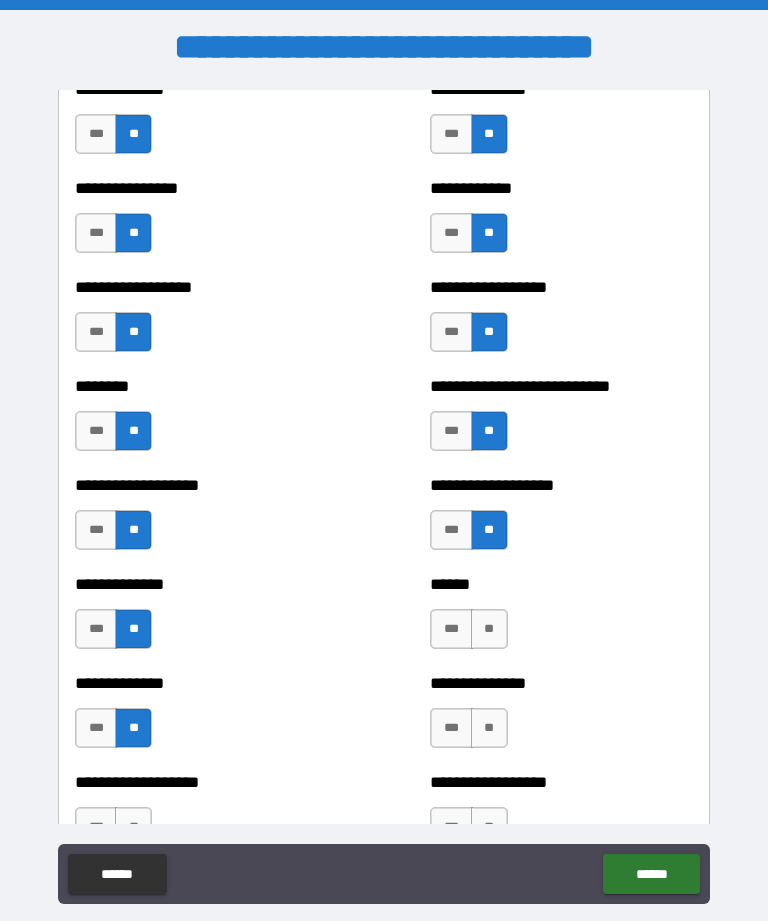 click on "**" at bounding box center (489, 629) 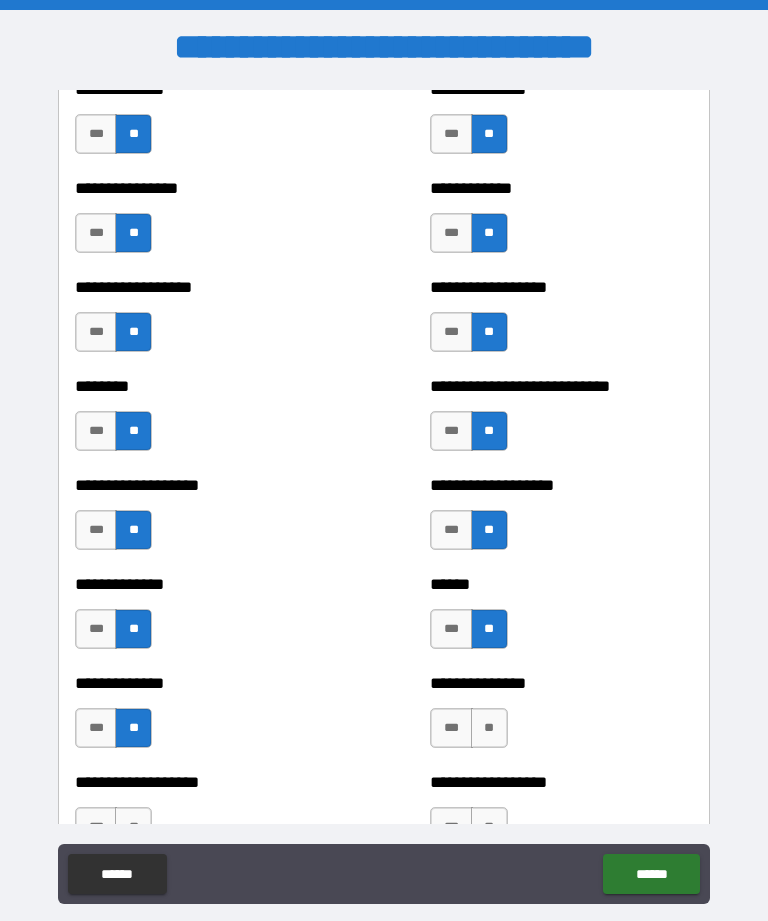 click on "**" at bounding box center (489, 728) 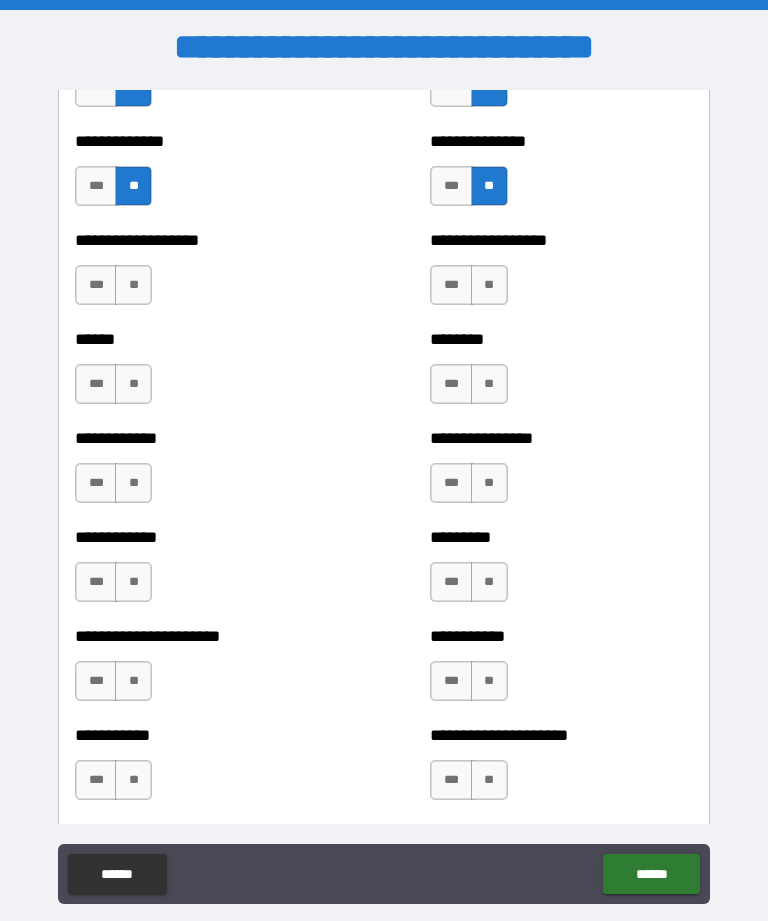 scroll, scrollTop: 4897, scrollLeft: 0, axis: vertical 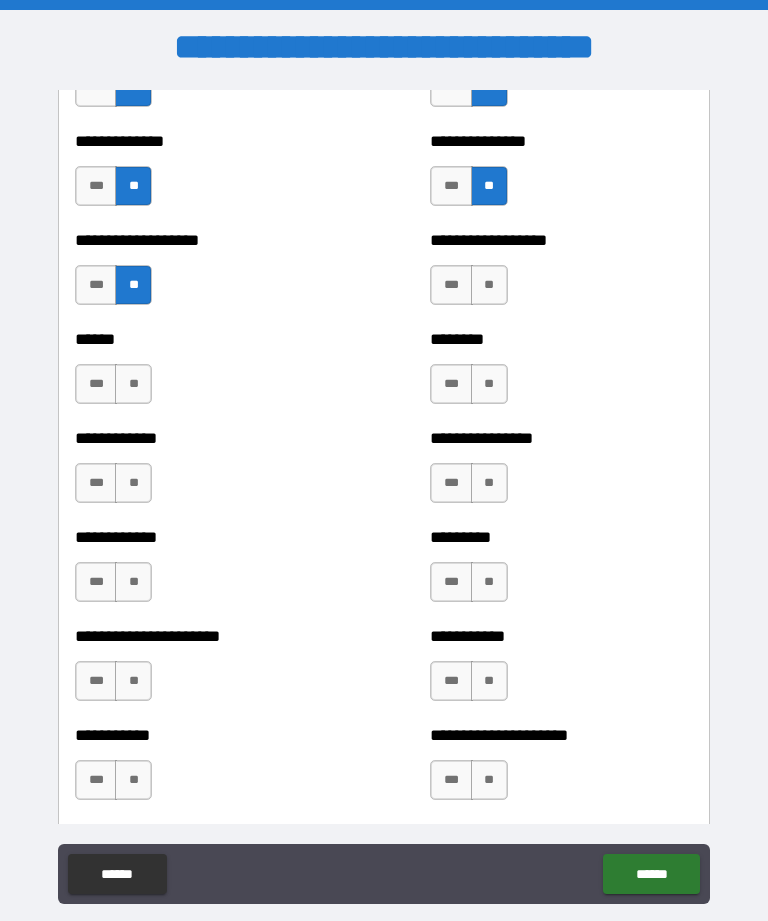 click on "**" at bounding box center (133, 384) 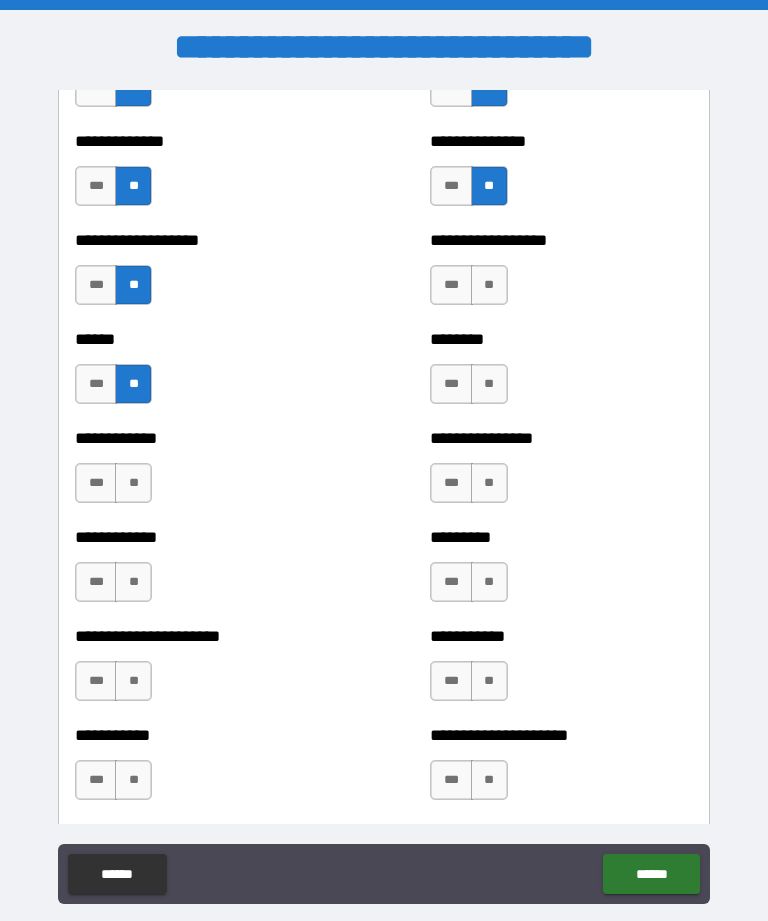 click on "**" at bounding box center (133, 483) 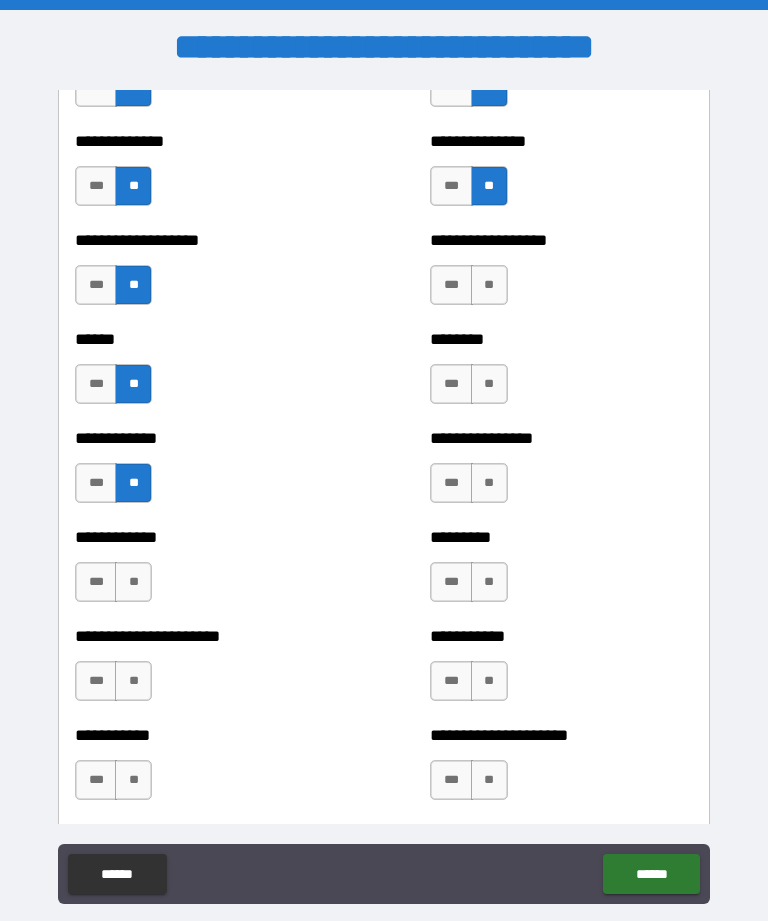 click on "**" at bounding box center [133, 582] 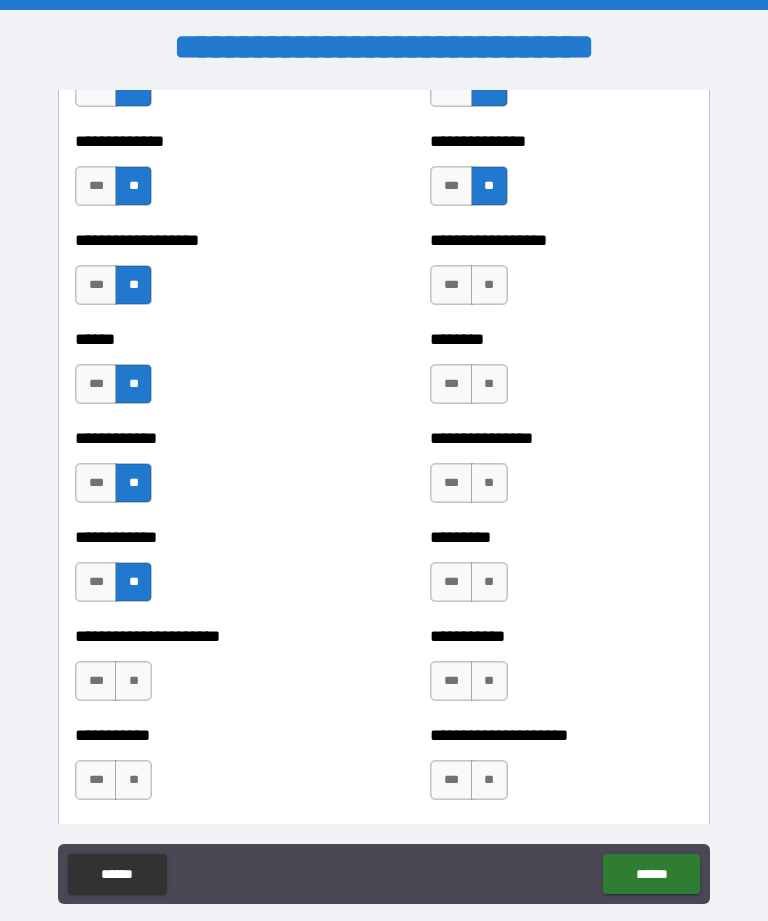 click on "**" at bounding box center [133, 681] 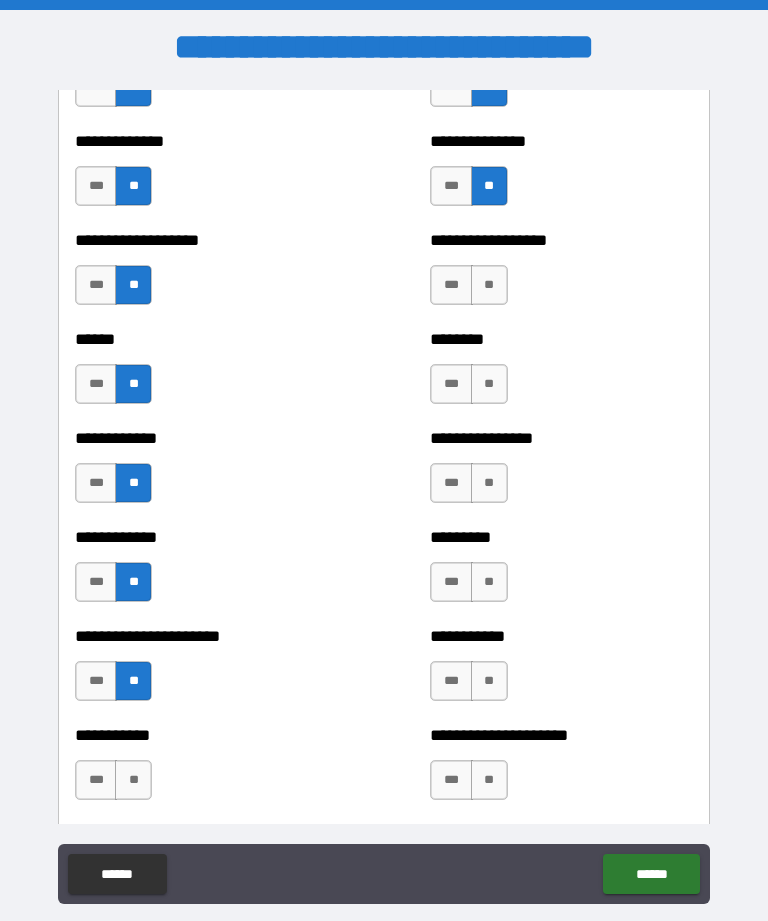 click on "**" at bounding box center [133, 780] 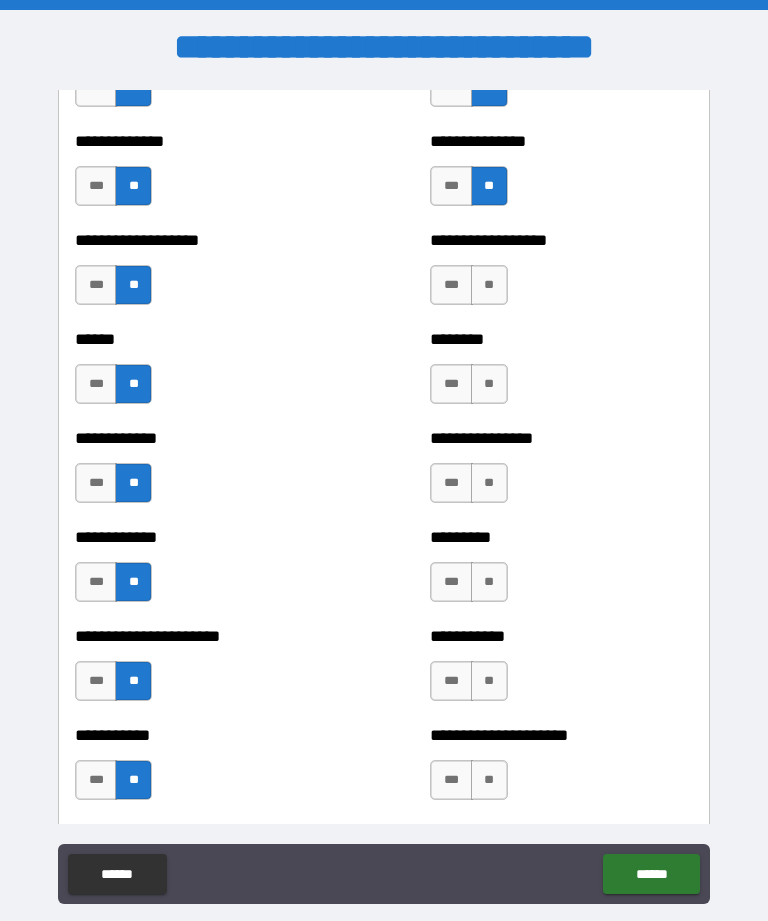 click on "**" at bounding box center [489, 285] 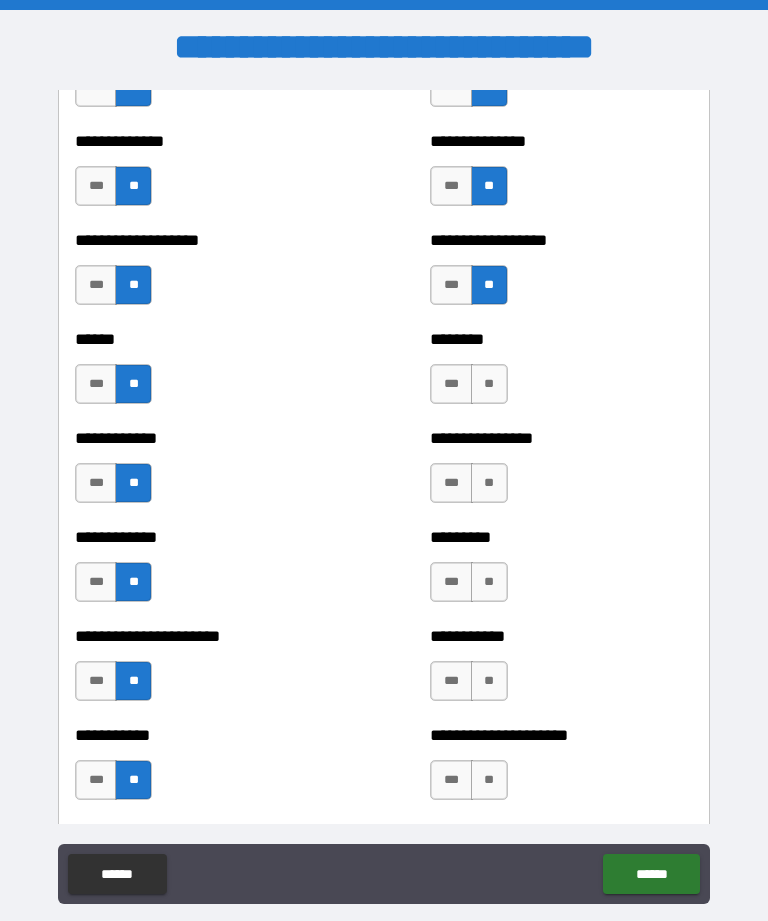 click on "**" at bounding box center (489, 384) 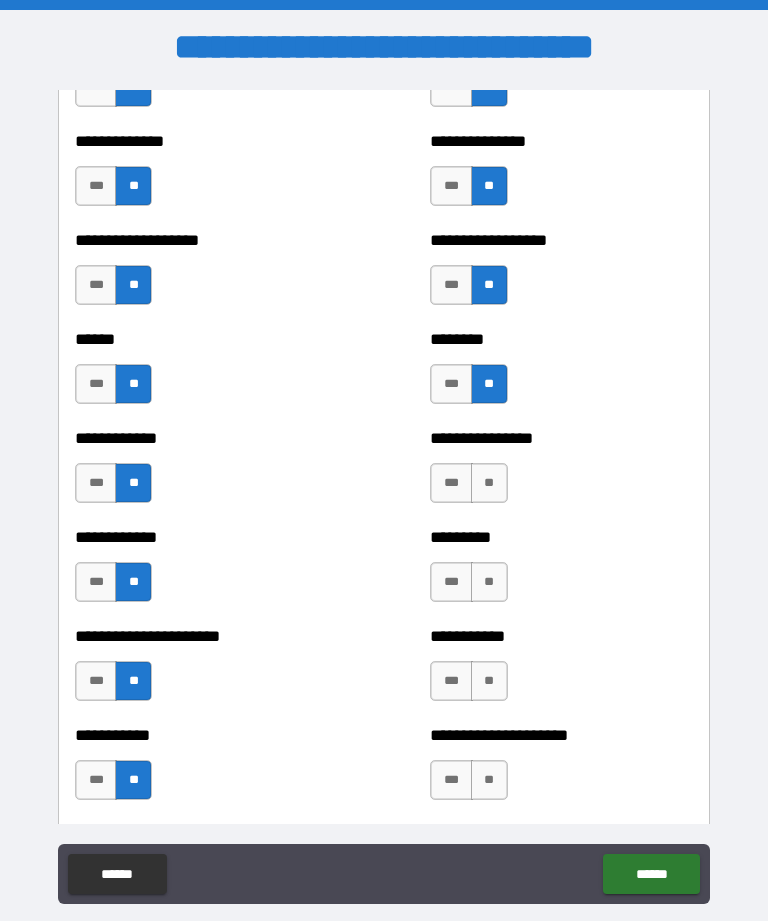 click on "**" at bounding box center [489, 483] 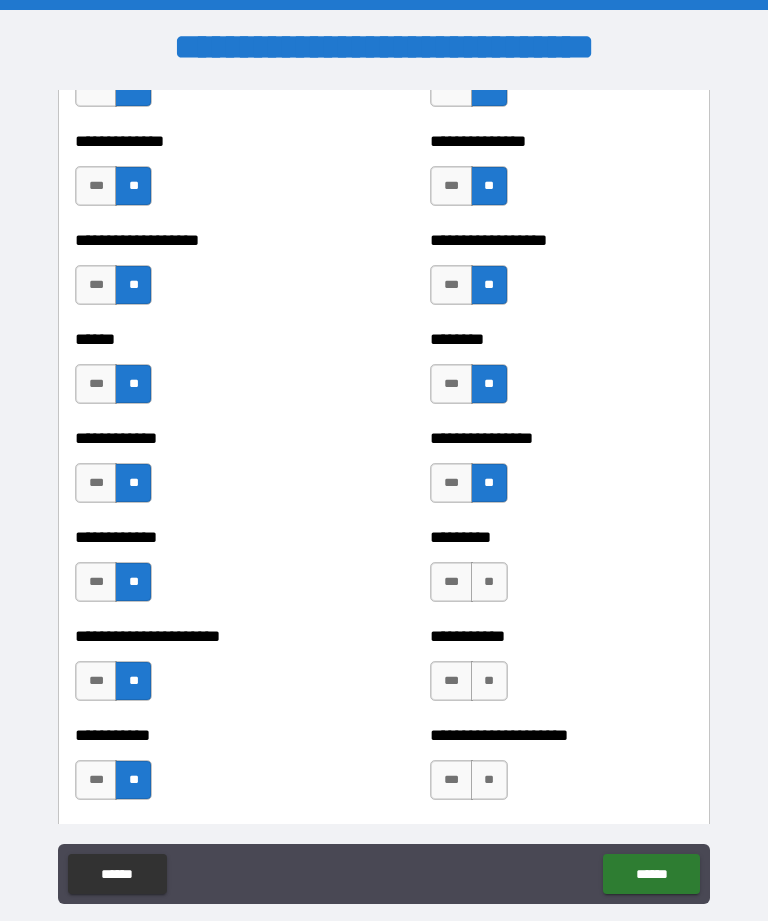 click on "**" at bounding box center [489, 582] 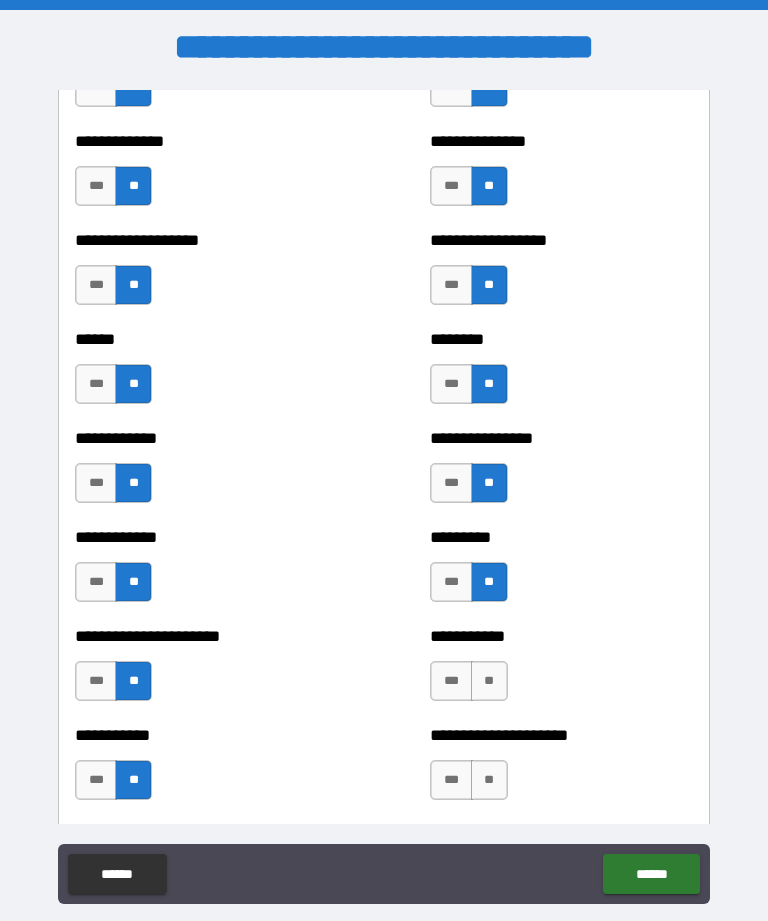 click on "**" at bounding box center [489, 681] 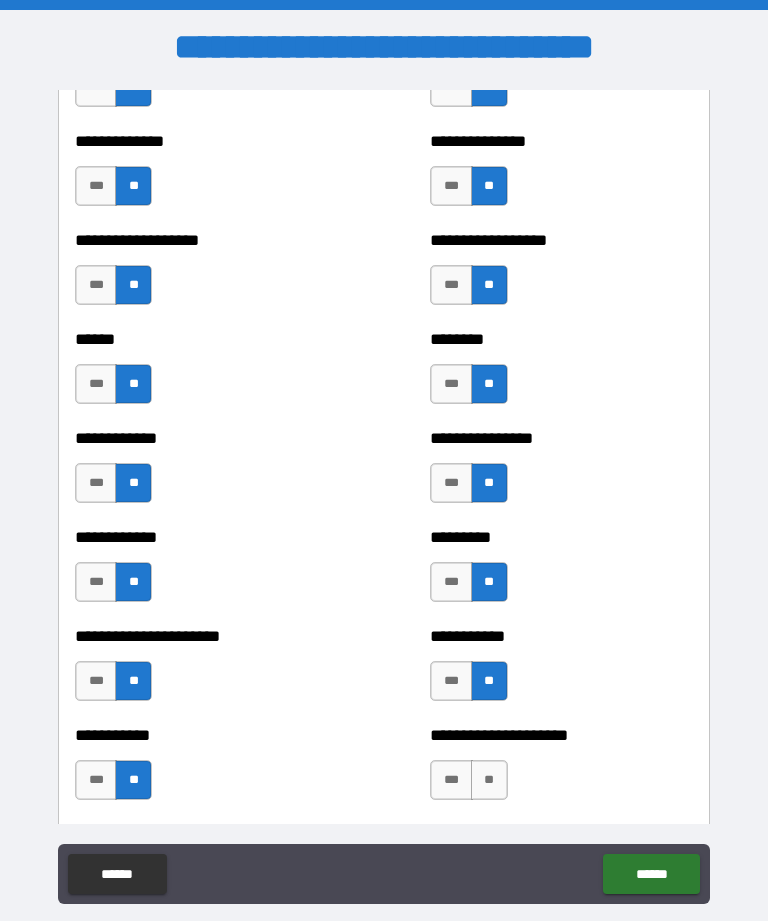 click on "**" at bounding box center [489, 780] 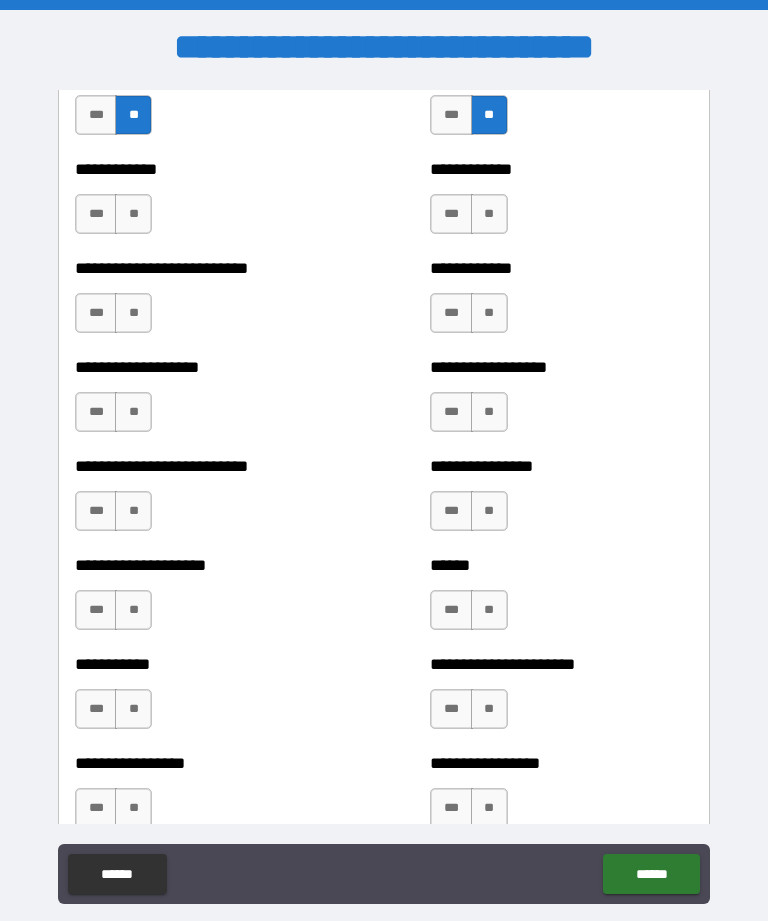 scroll, scrollTop: 5564, scrollLeft: 0, axis: vertical 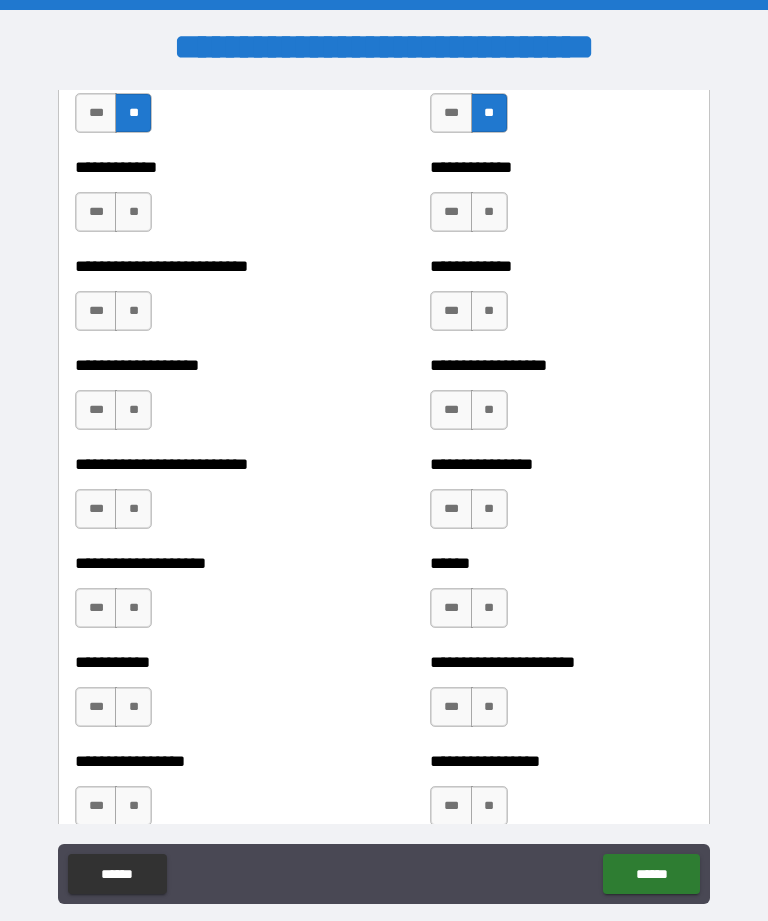 click on "**" at bounding box center (133, 212) 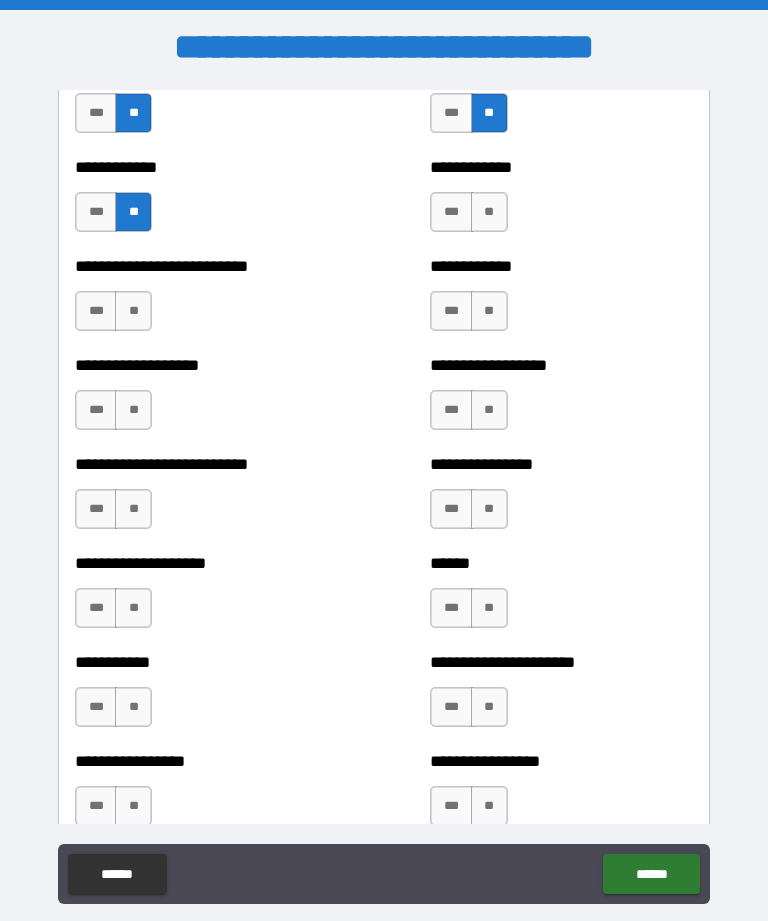 click on "**" at bounding box center [133, 311] 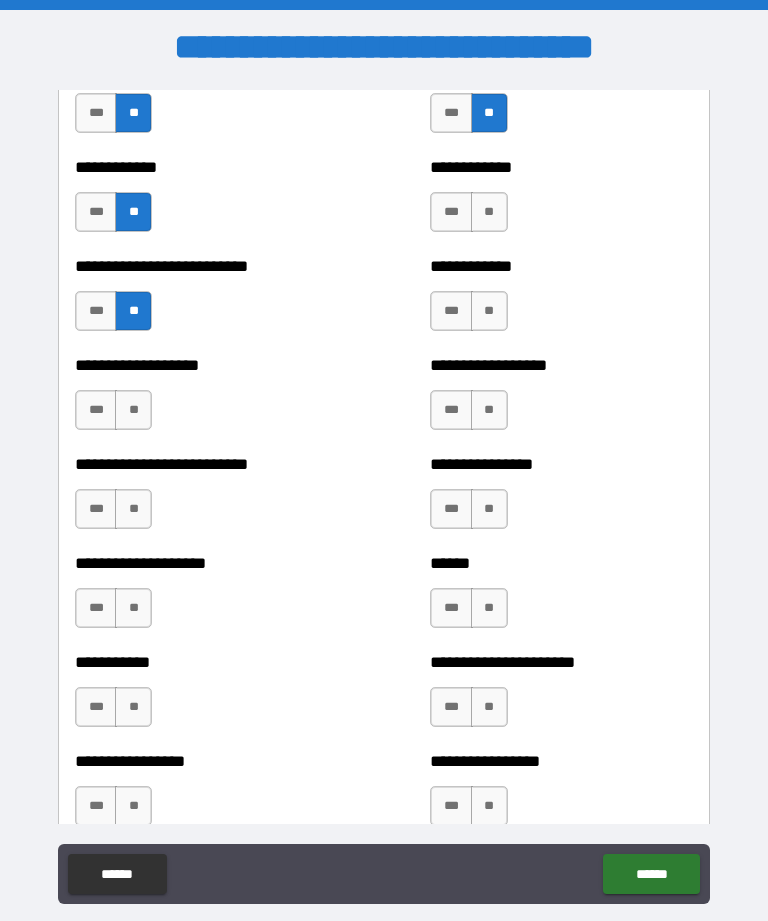 click on "**" at bounding box center [133, 410] 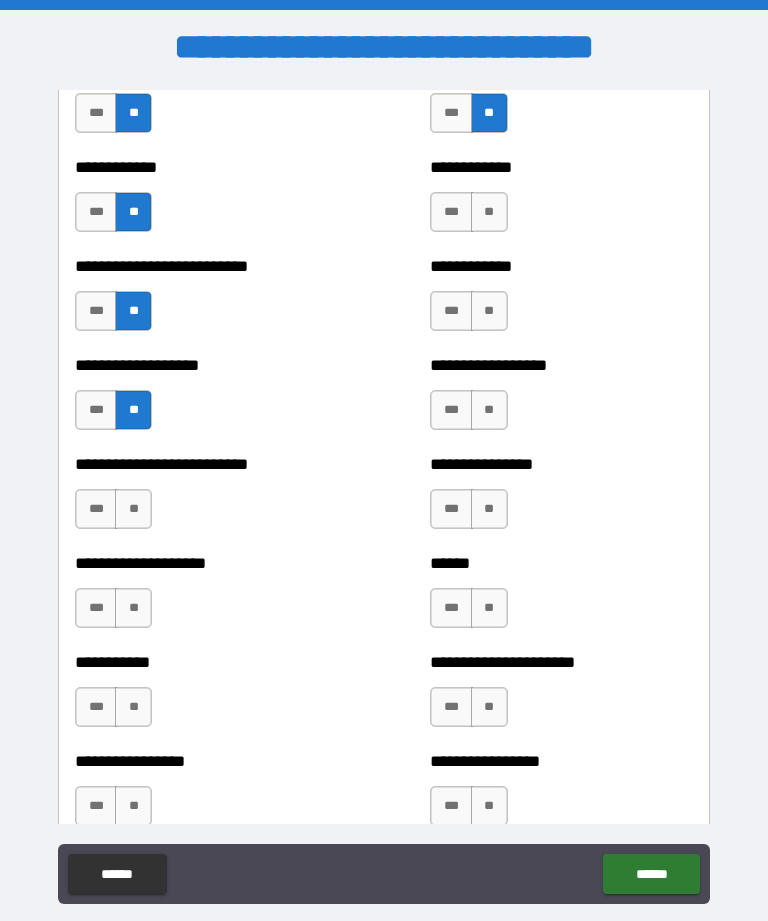 click on "**" at bounding box center [133, 509] 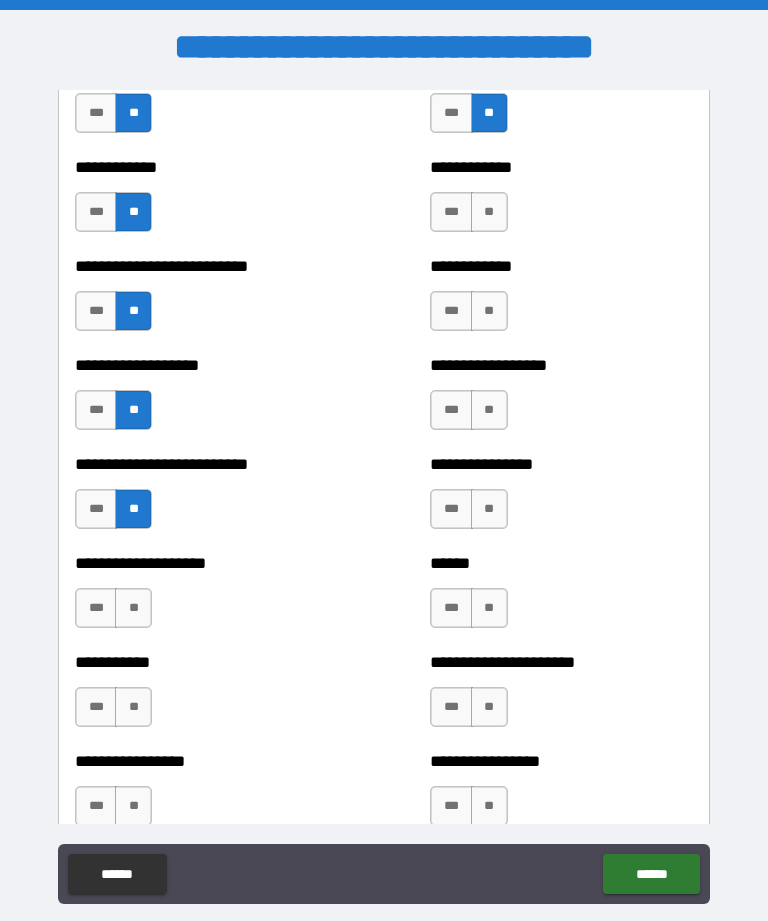 click on "**" at bounding box center (133, 608) 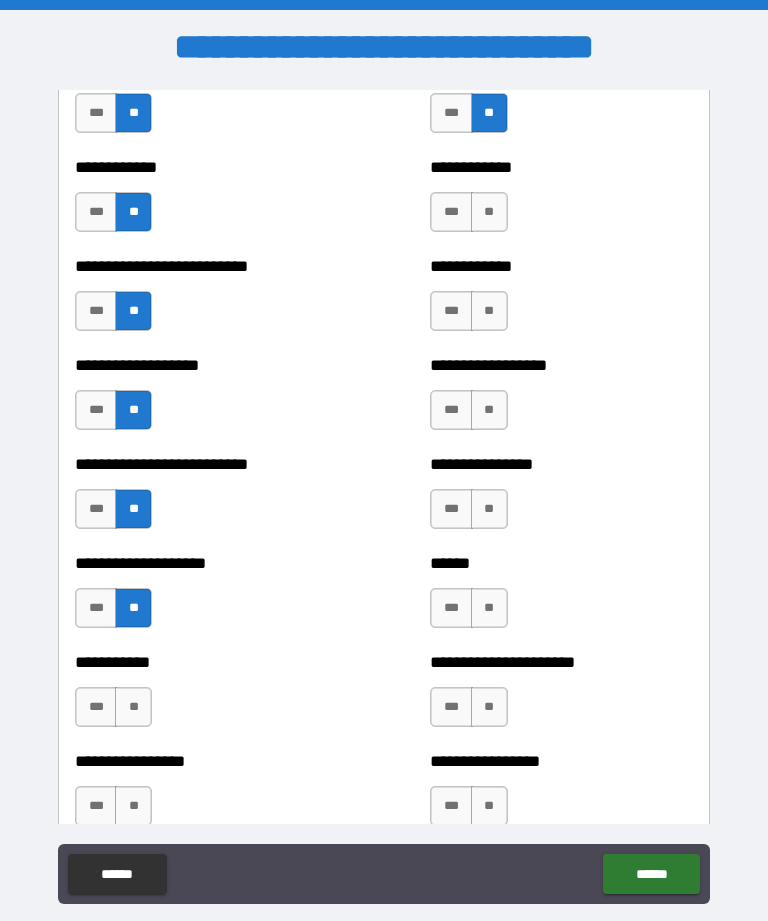 click on "**" at bounding box center [133, 707] 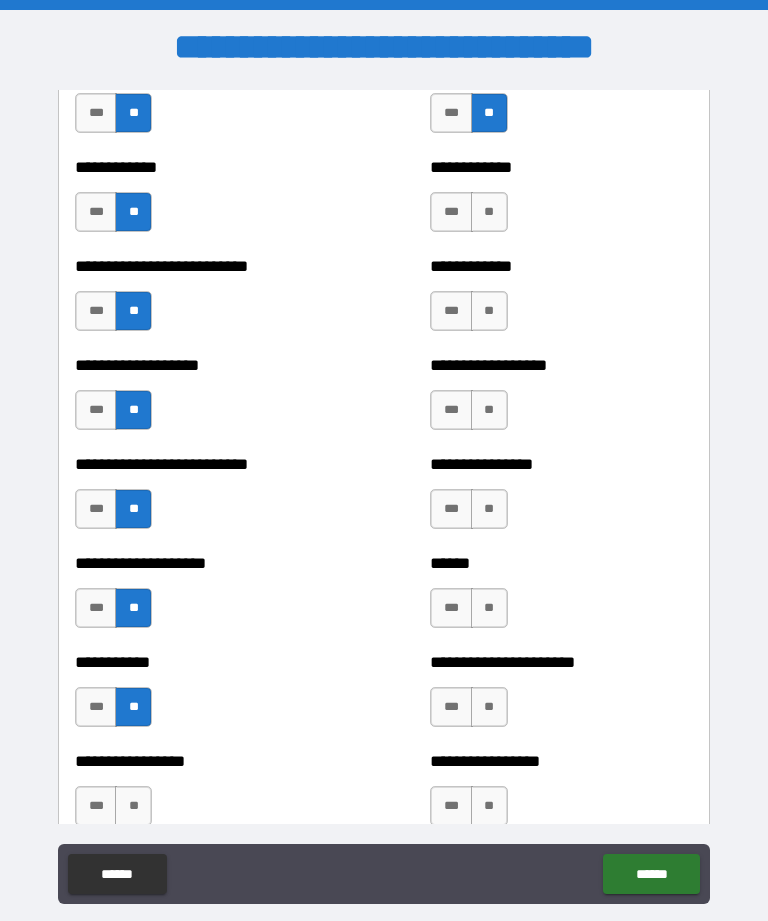 click on "**" at bounding box center [489, 212] 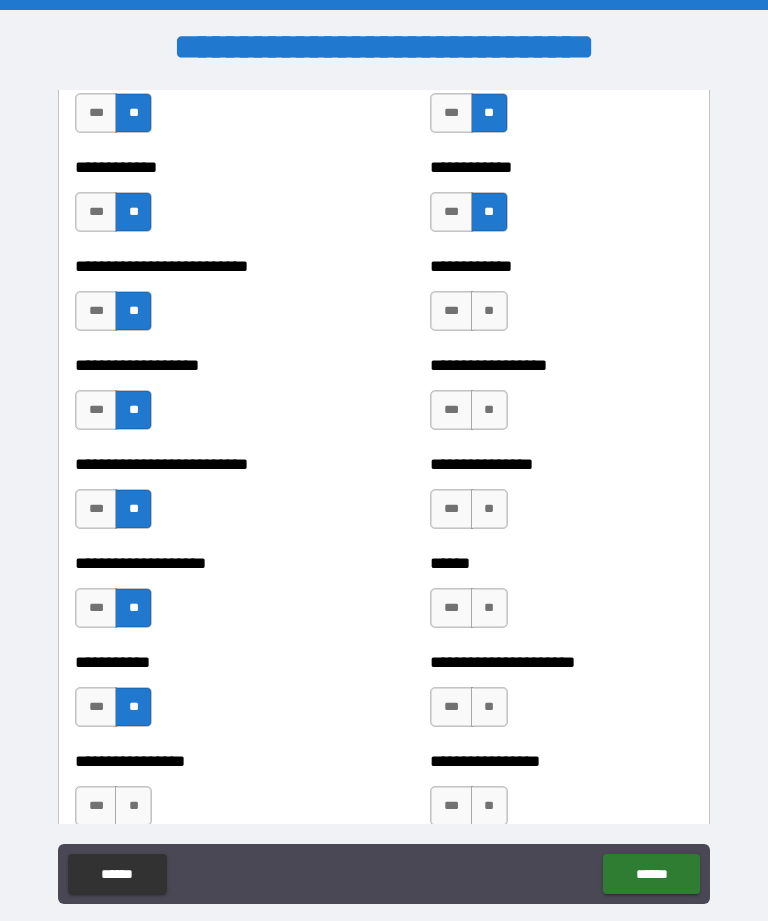 click on "**" at bounding box center (489, 311) 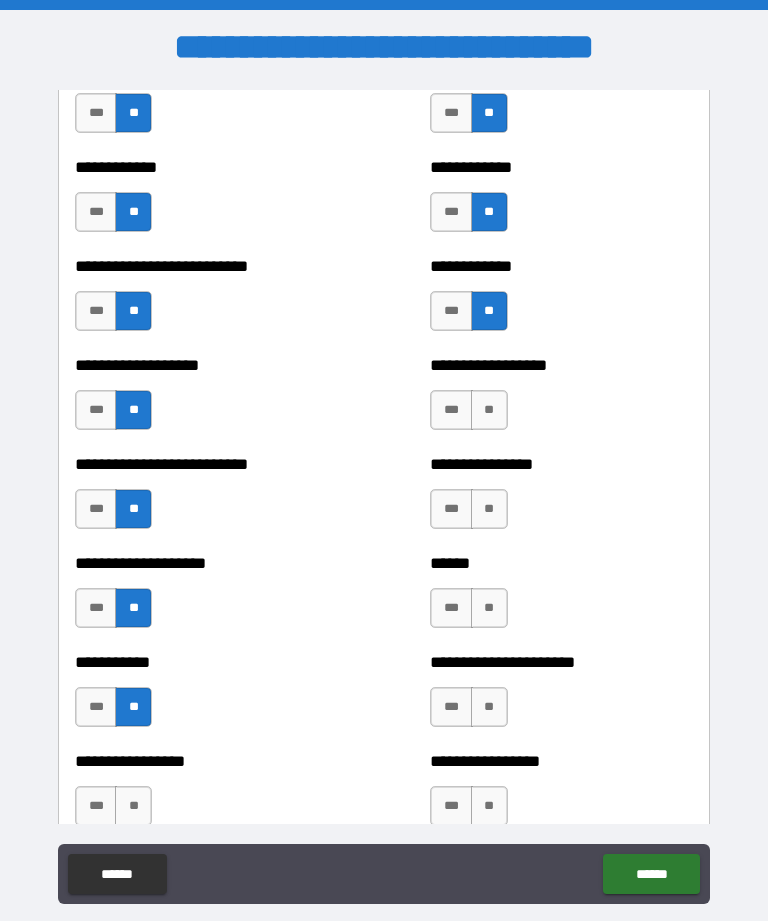click on "**" at bounding box center [489, 410] 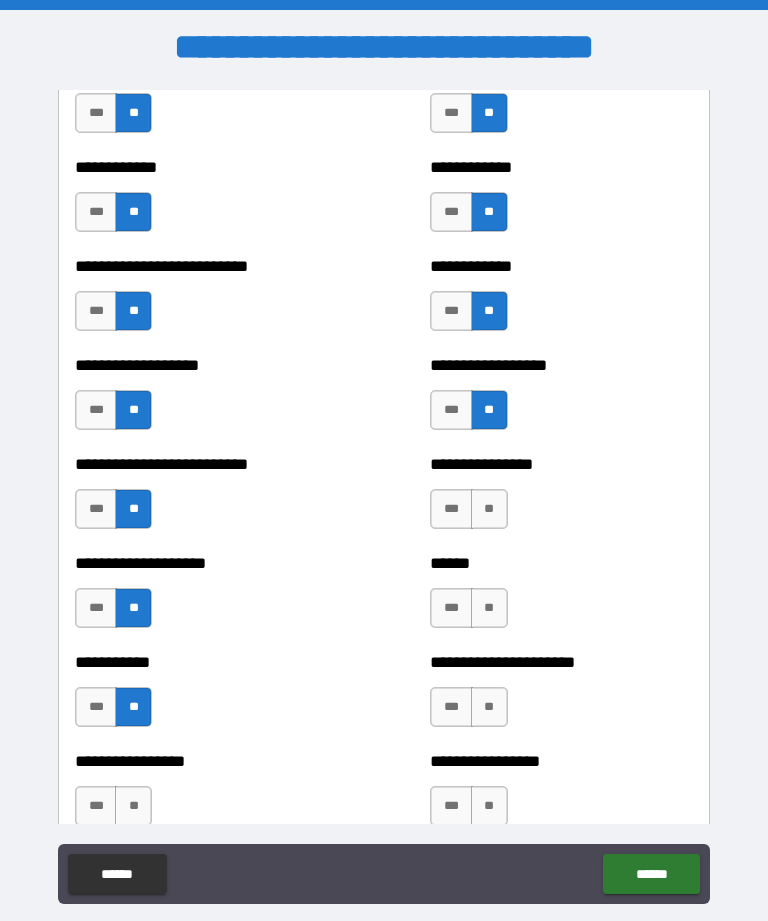 click on "**" at bounding box center [489, 509] 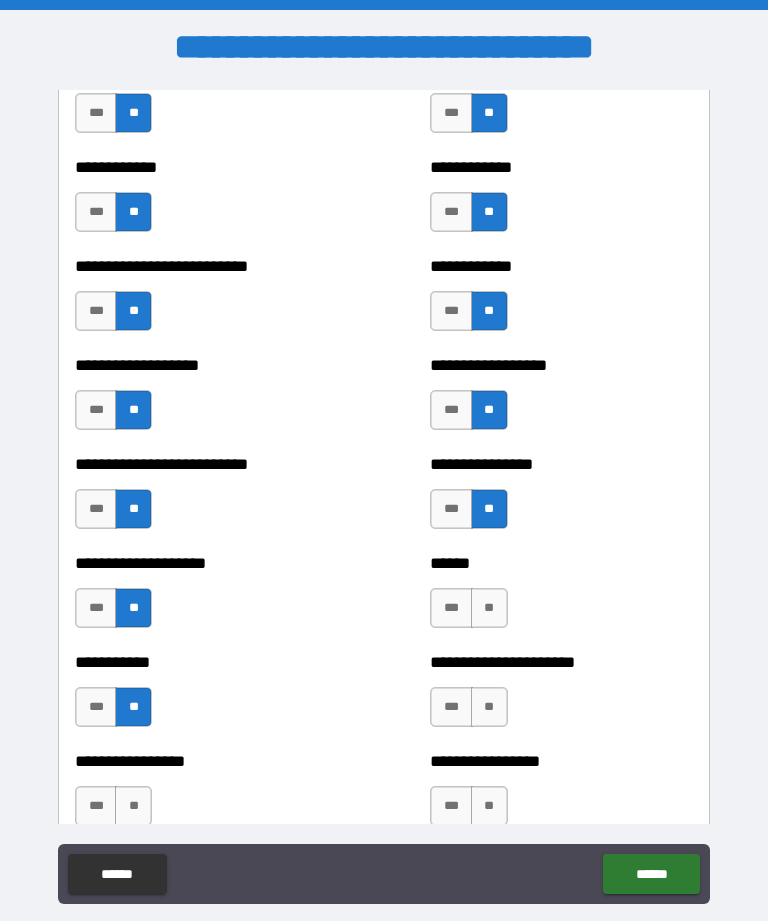 click on "**" at bounding box center (489, 608) 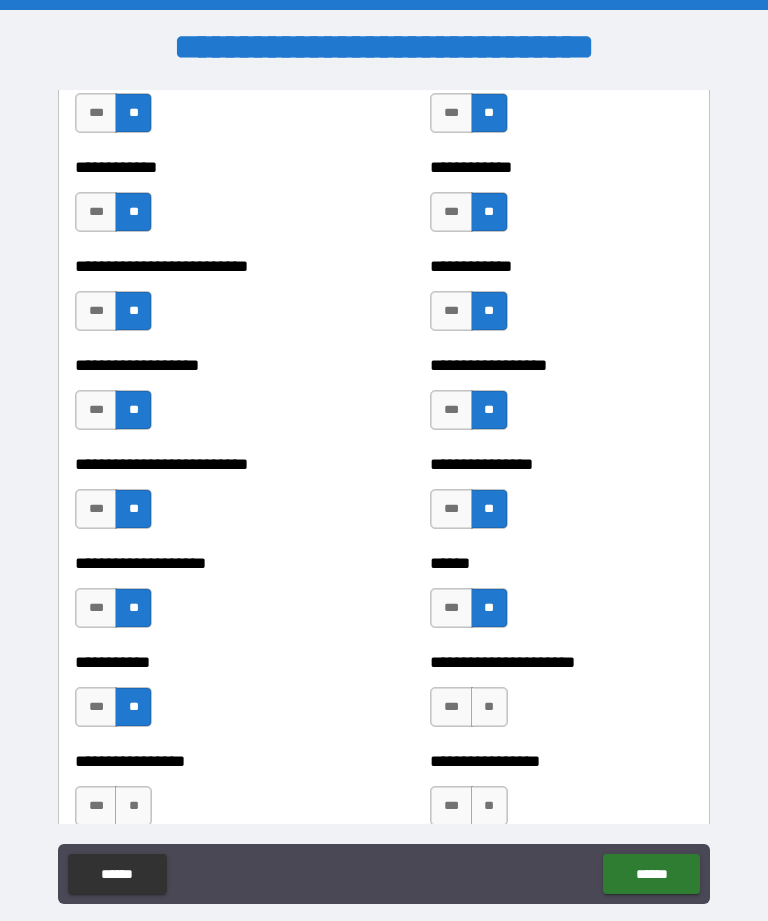 click on "**" at bounding box center [489, 707] 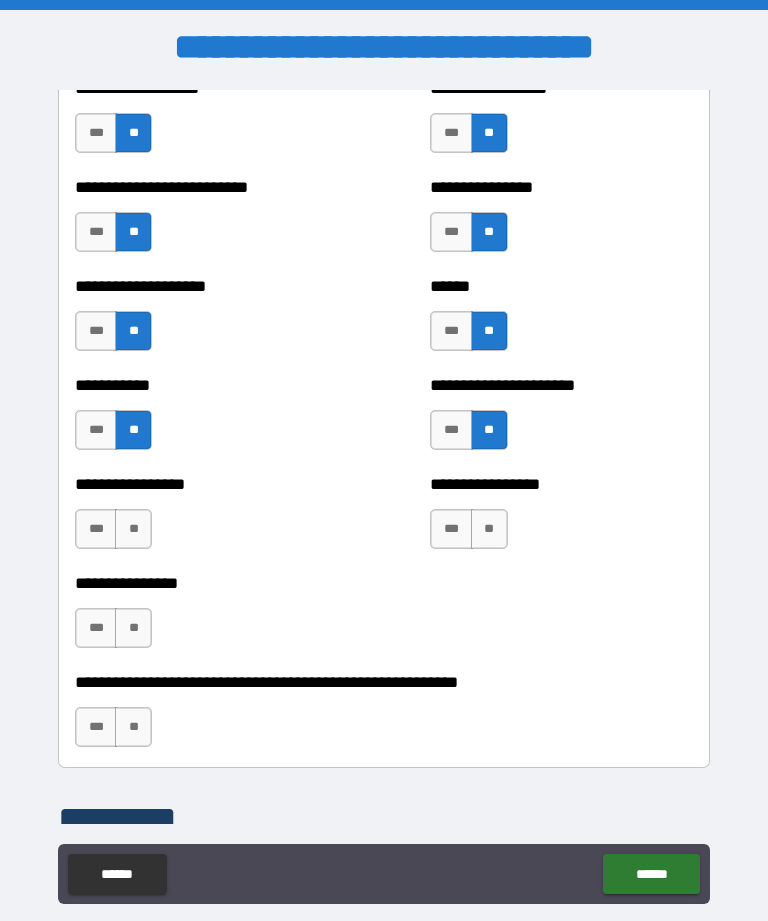 scroll, scrollTop: 5836, scrollLeft: 0, axis: vertical 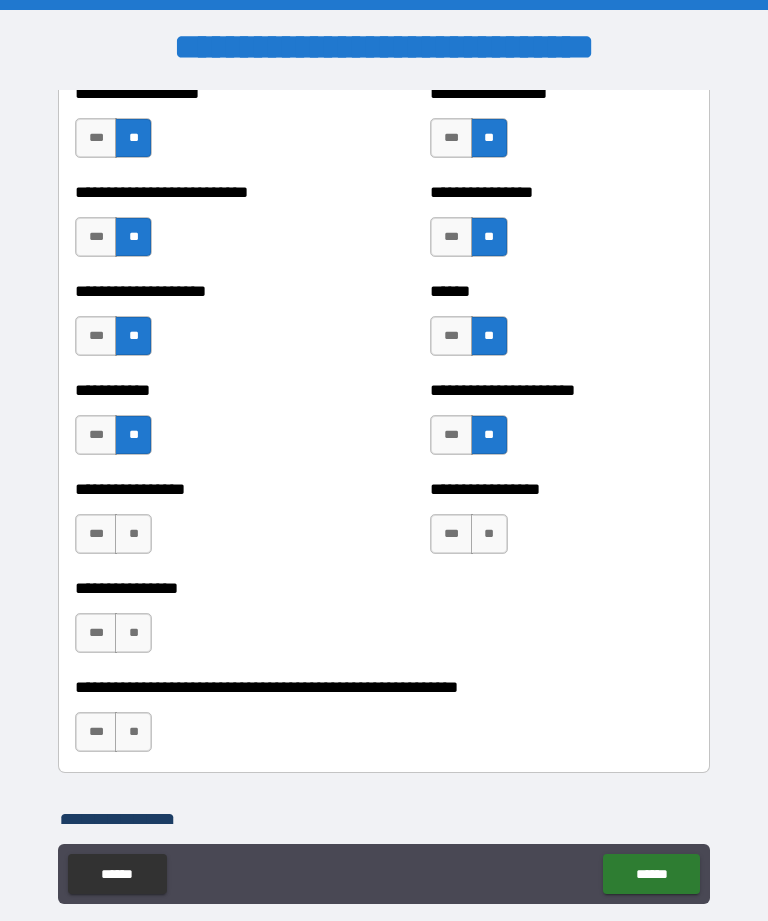 click on "**" at bounding box center [133, 534] 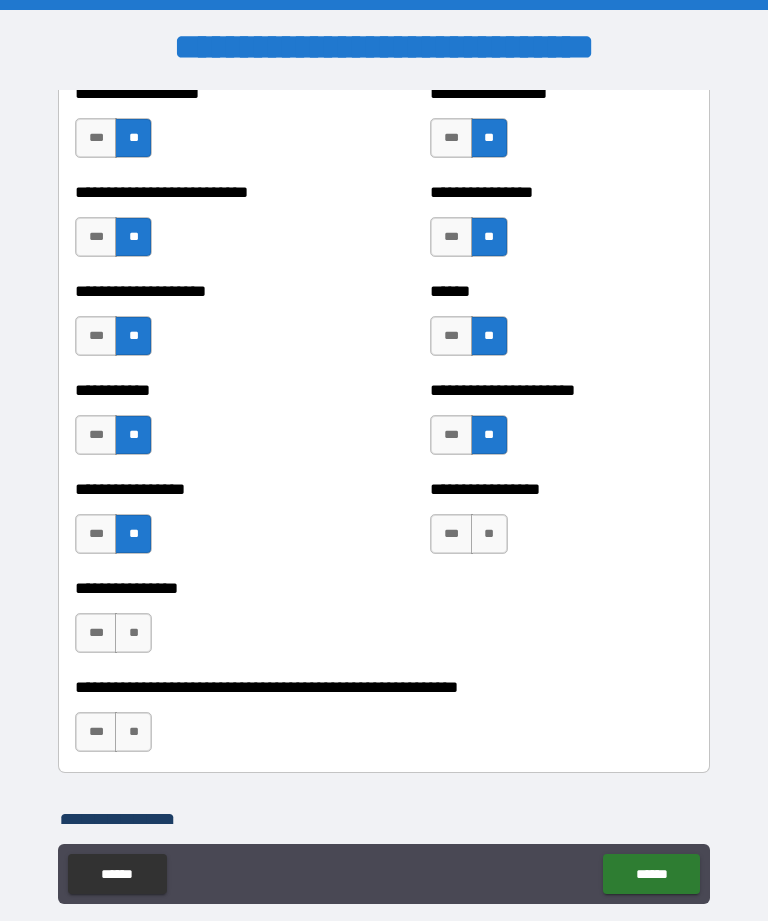 click on "**" at bounding box center (133, 633) 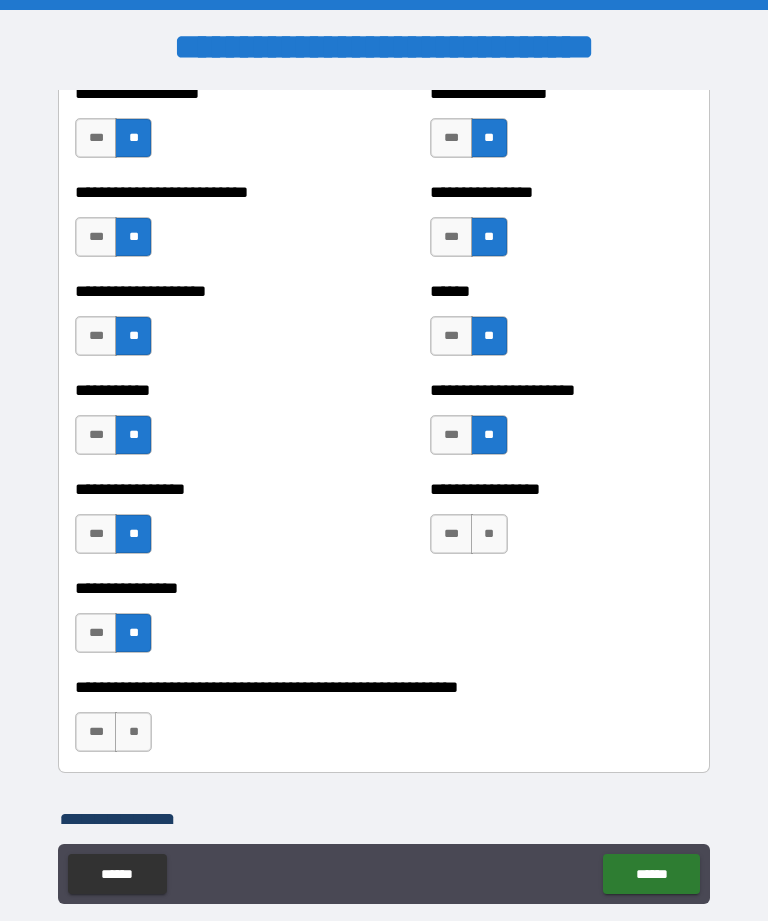 click on "**" at bounding box center (133, 732) 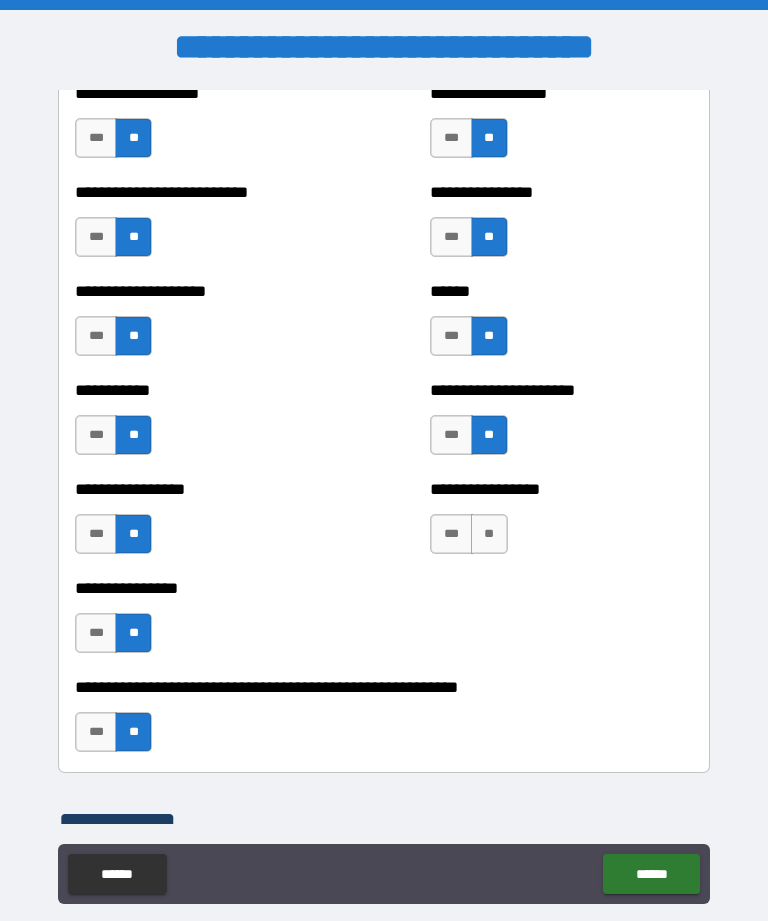 click on "**" at bounding box center [489, 534] 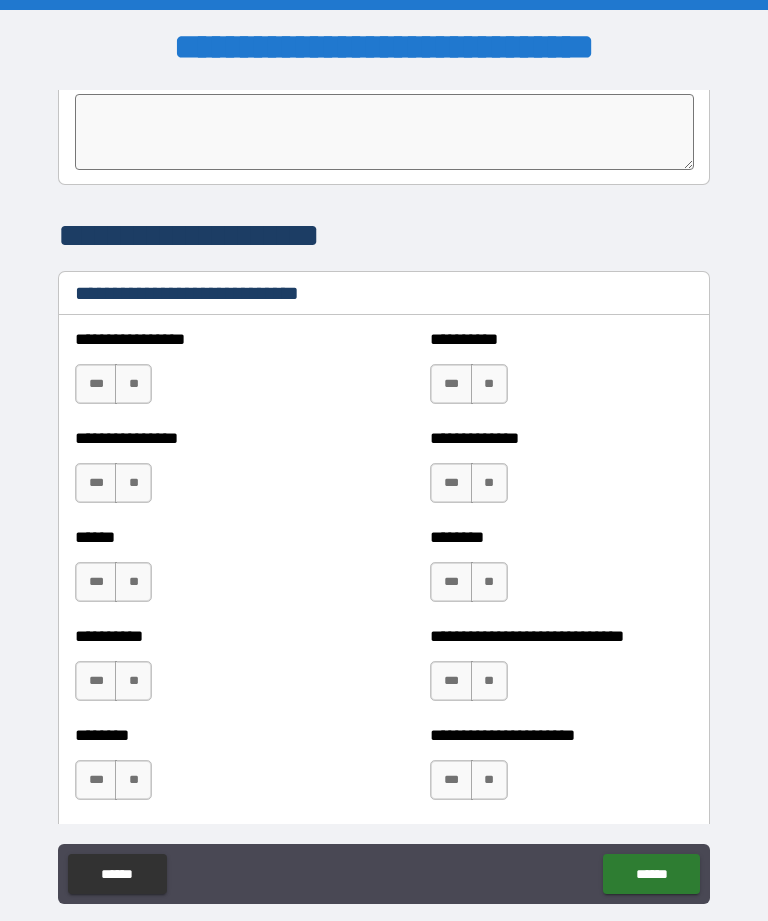 scroll, scrollTop: 6665, scrollLeft: 0, axis: vertical 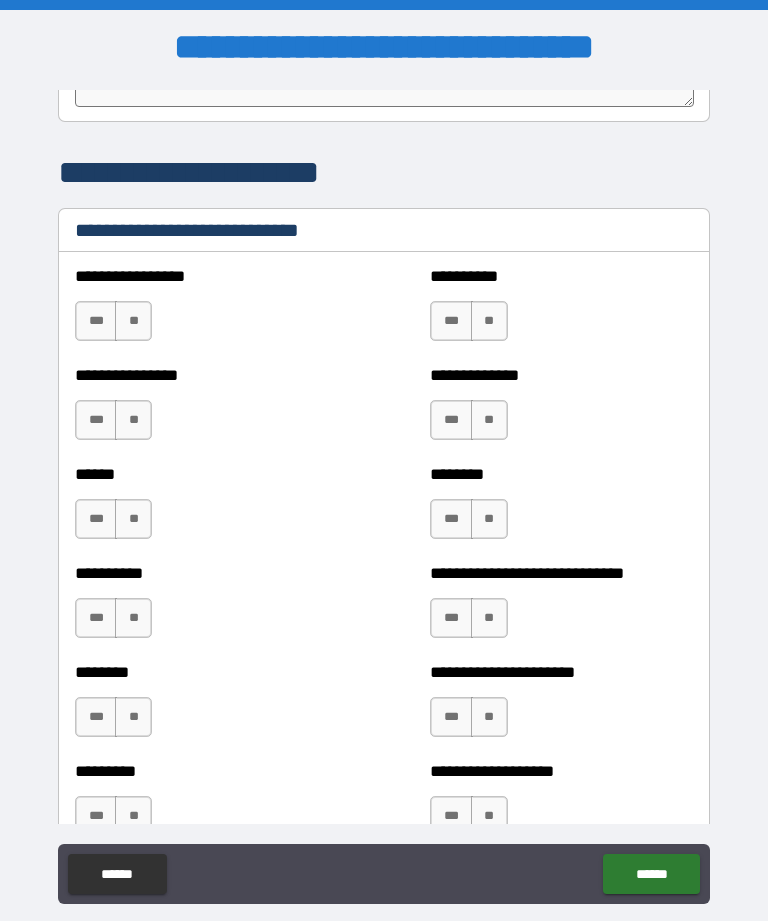 click on "***" at bounding box center (96, 321) 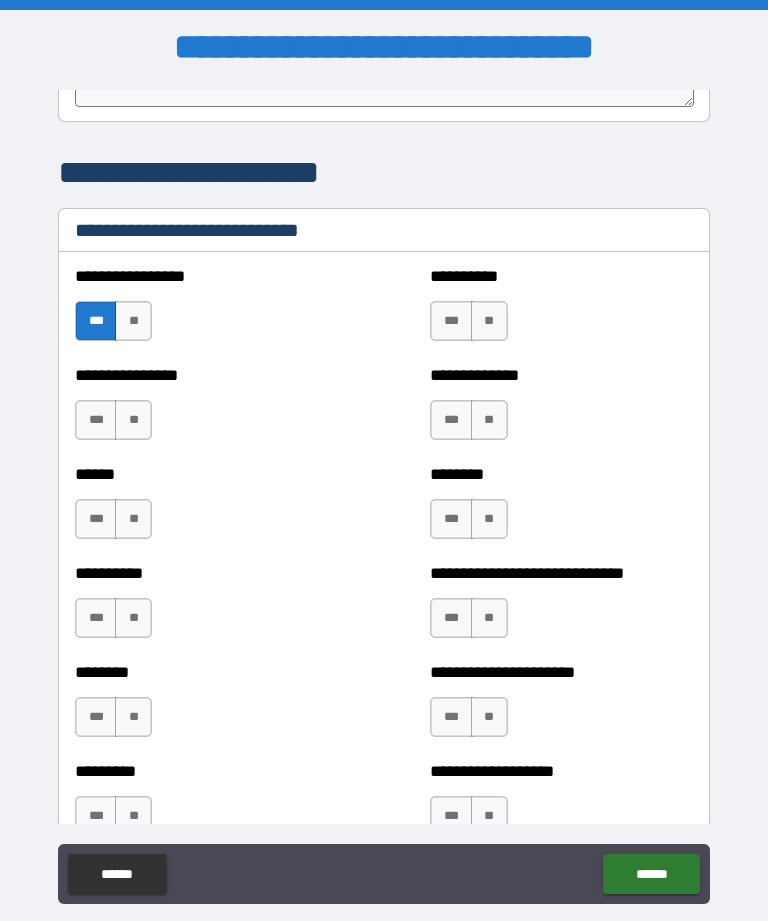 click on "***" at bounding box center (451, 321) 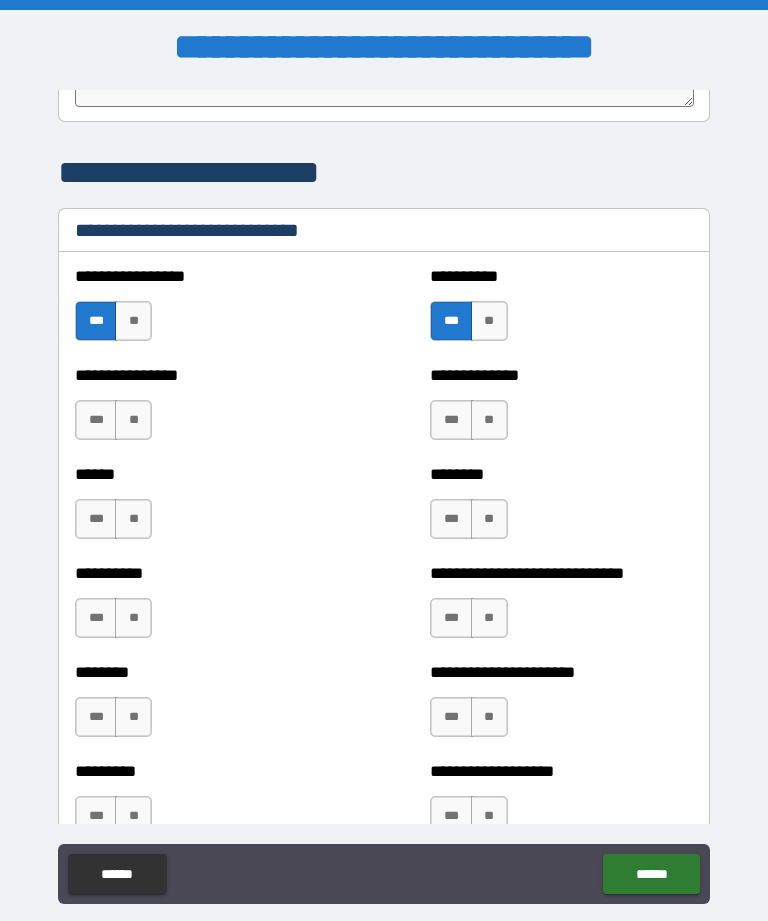 click on "**" at bounding box center (133, 519) 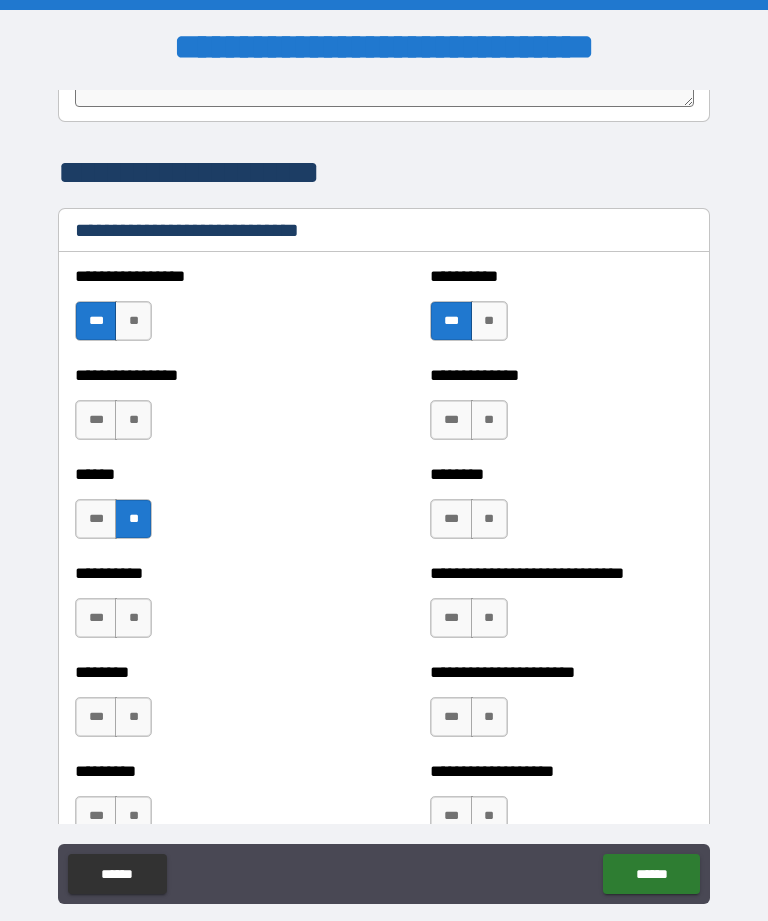 click on "**" at bounding box center [489, 519] 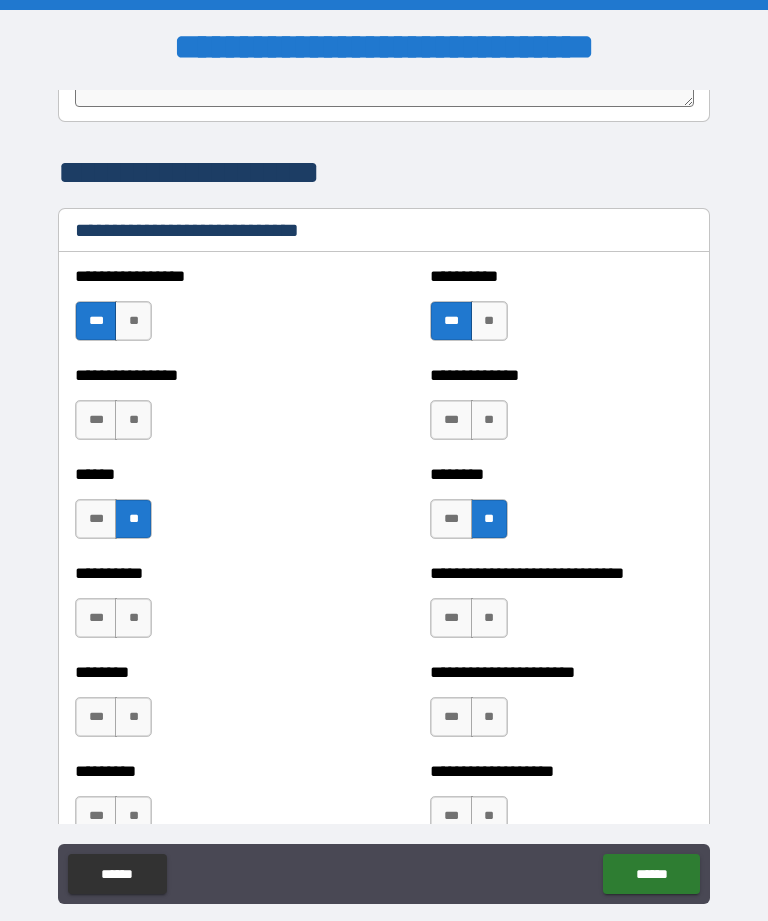 click on "**" at bounding box center [489, 618] 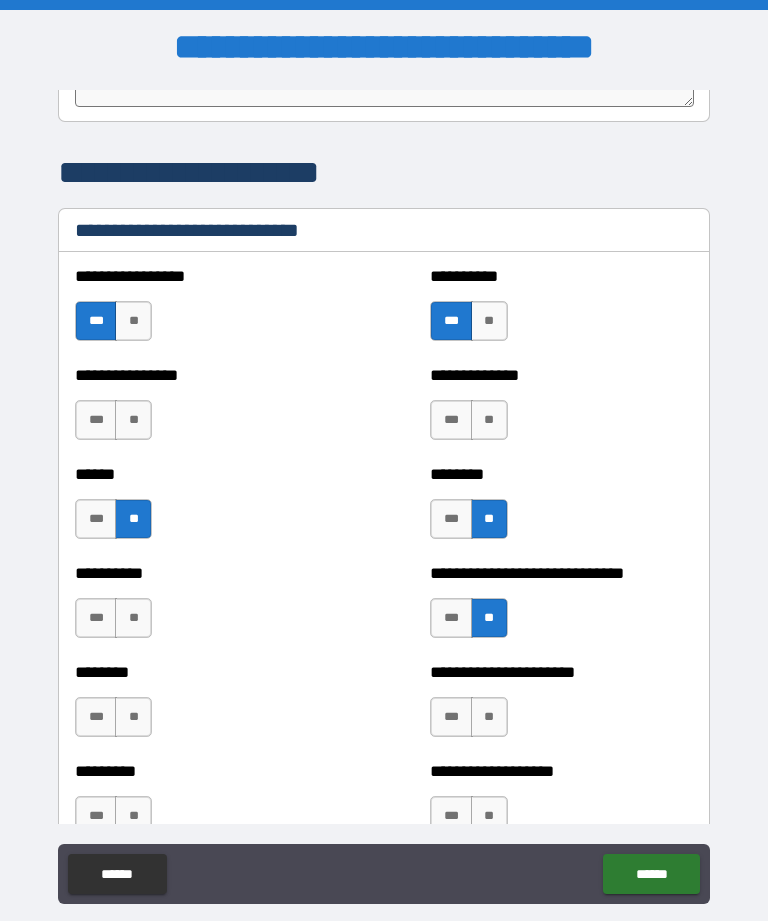 click on "**" at bounding box center (133, 618) 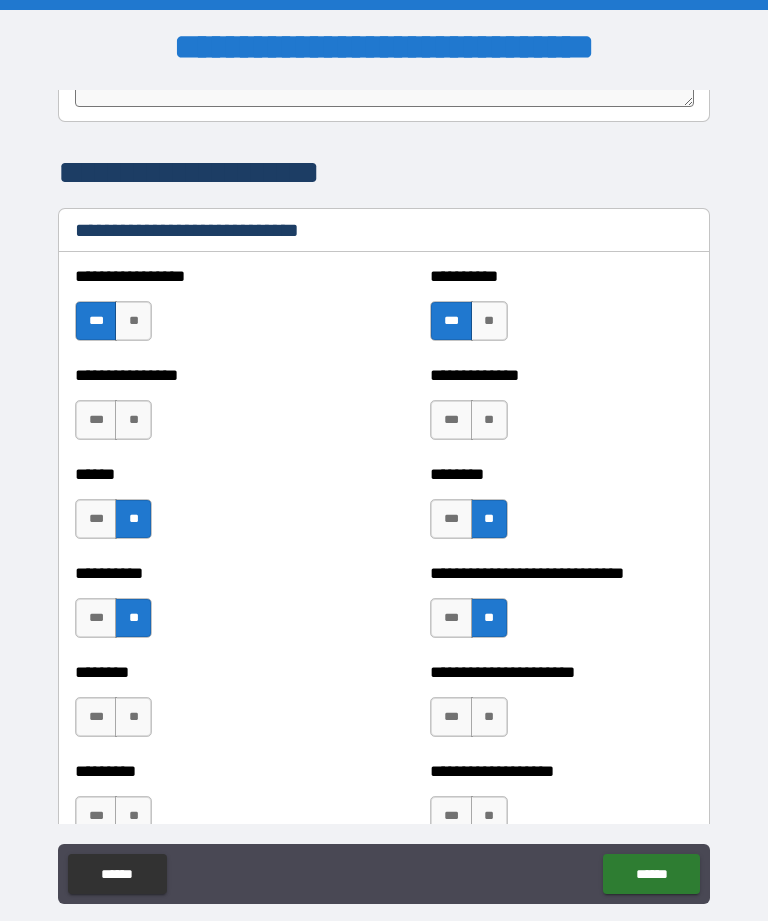 click on "**" at bounding box center (133, 717) 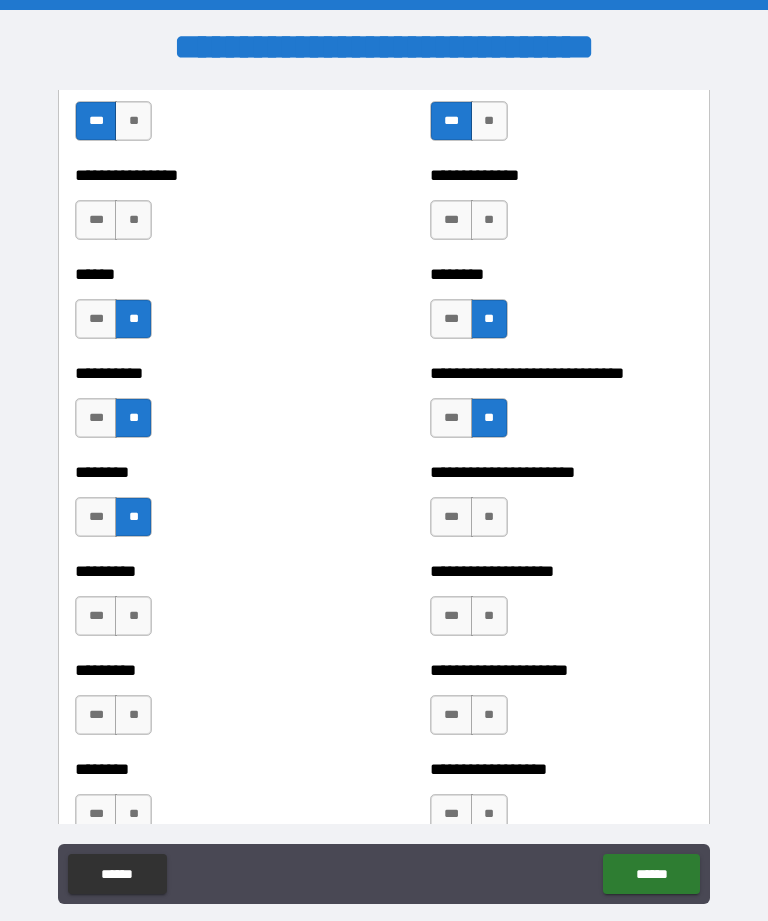 scroll, scrollTop: 6891, scrollLeft: 0, axis: vertical 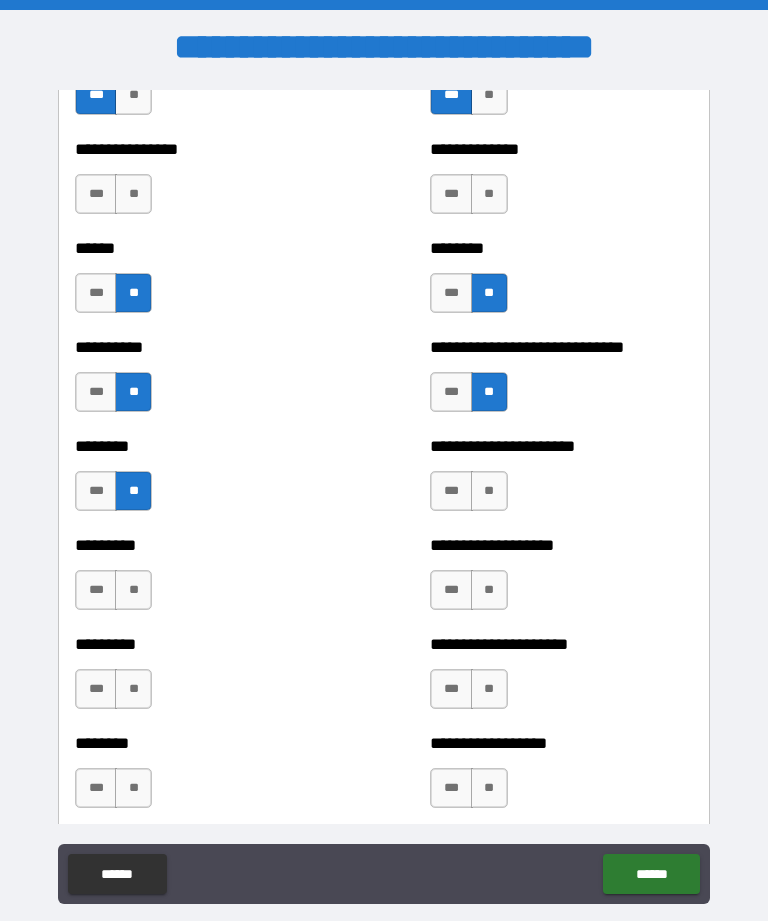 click on "**" at bounding box center [489, 491] 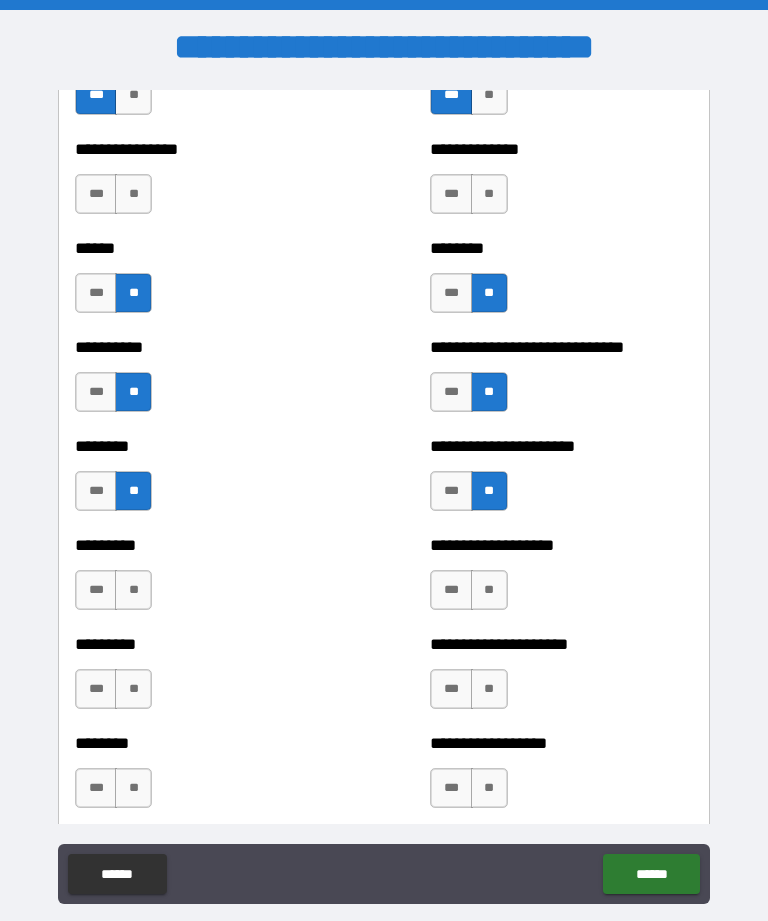 click on "**" at bounding box center [489, 590] 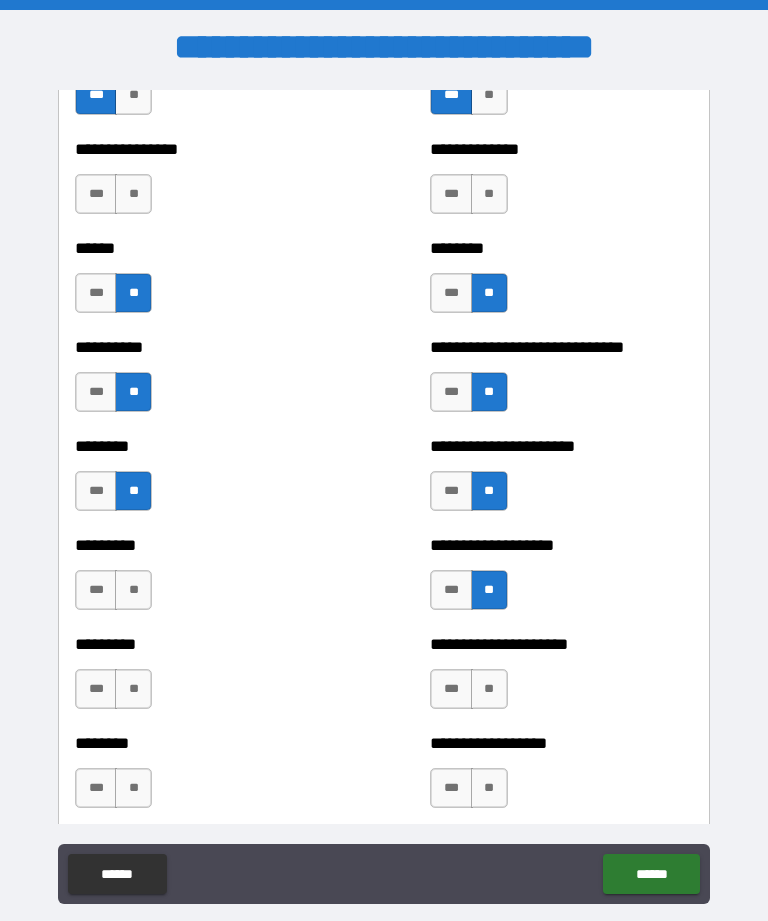 click on "***" at bounding box center [96, 590] 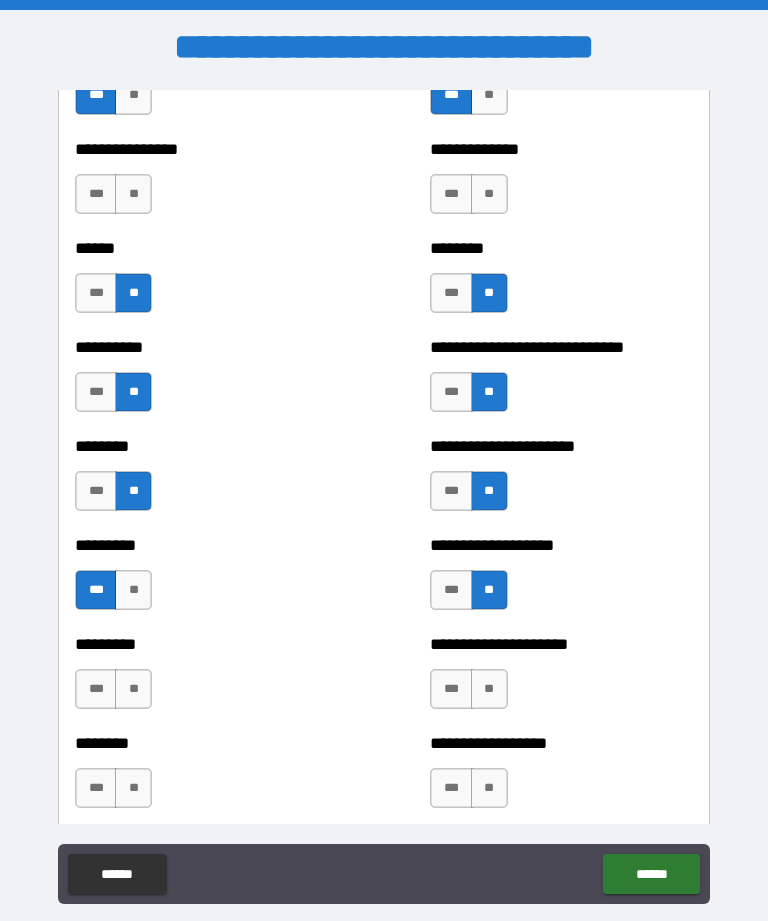 click on "**" at bounding box center (133, 689) 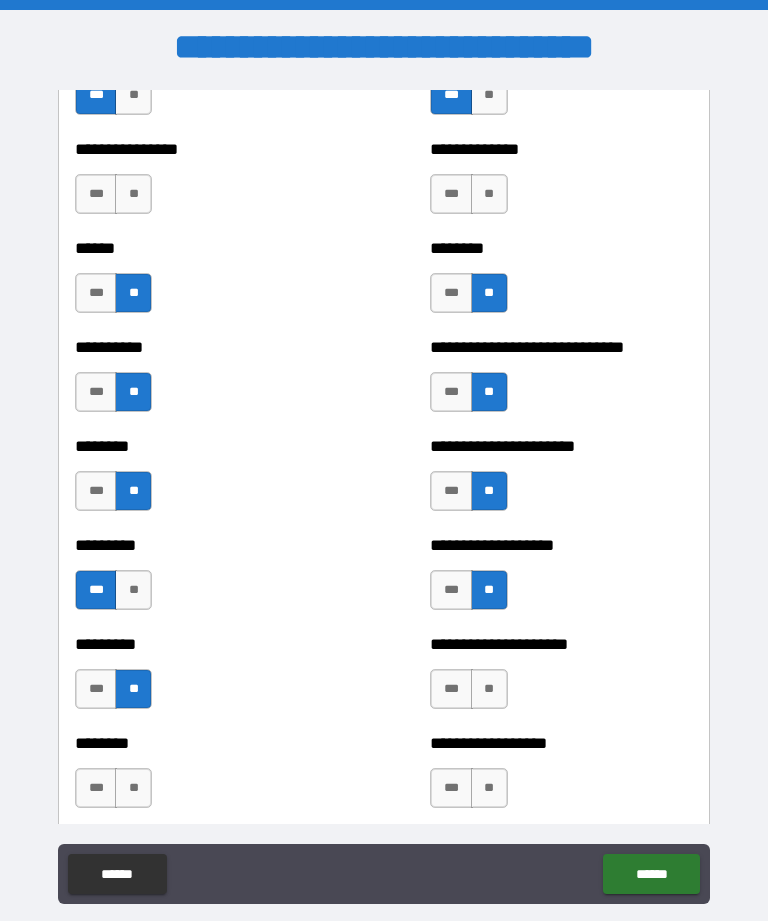 click on "**" at bounding box center [133, 788] 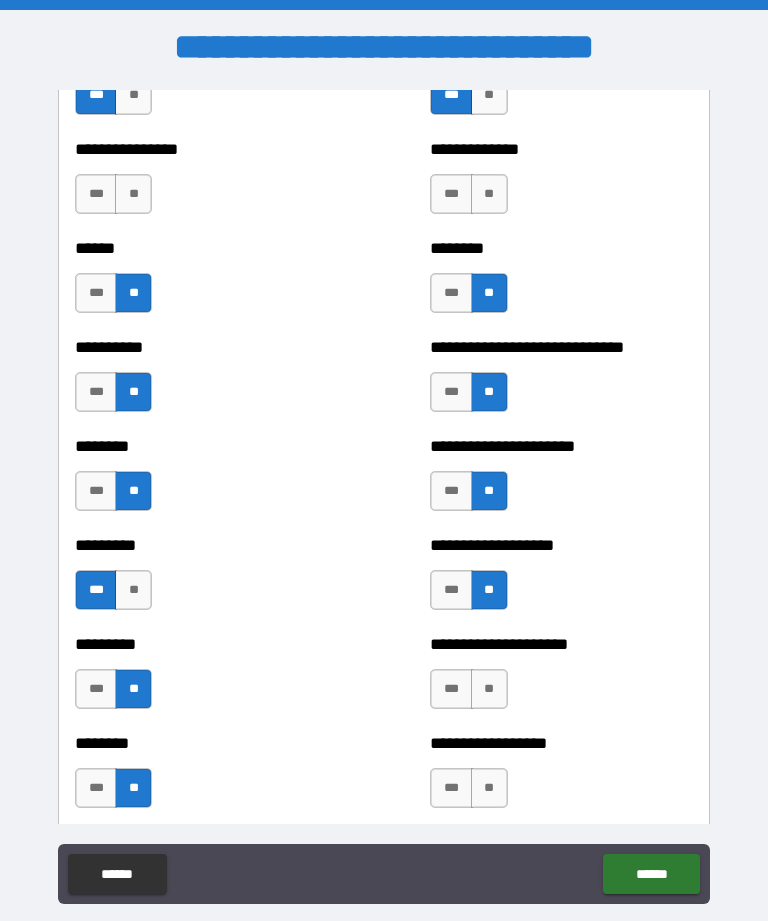 click on "**" at bounding box center (489, 689) 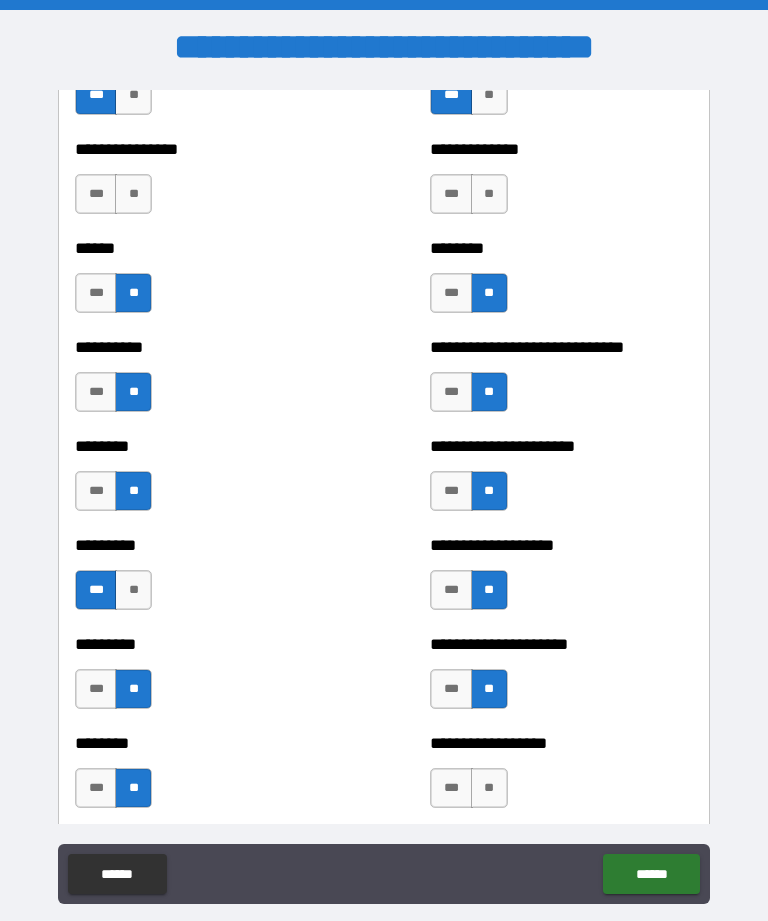 click on "**" at bounding box center [489, 788] 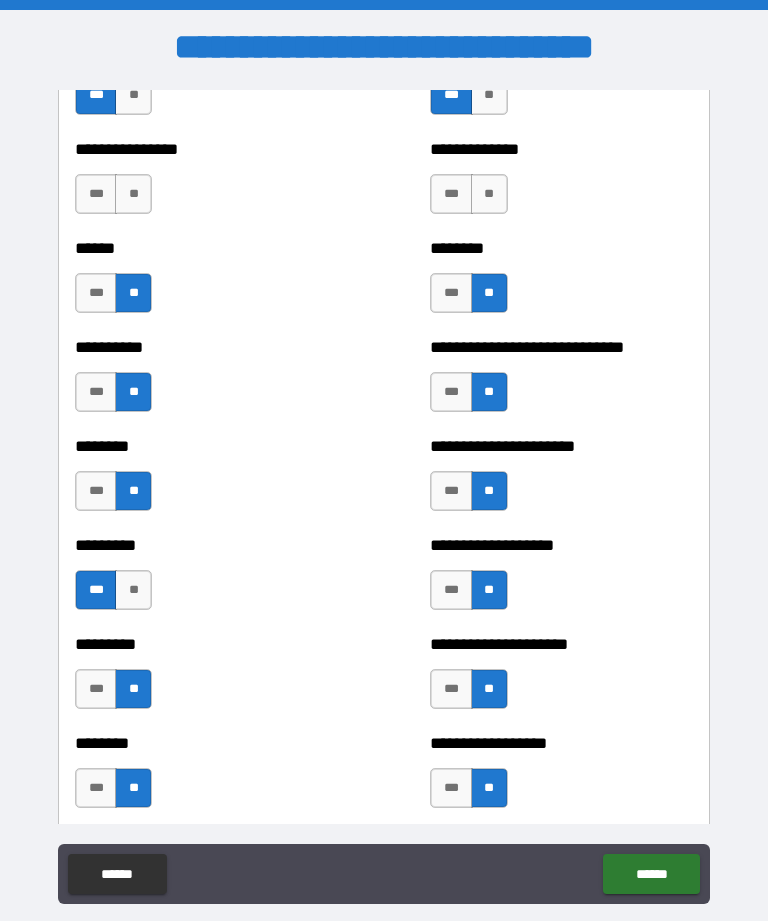 click on "**" at bounding box center [133, 194] 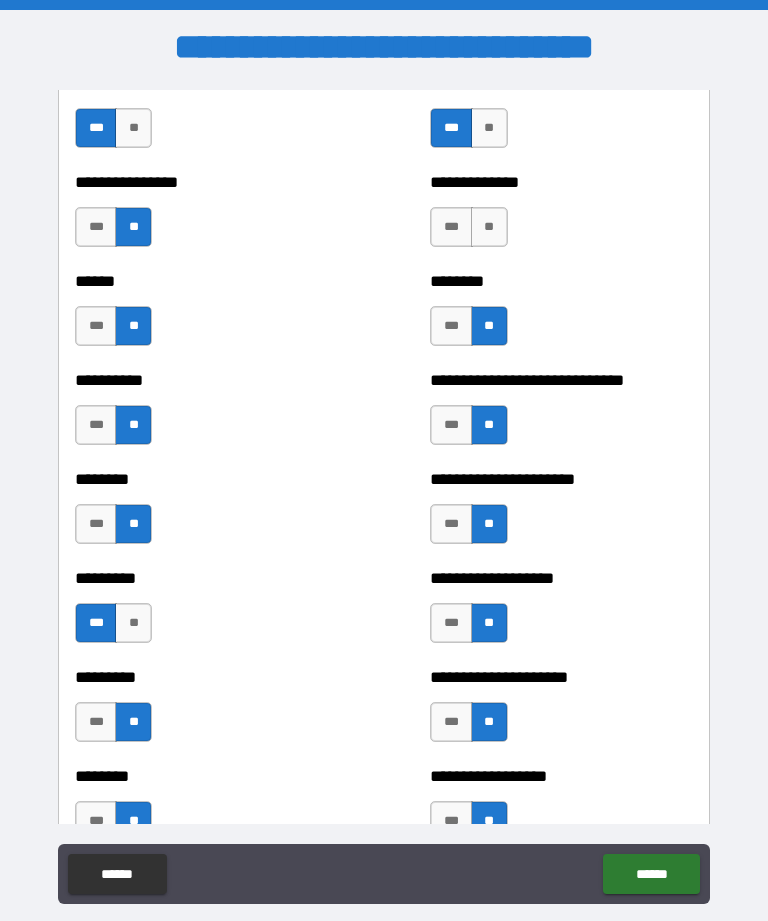 scroll, scrollTop: 6858, scrollLeft: 0, axis: vertical 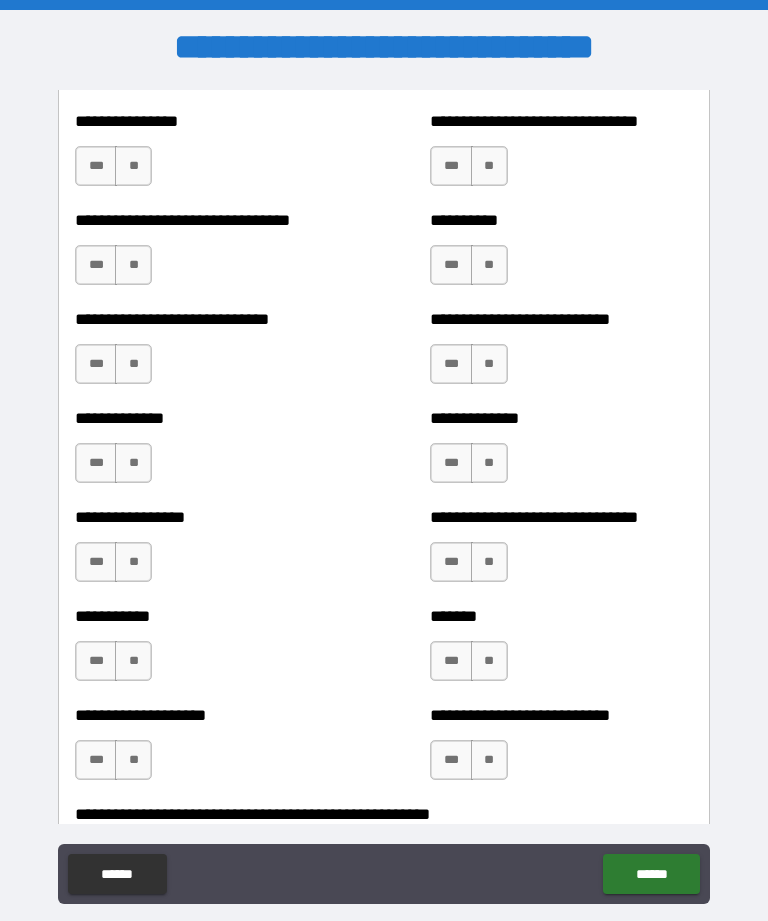 click on "**" at bounding box center (133, 166) 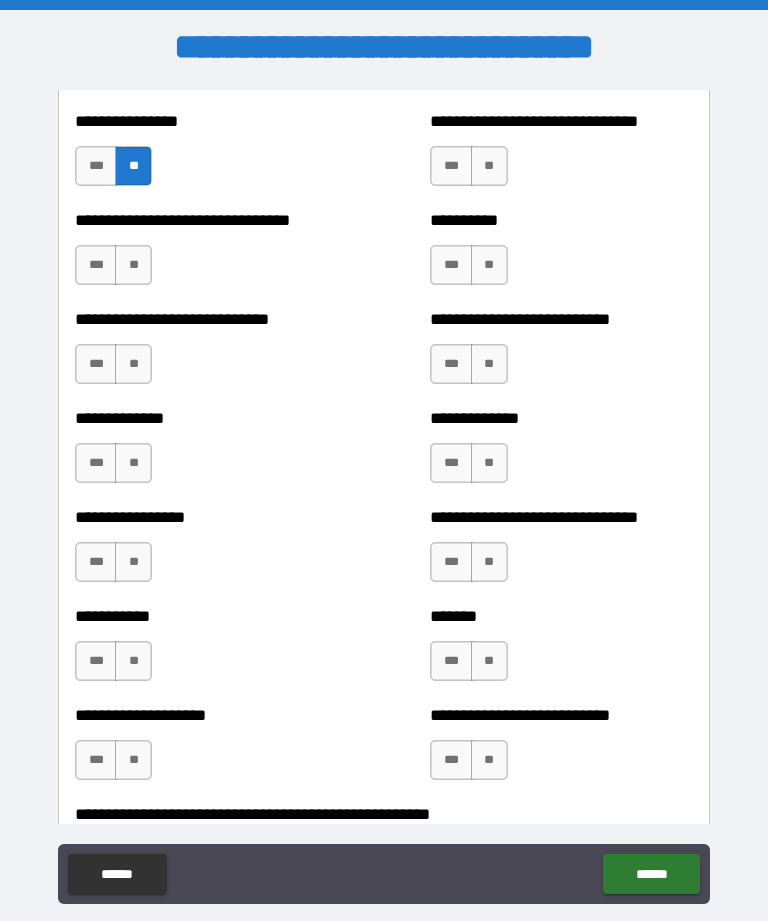 click on "**" at bounding box center [133, 265] 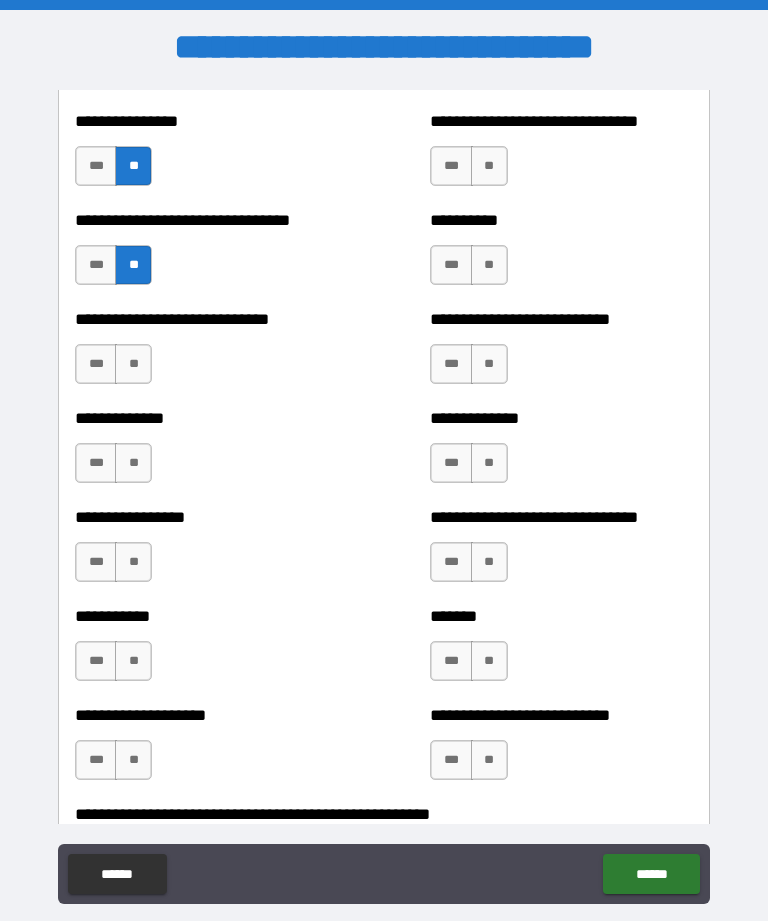 click on "**" at bounding box center [133, 364] 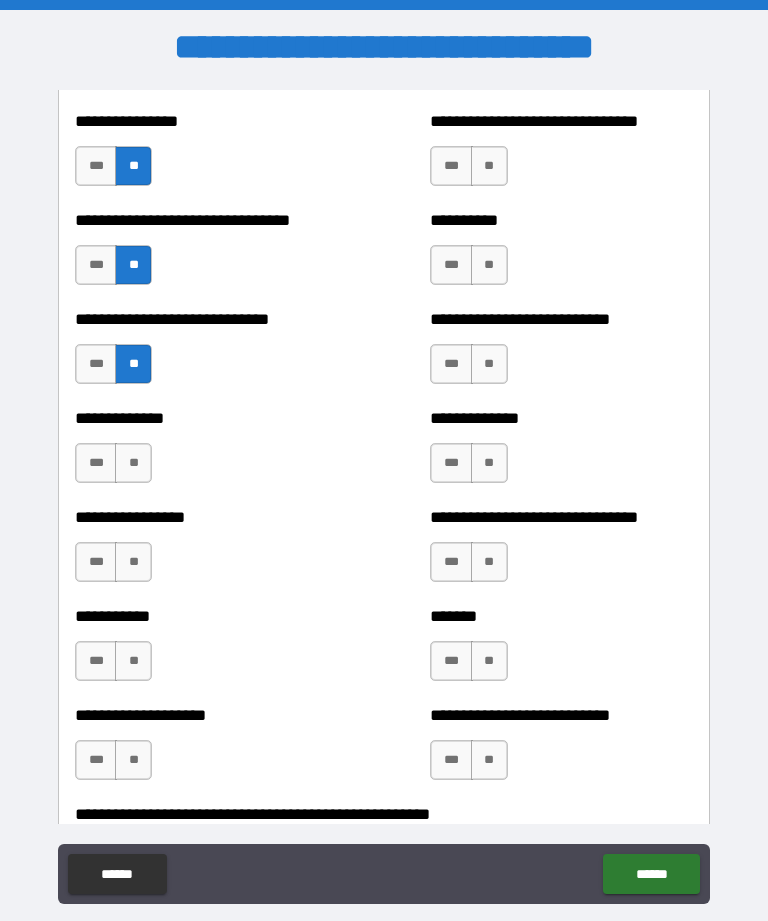 click on "**" at bounding box center [133, 463] 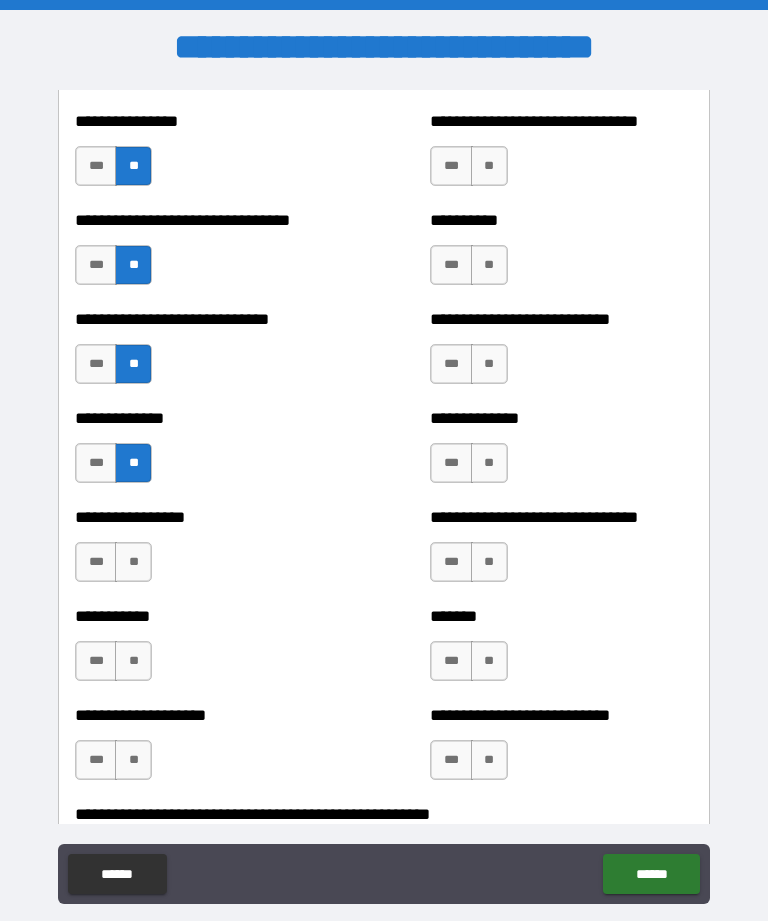 click on "**" at bounding box center (133, 562) 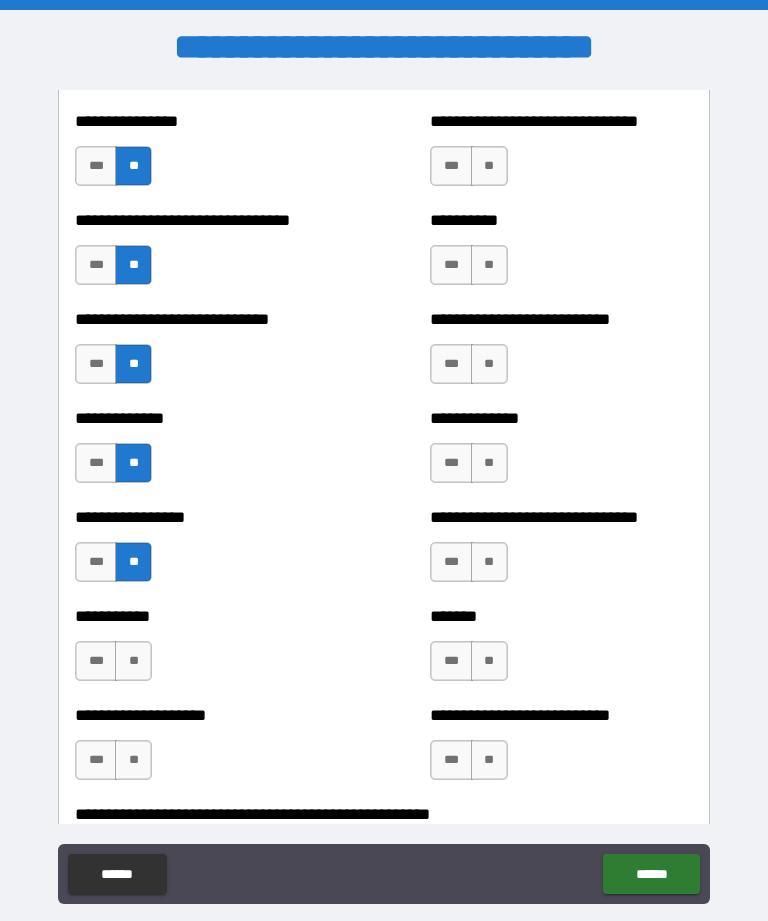 click on "***" at bounding box center (96, 661) 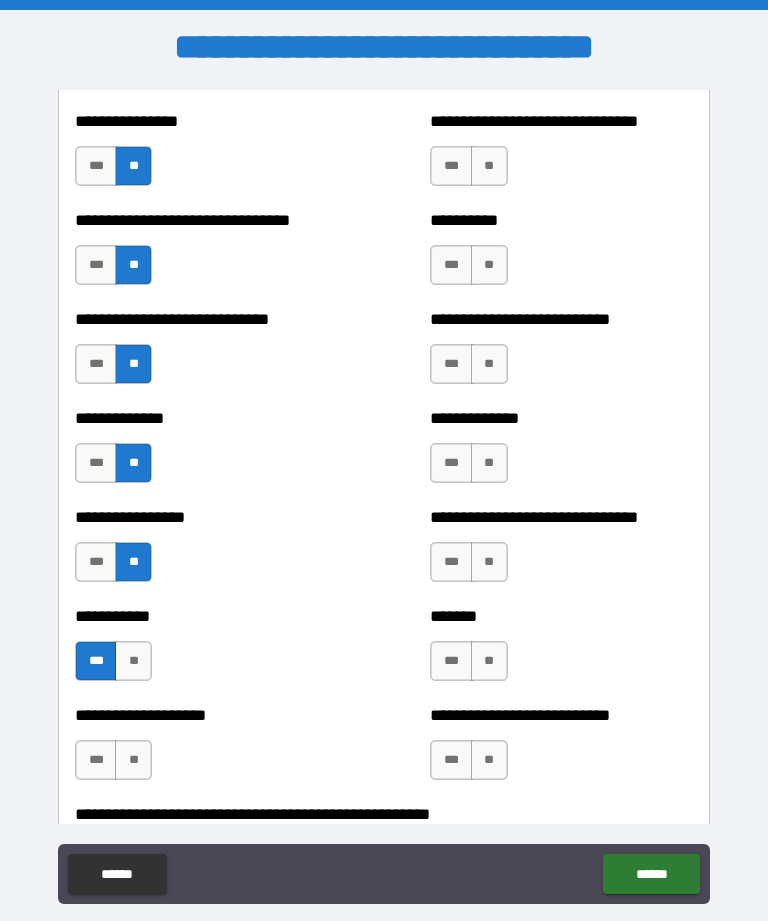 click on "**" at bounding box center [133, 760] 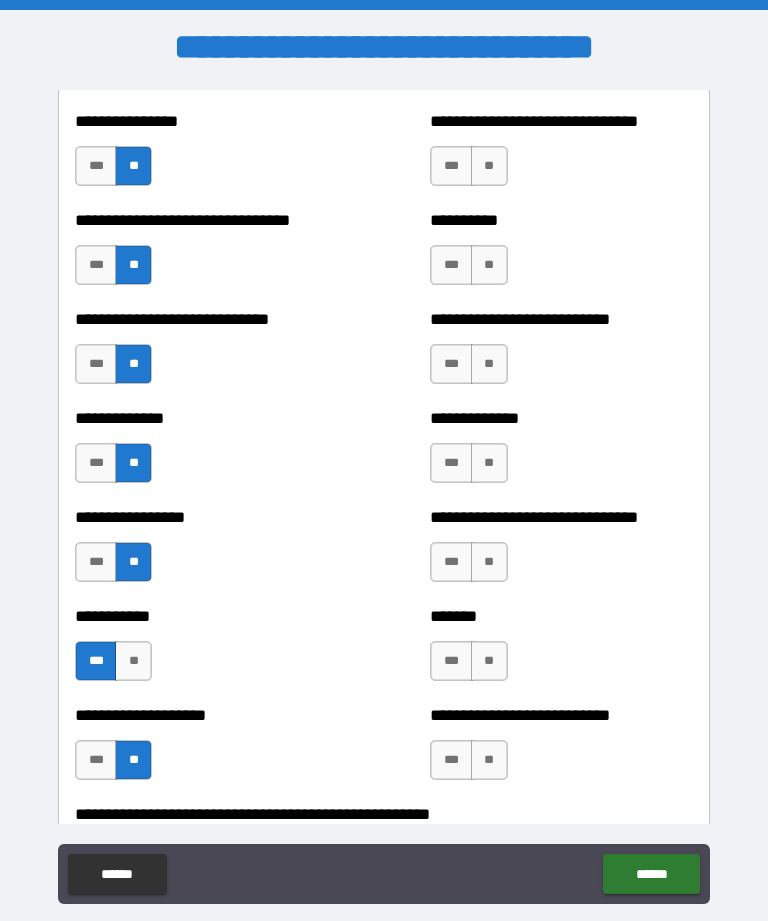 click on "**" at bounding box center [489, 166] 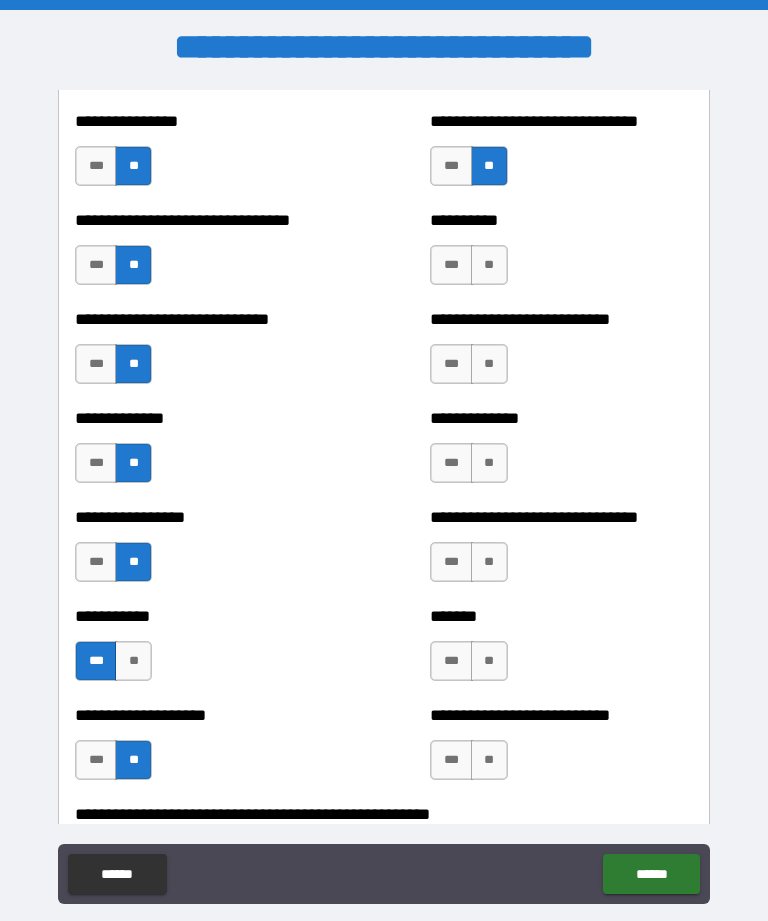 click on "**" at bounding box center (489, 265) 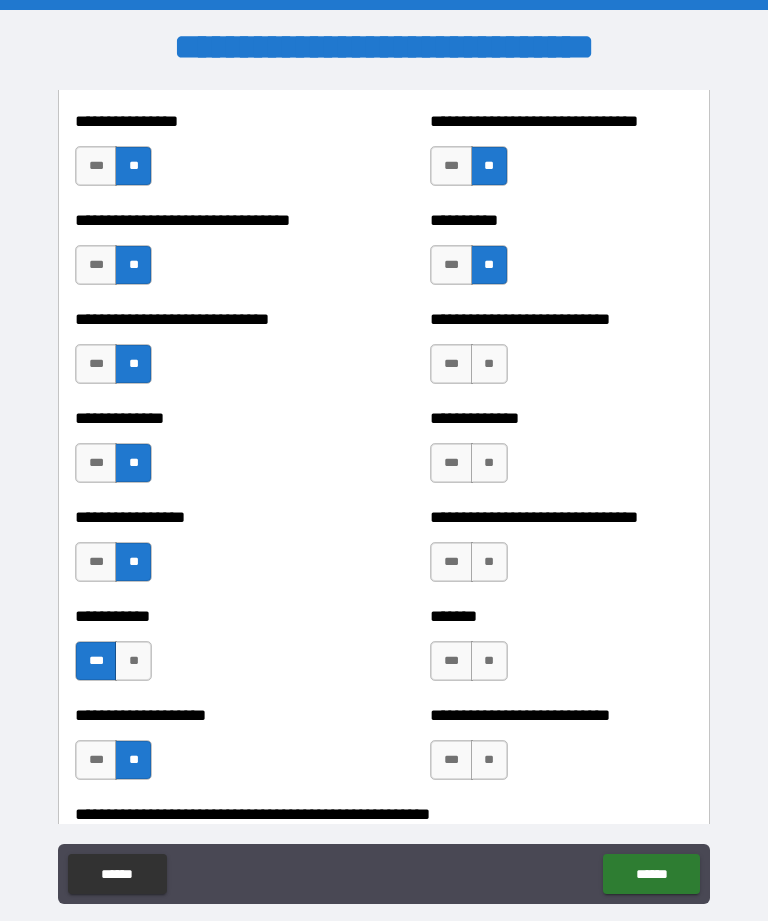 click on "**" at bounding box center [489, 364] 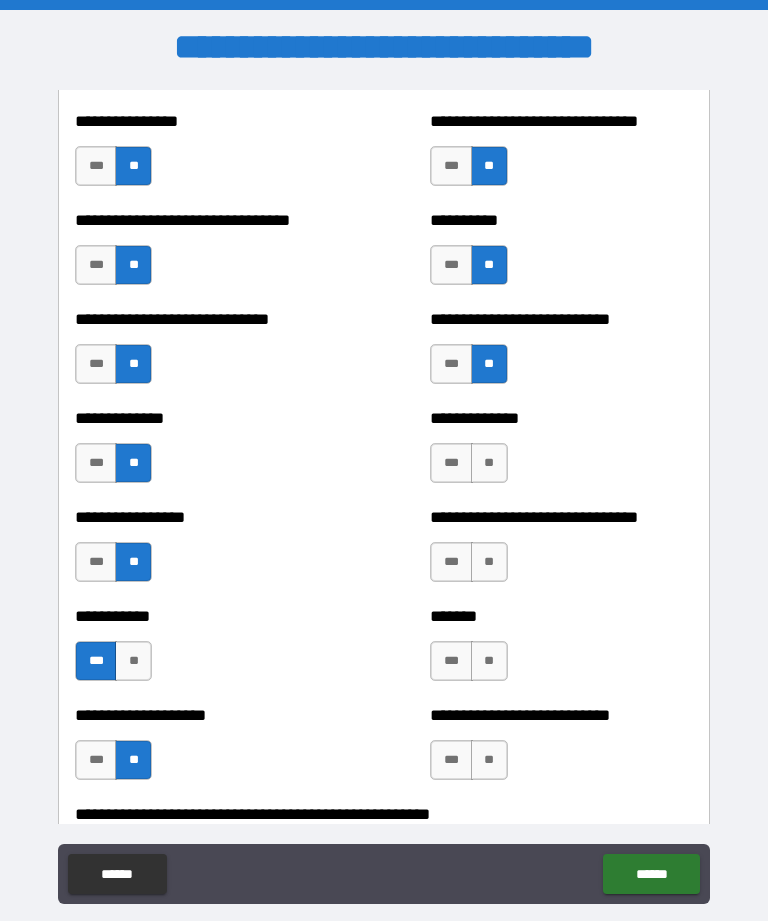 click on "**" at bounding box center [489, 463] 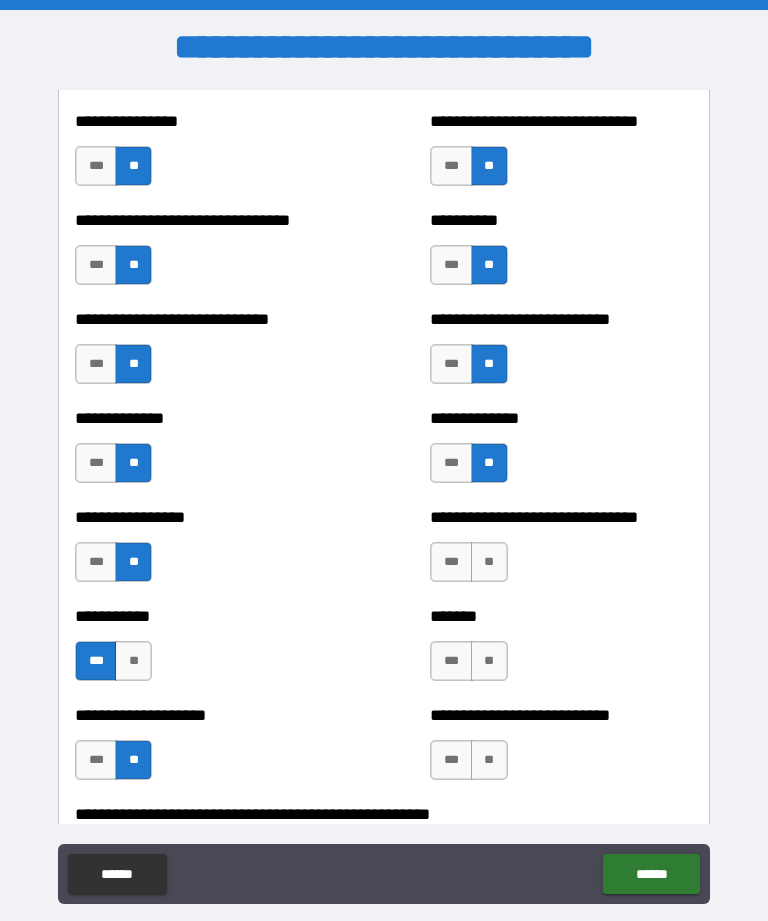 click on "**" at bounding box center (489, 562) 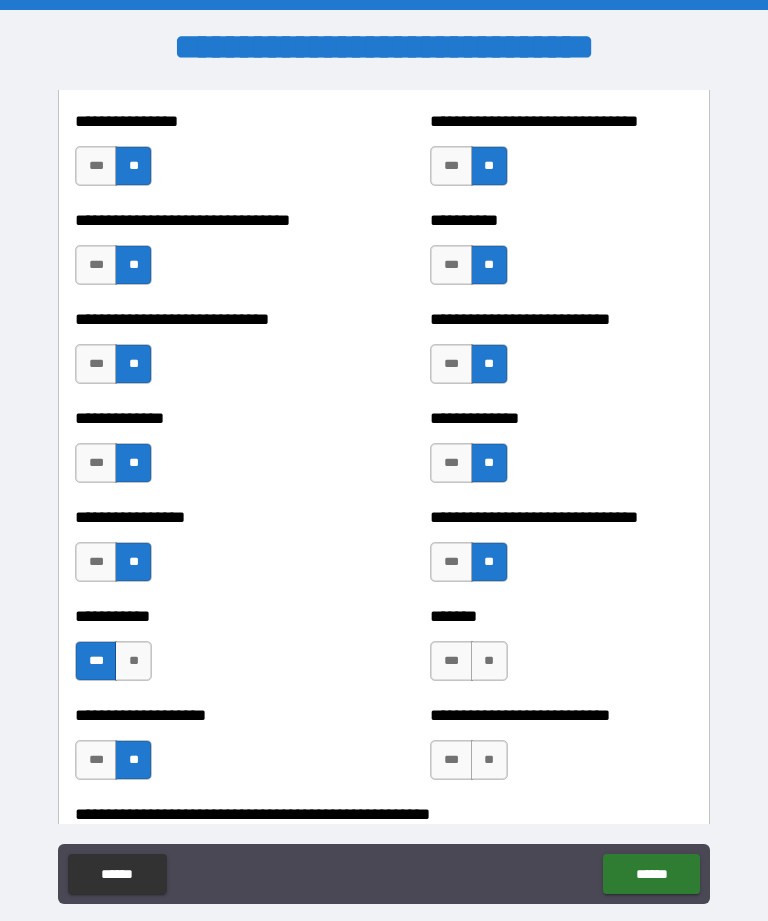 click on "***" at bounding box center [451, 661] 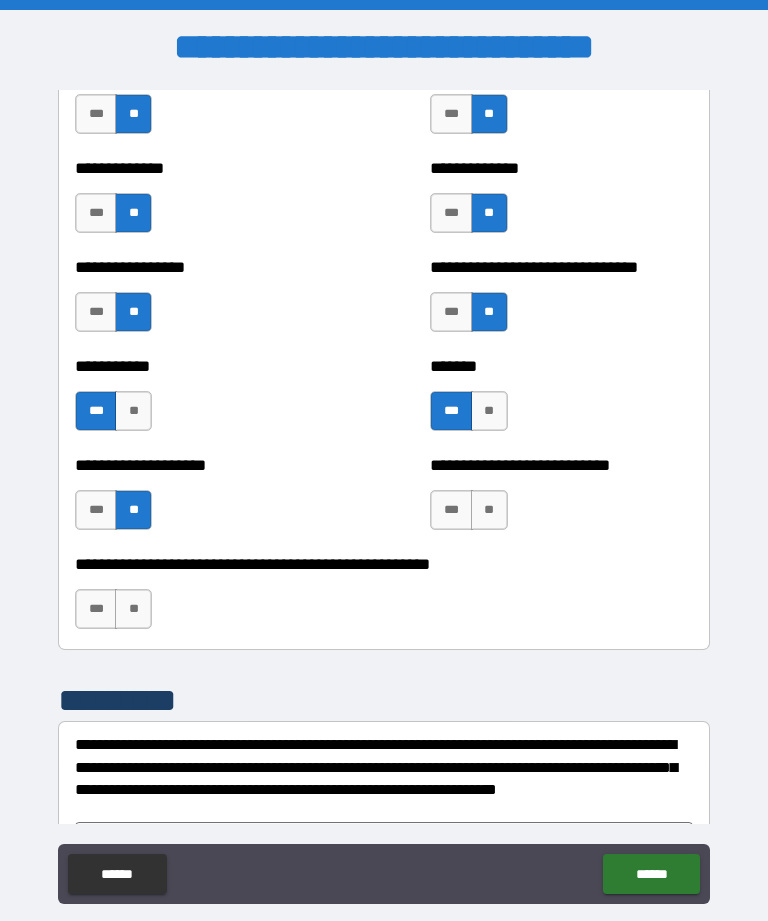 scroll, scrollTop: 7867, scrollLeft: 0, axis: vertical 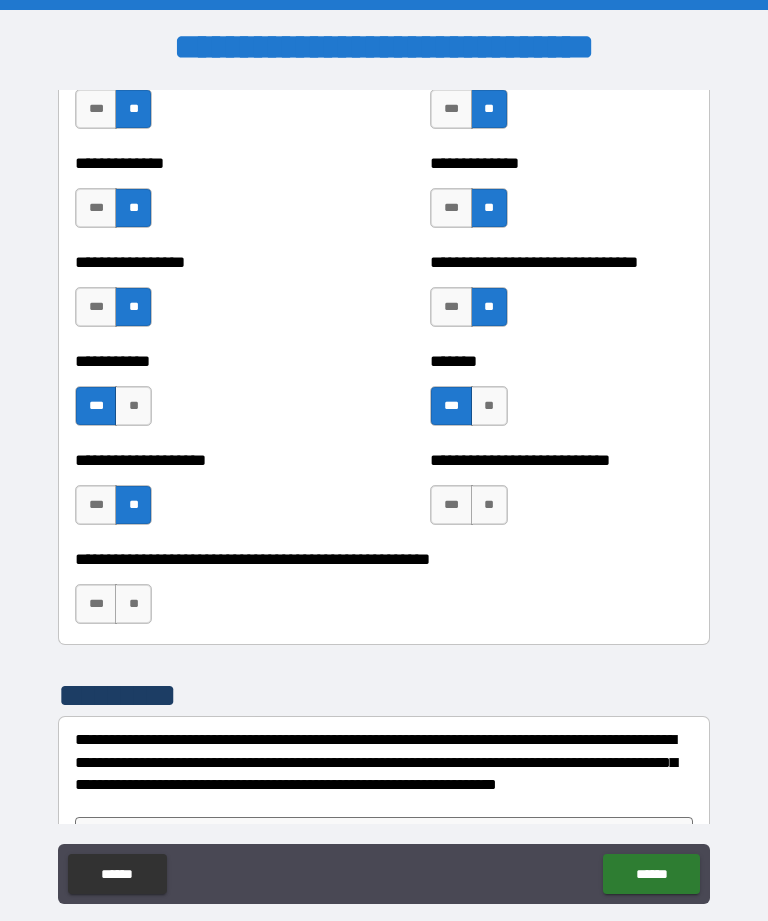 click on "**********" at bounding box center (561, 495) 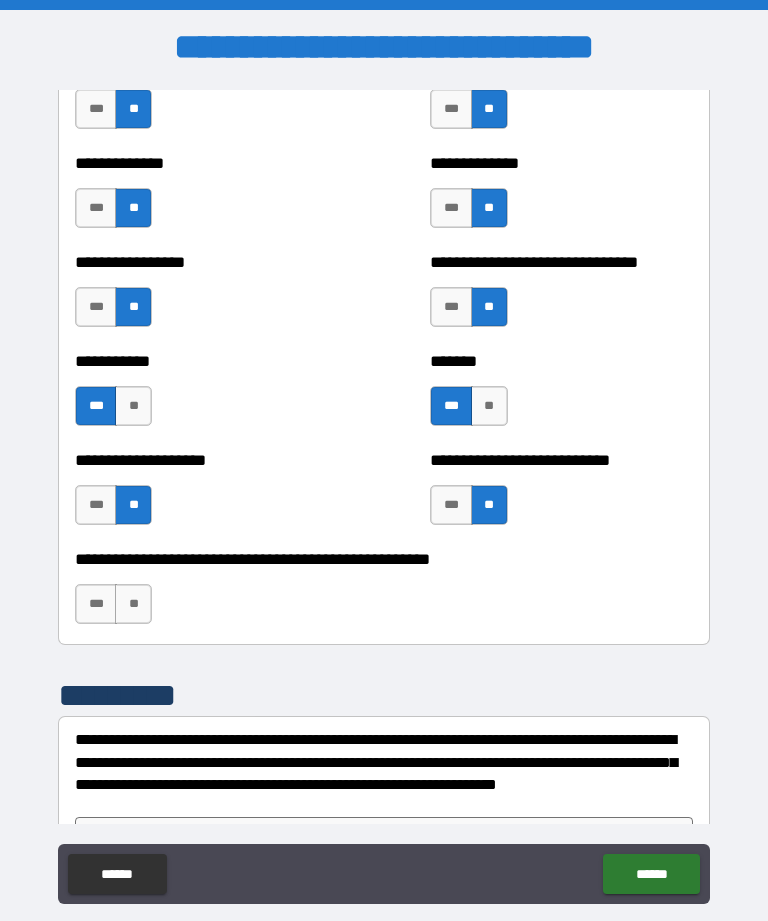 click on "**" at bounding box center (133, 604) 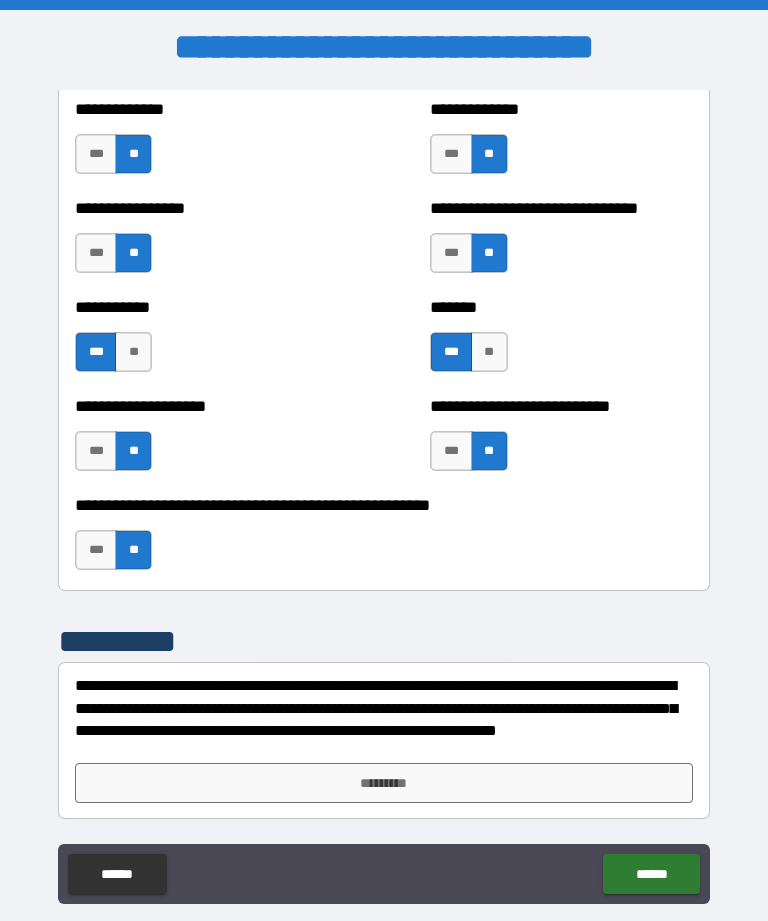 scroll, scrollTop: 7921, scrollLeft: 0, axis: vertical 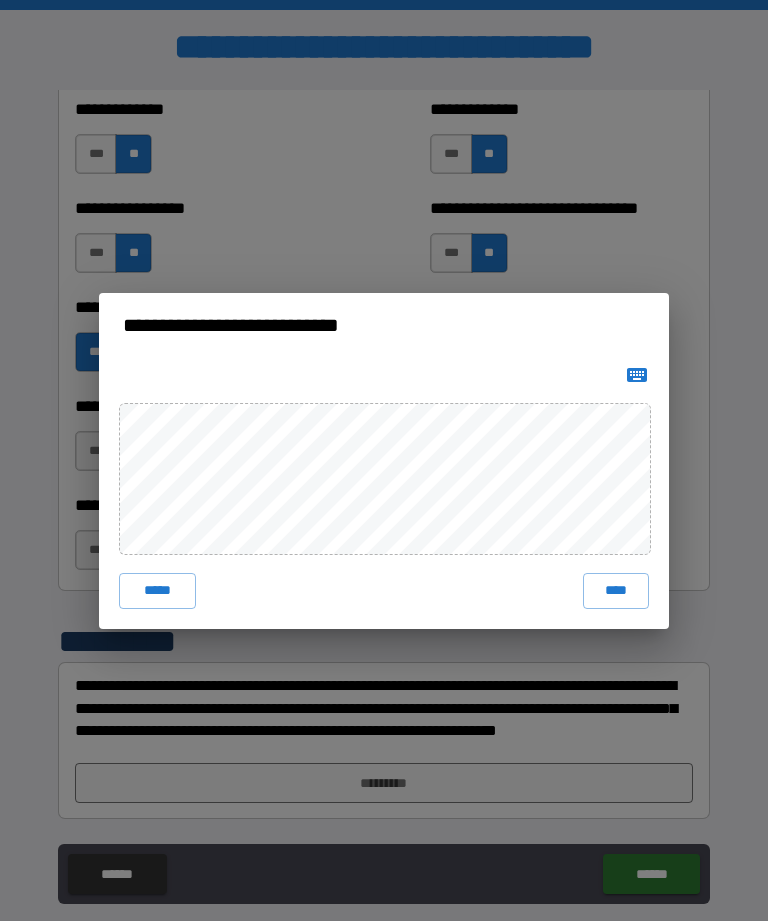 click on "****" at bounding box center [616, 591] 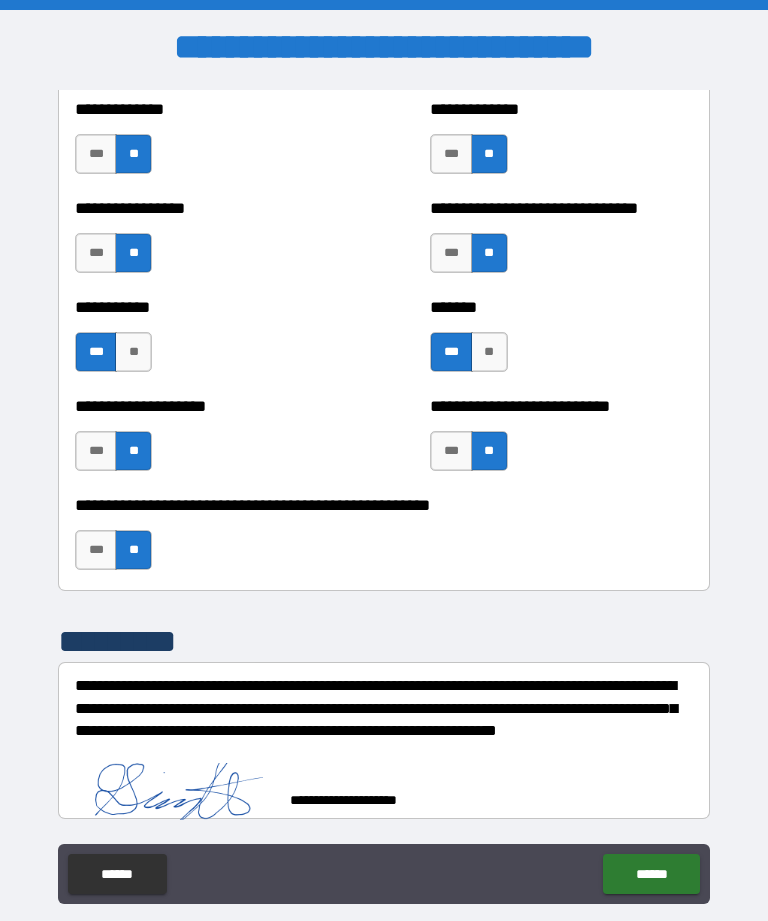 scroll, scrollTop: 7911, scrollLeft: 0, axis: vertical 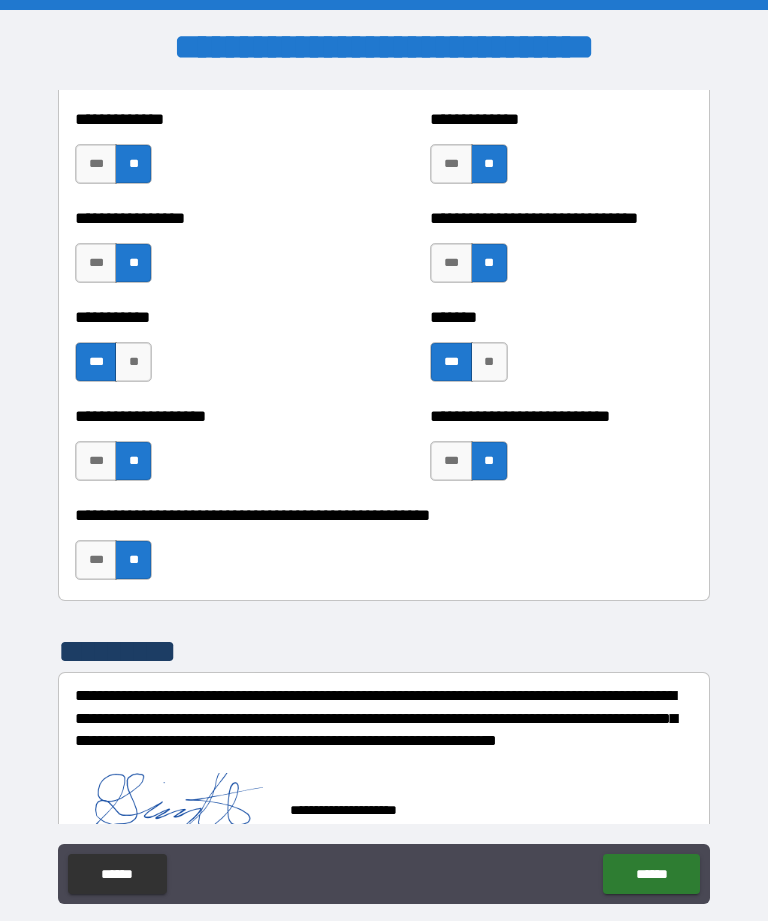 click on "******" at bounding box center [651, 874] 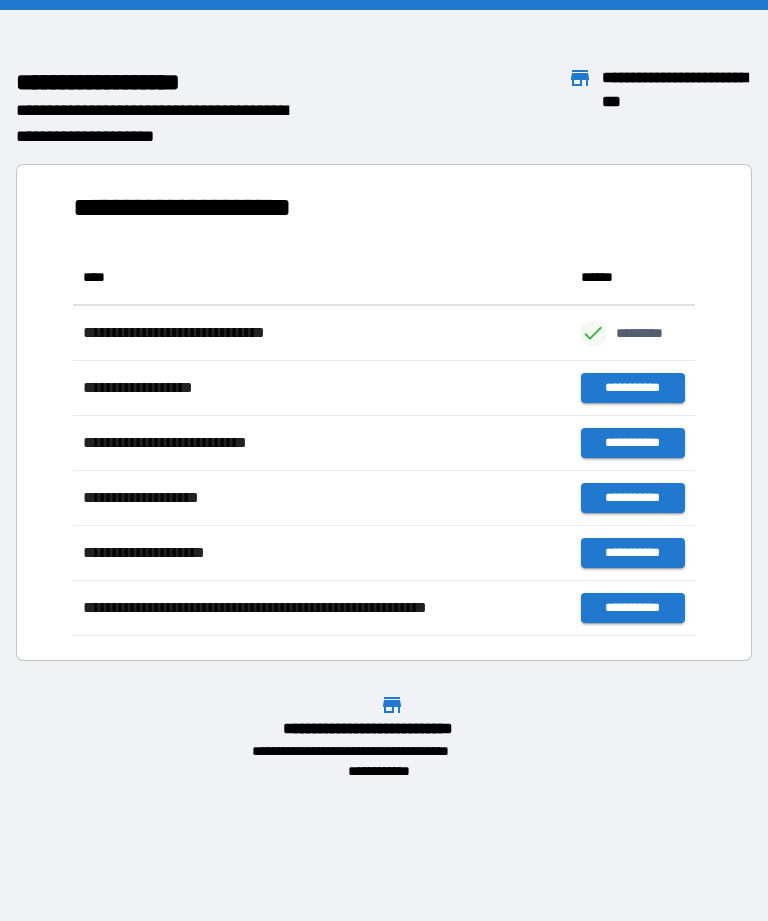 scroll, scrollTop: 1, scrollLeft: 1, axis: both 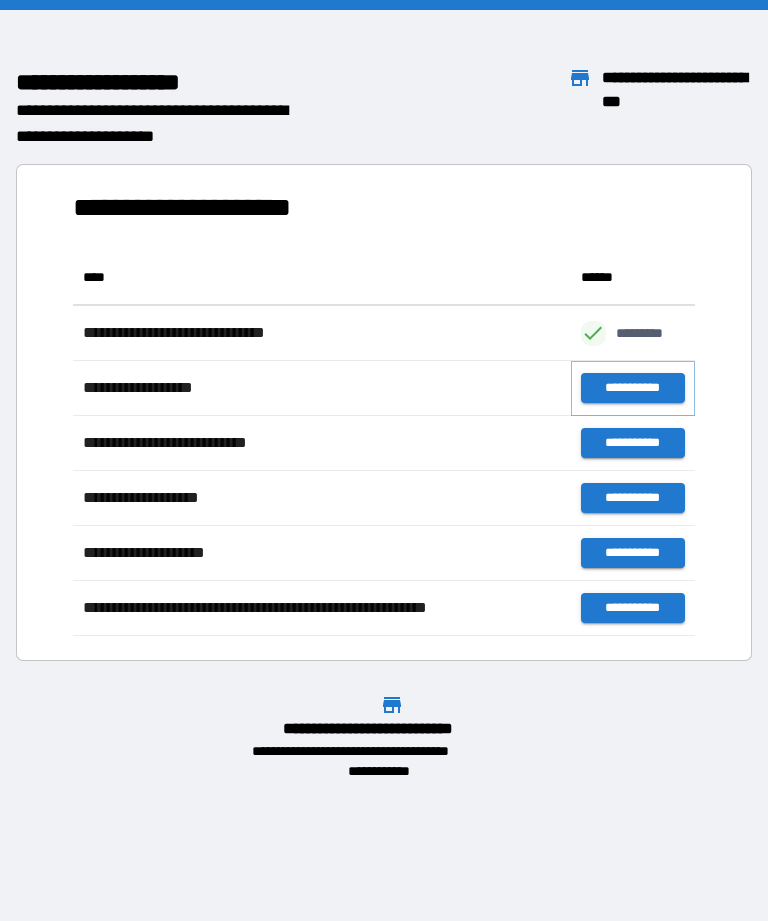 click on "**********" at bounding box center [633, 388] 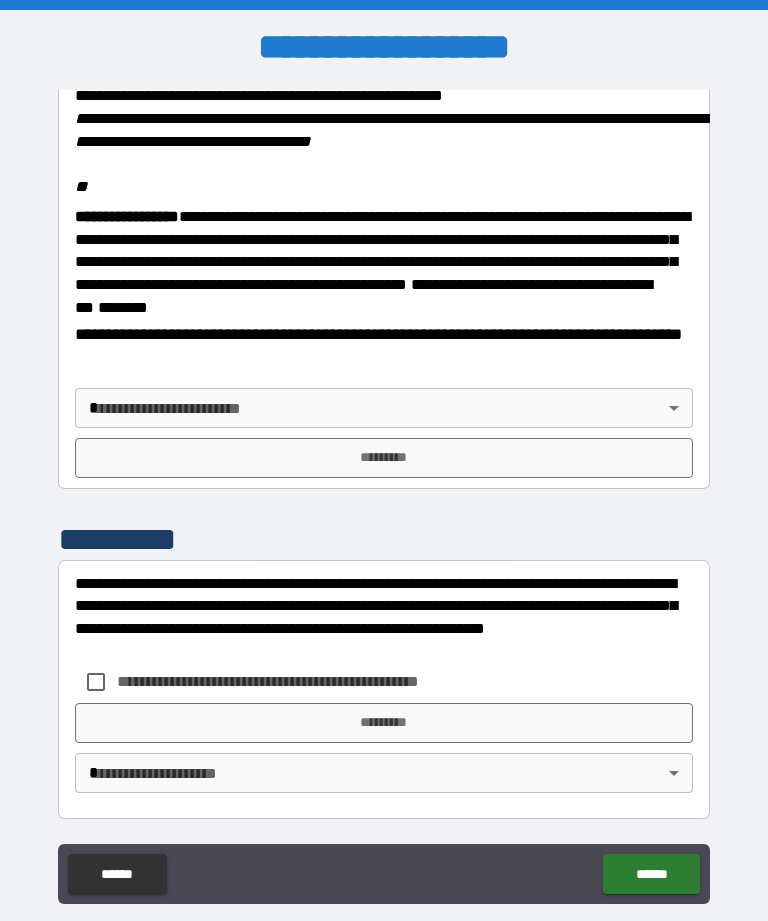 scroll, scrollTop: 2448, scrollLeft: 0, axis: vertical 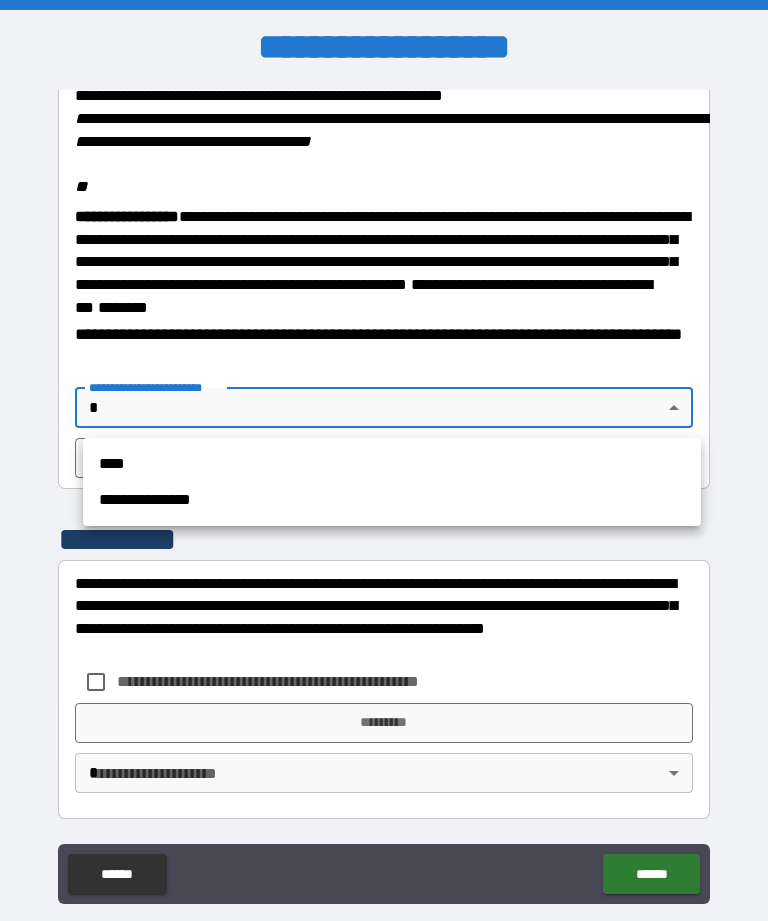 click on "****" at bounding box center [392, 464] 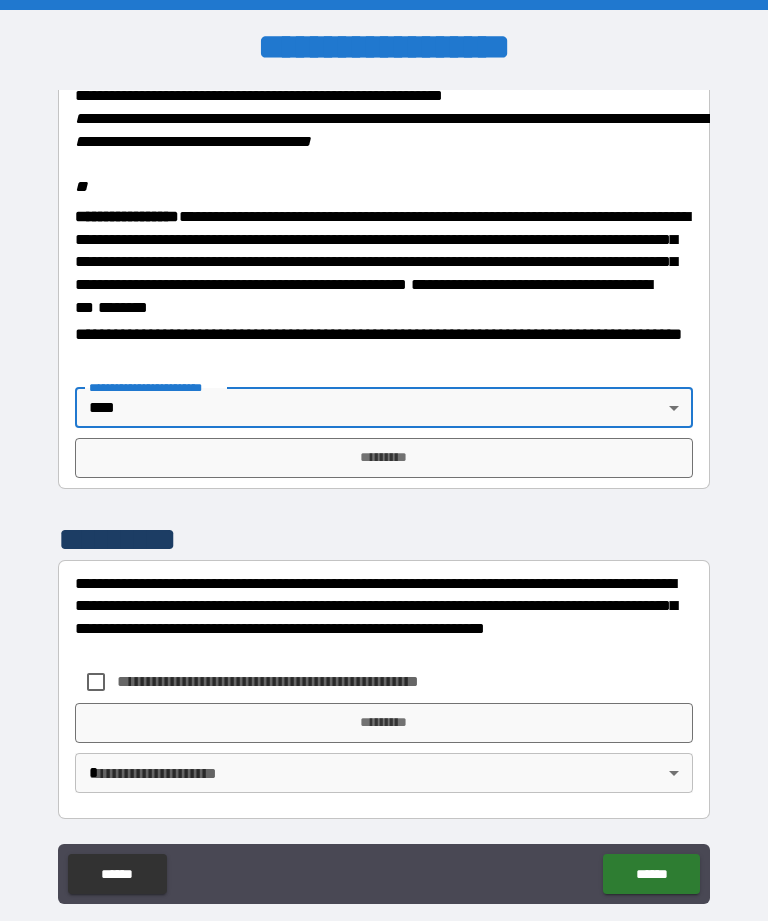 click on "*********" at bounding box center [384, 458] 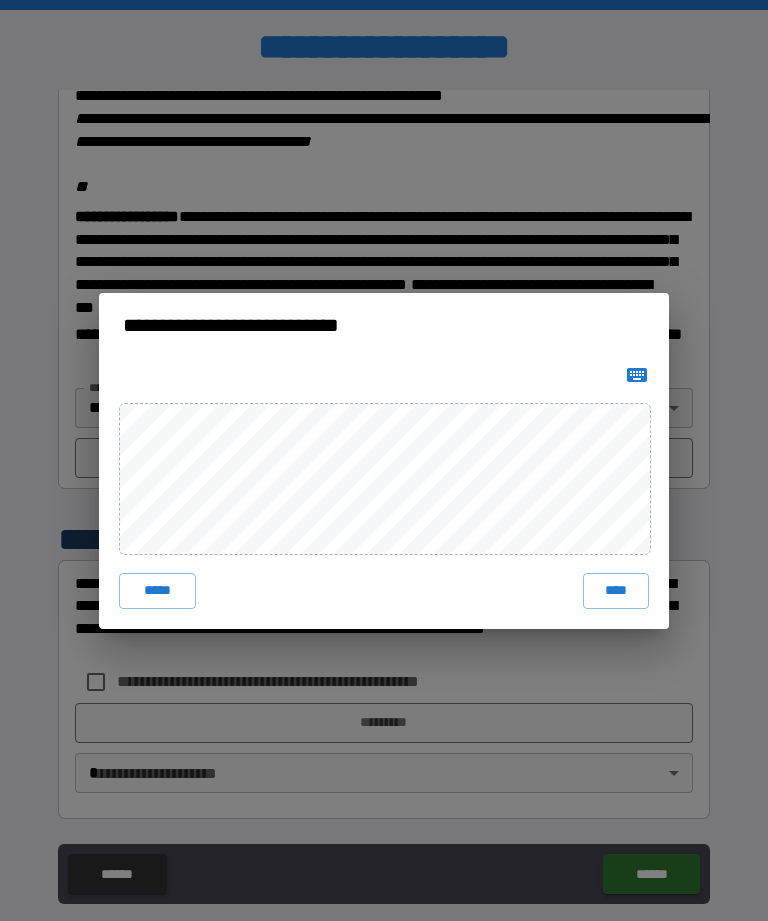 click on "****" at bounding box center (616, 591) 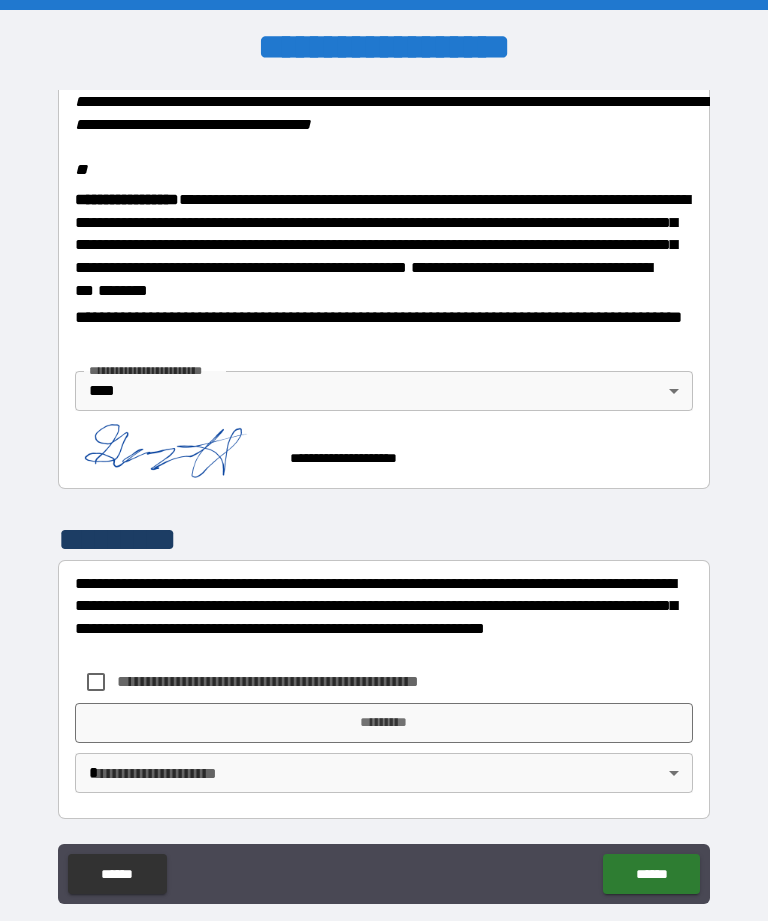 scroll, scrollTop: 2465, scrollLeft: 0, axis: vertical 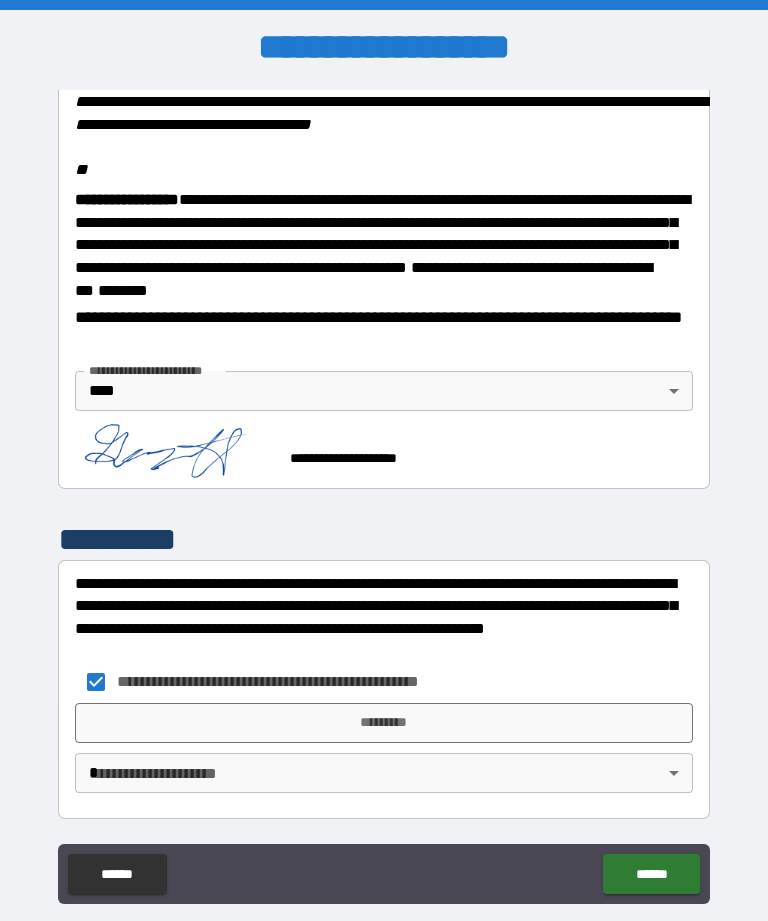 click on "*********" at bounding box center [384, 723] 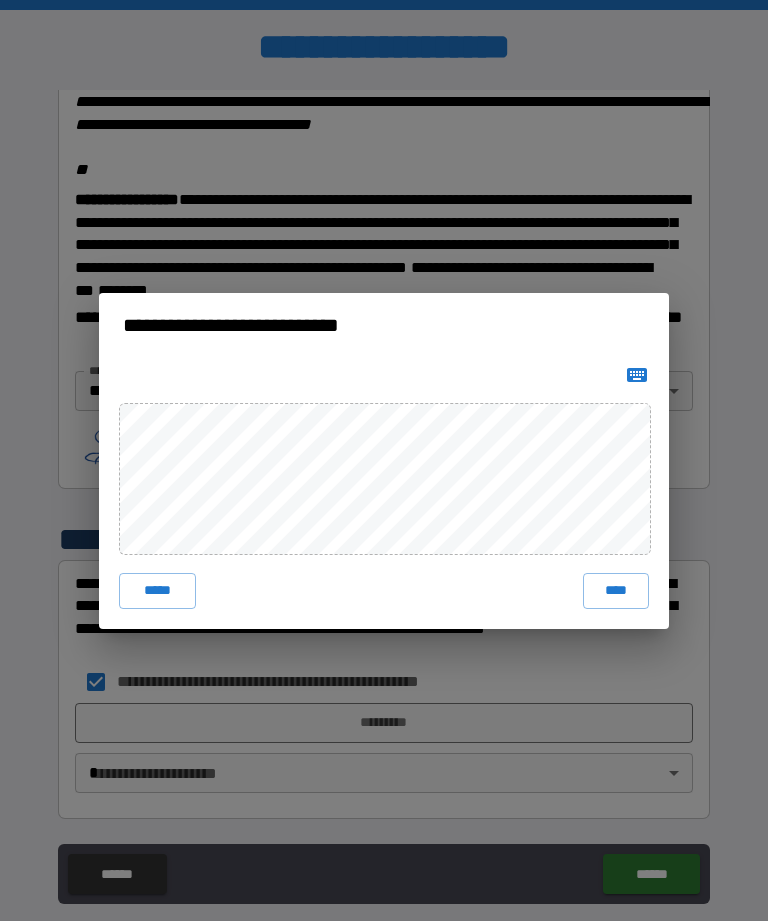click on "****" at bounding box center [616, 591] 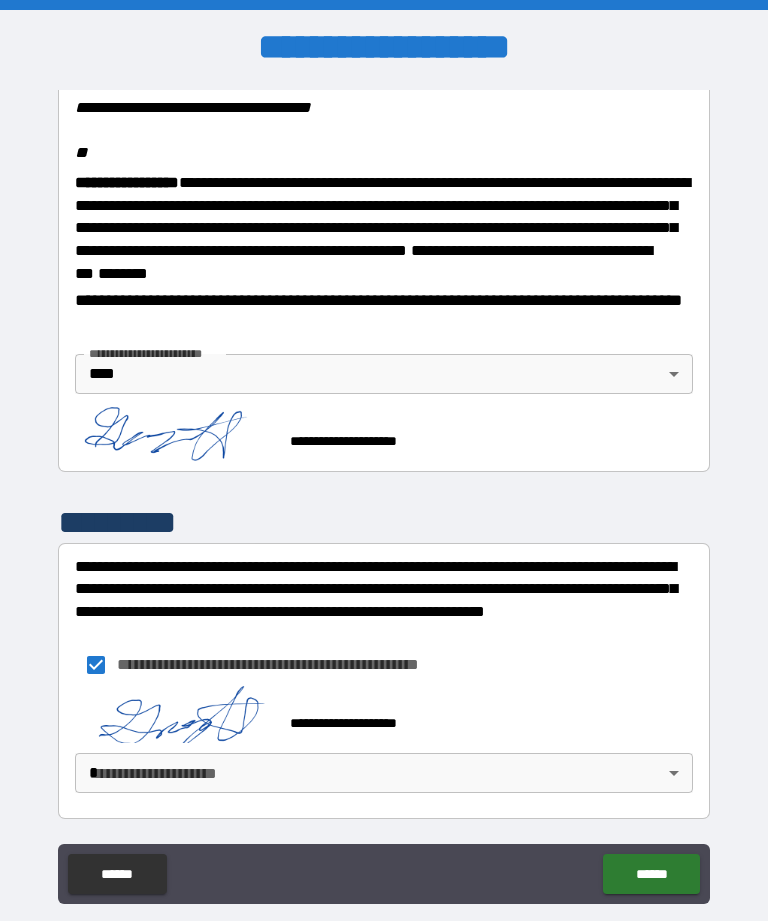 scroll, scrollTop: 2482, scrollLeft: 0, axis: vertical 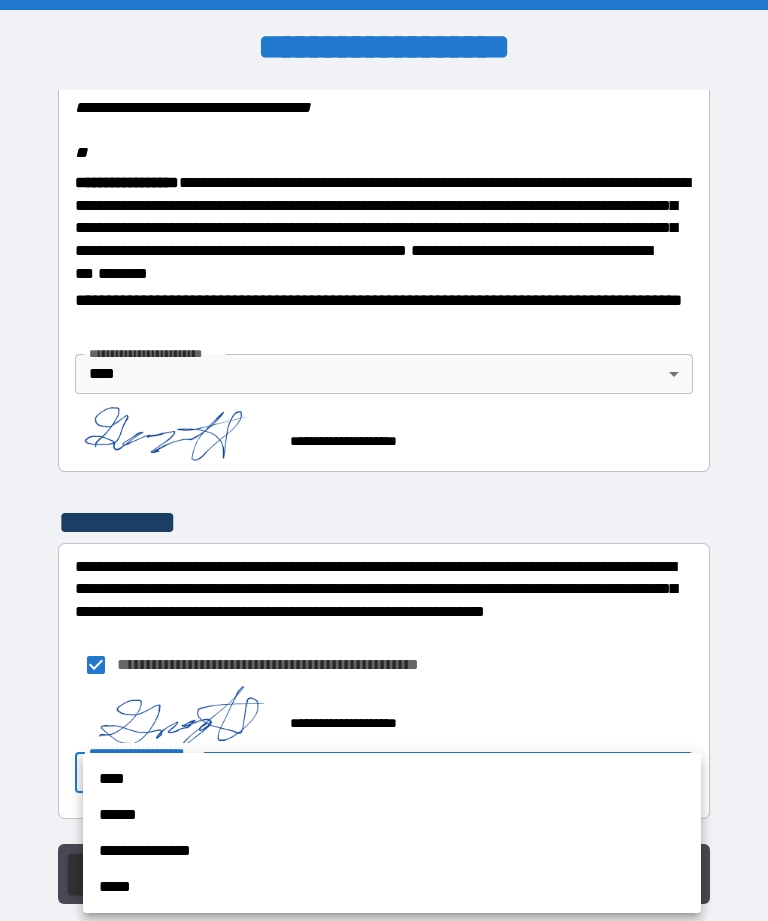 click on "****" at bounding box center (392, 779) 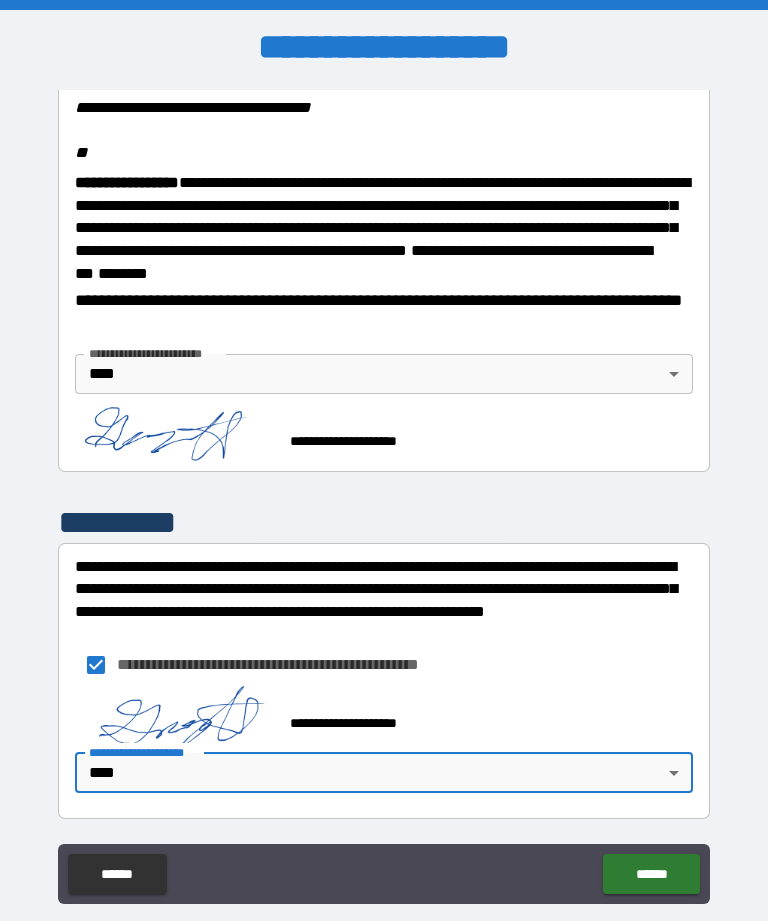 click on "******" at bounding box center [651, 874] 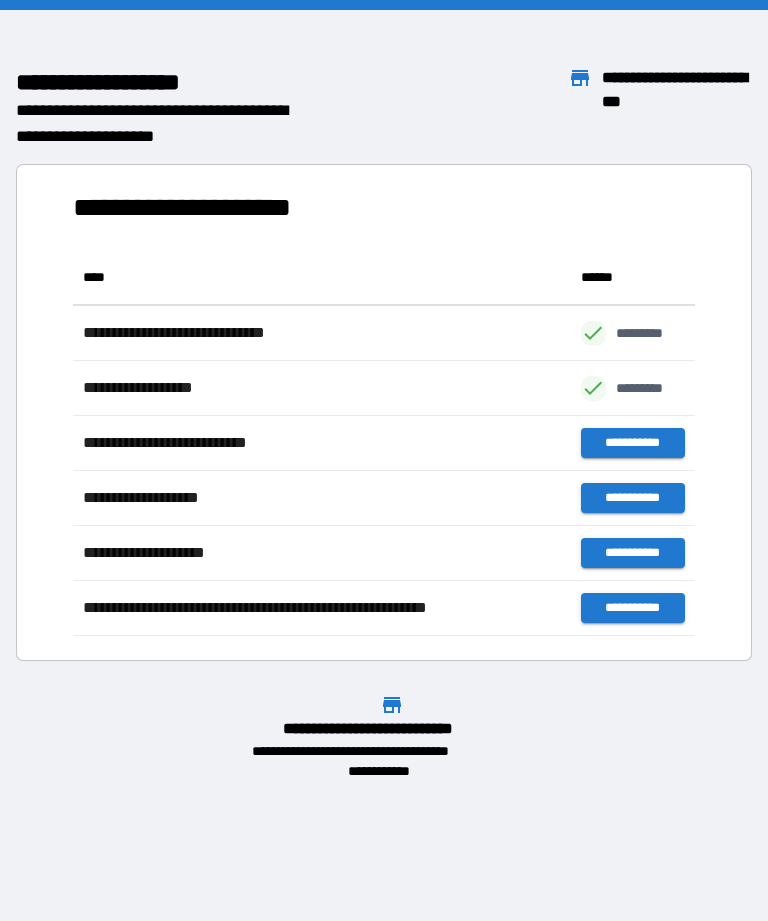 scroll, scrollTop: 1, scrollLeft: 1, axis: both 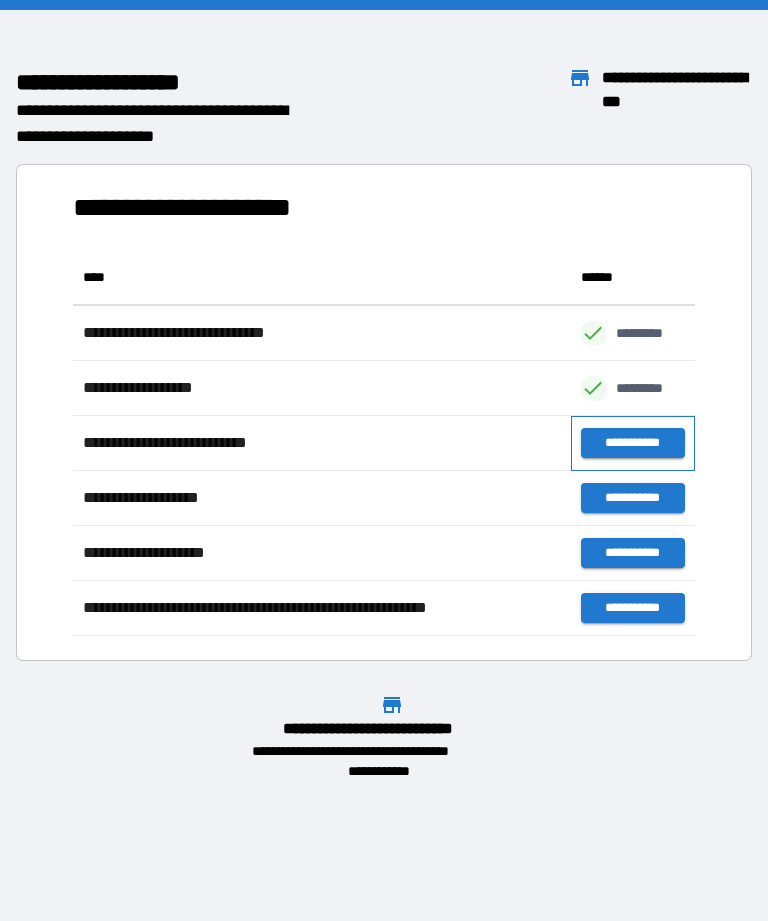 click on "**********" at bounding box center [633, 443] 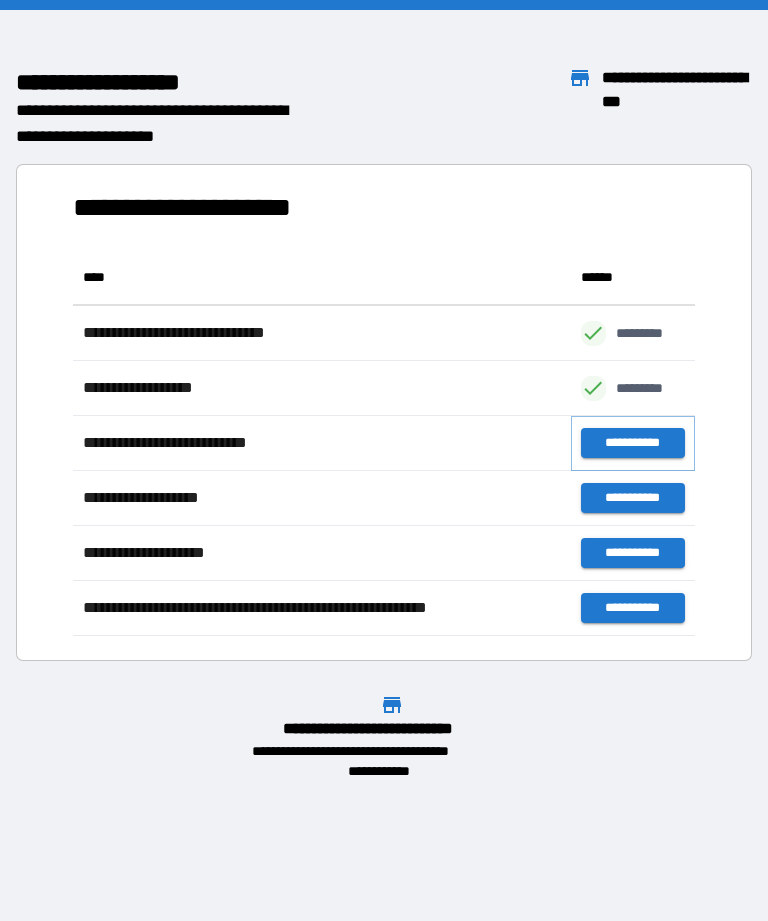 click on "**********" at bounding box center [633, 443] 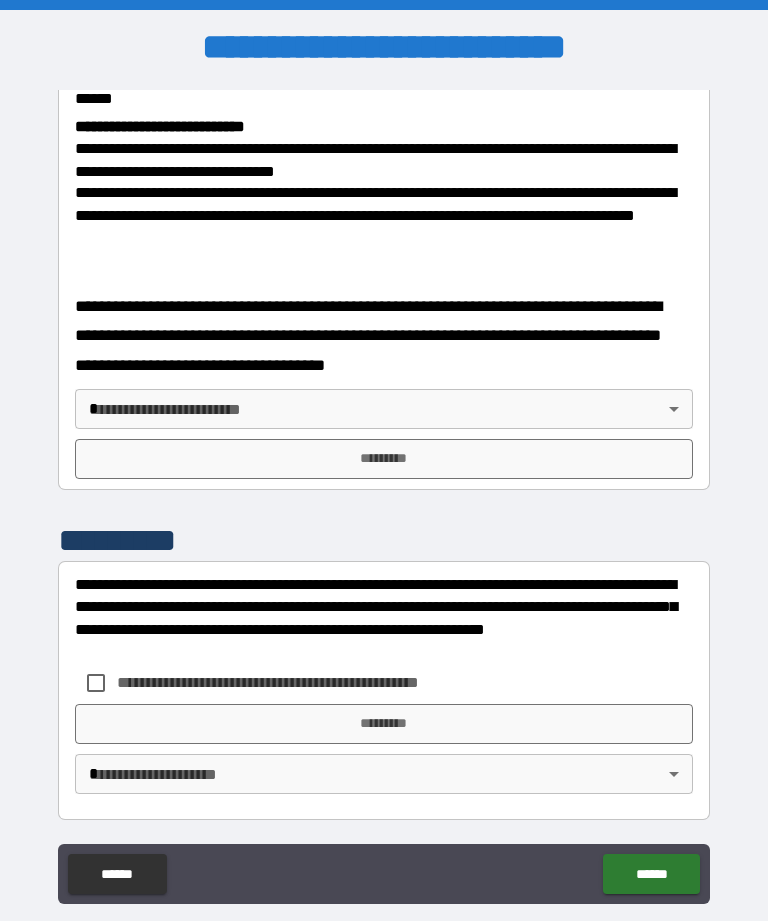 scroll, scrollTop: 778, scrollLeft: 0, axis: vertical 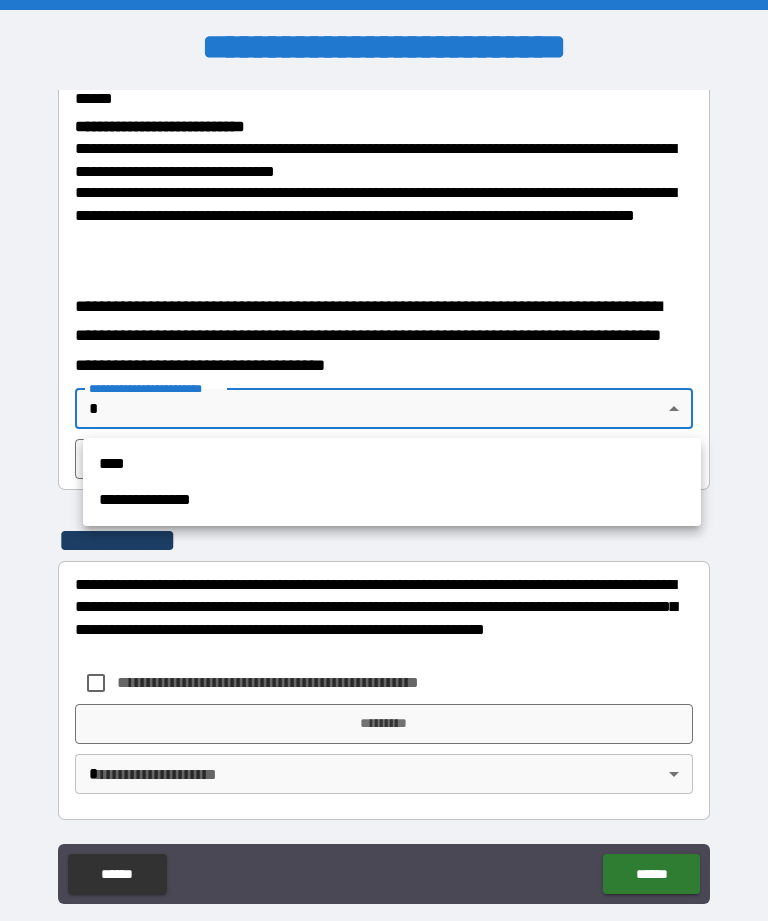 click on "****" at bounding box center (392, 464) 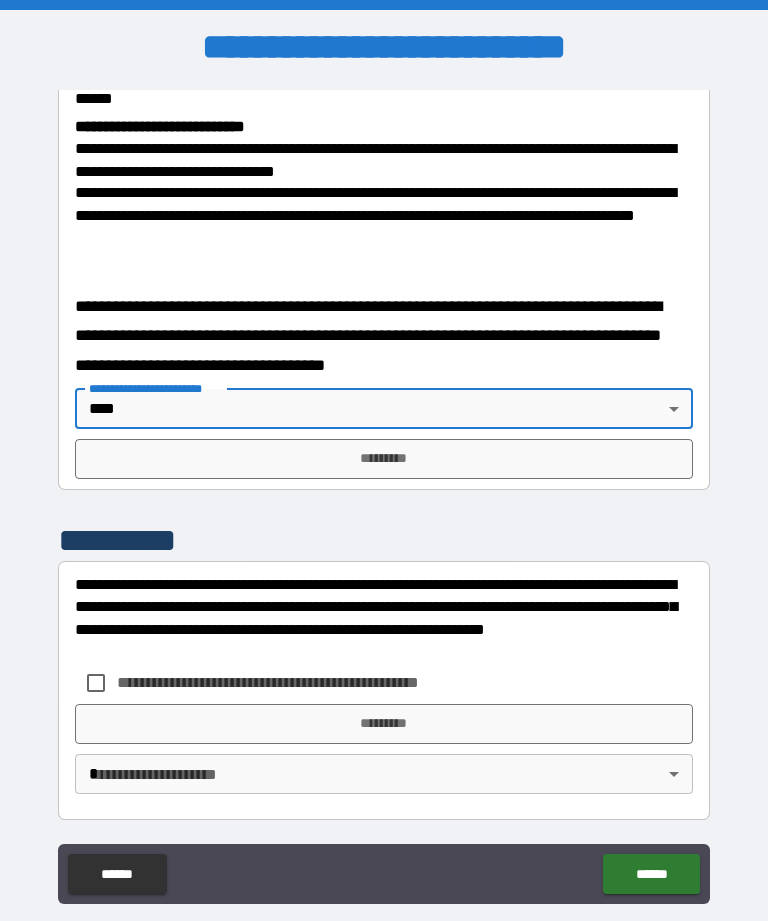 click on "*********" at bounding box center [384, 459] 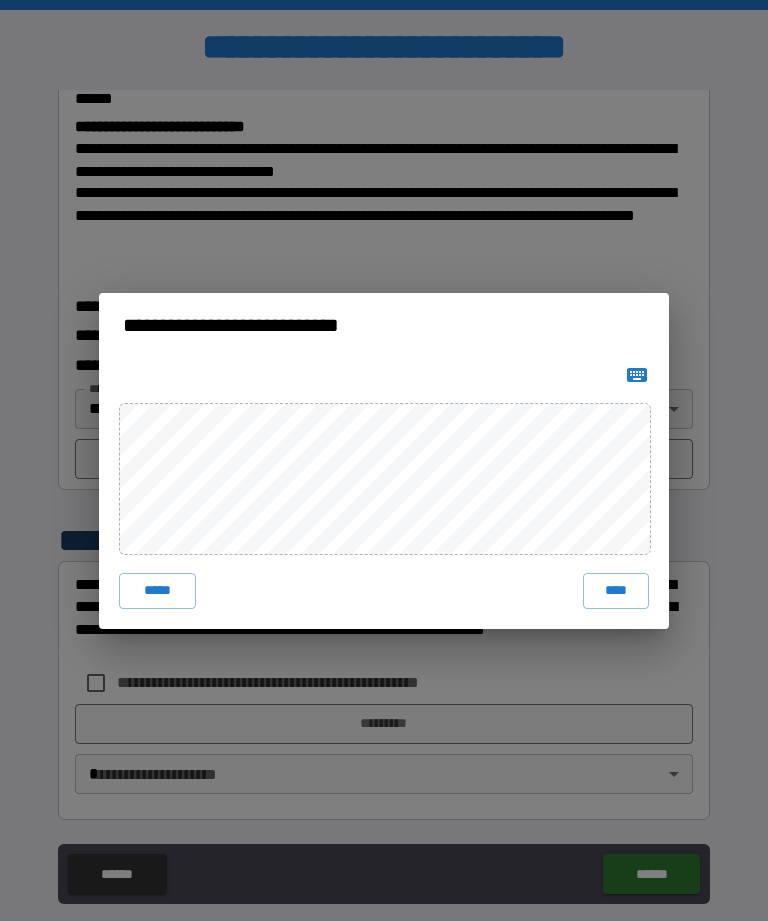 click on "****" at bounding box center [616, 591] 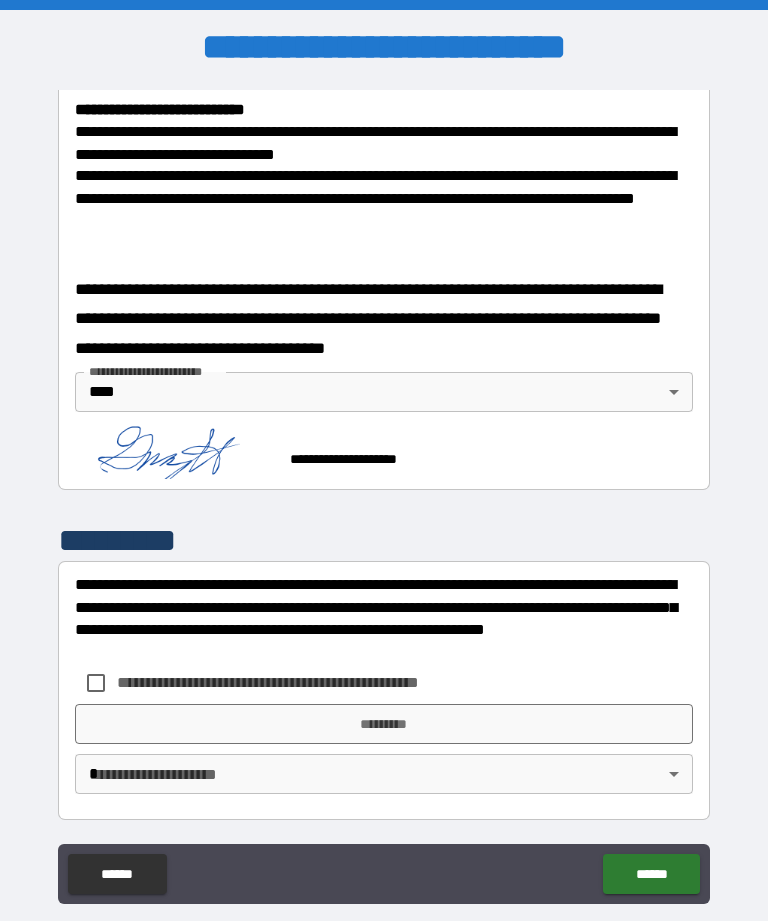 scroll, scrollTop: 795, scrollLeft: 0, axis: vertical 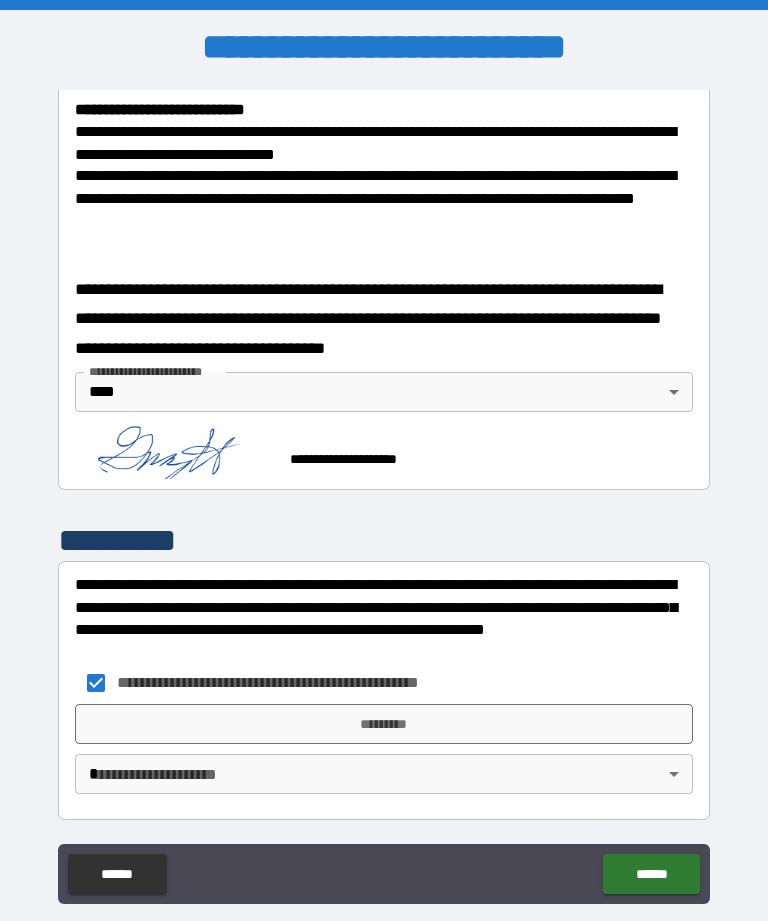 click on "*********" at bounding box center [384, 724] 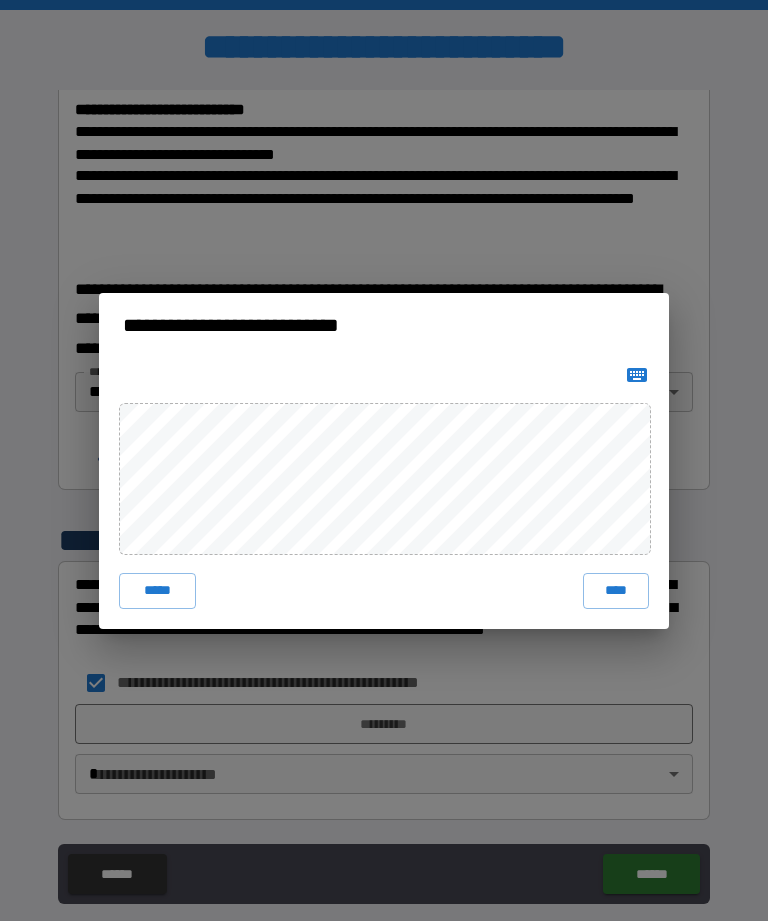 click on "****" at bounding box center [616, 591] 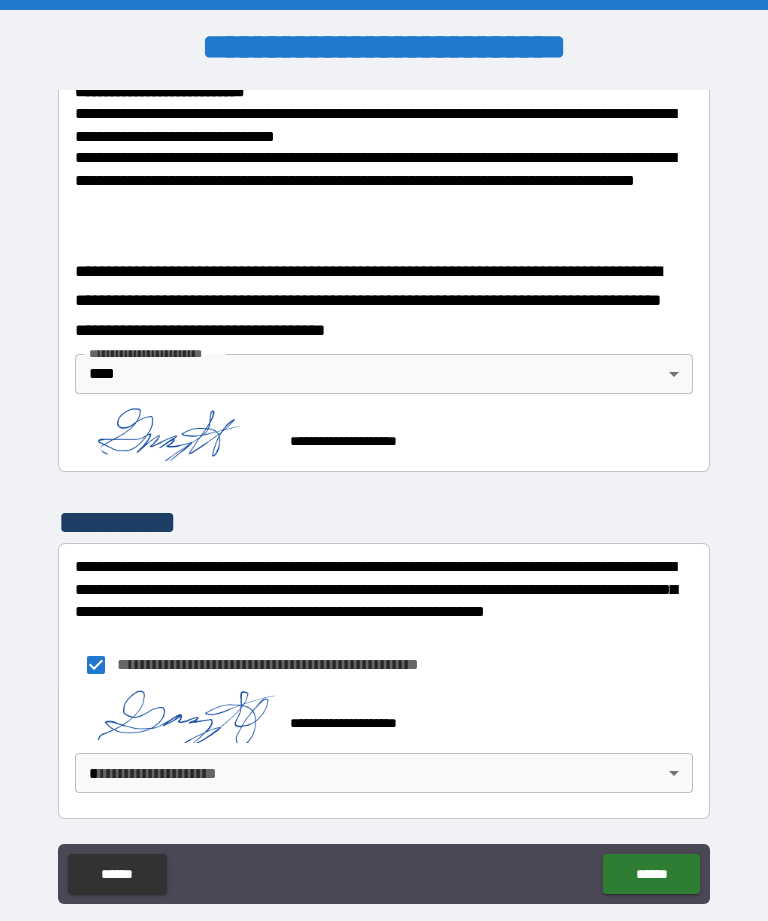 scroll, scrollTop: 812, scrollLeft: 0, axis: vertical 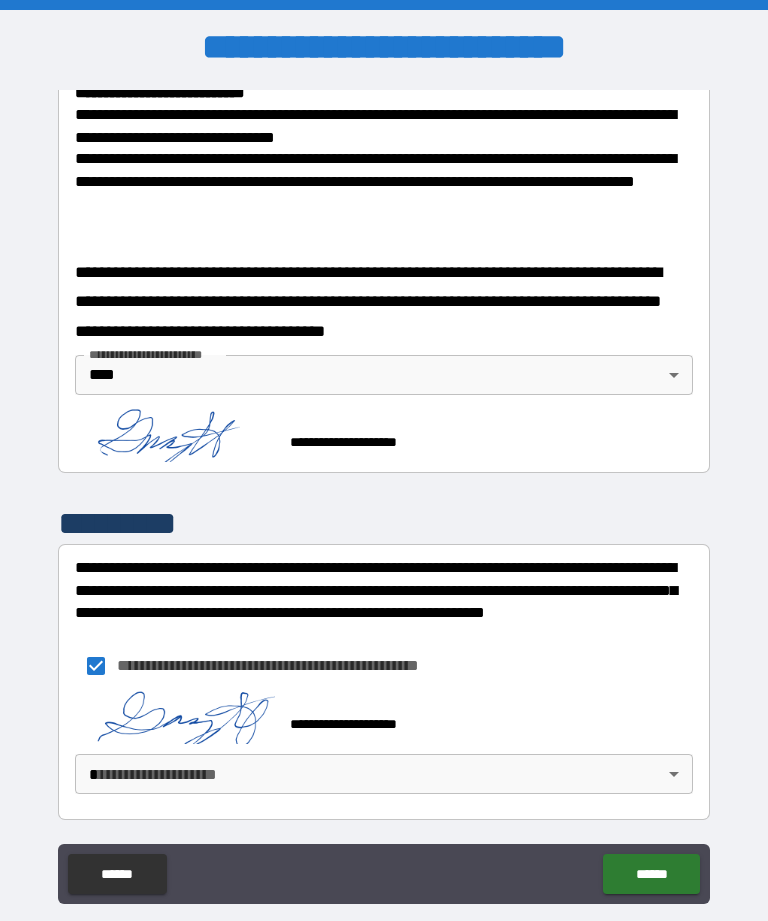 click on "******" at bounding box center (651, 874) 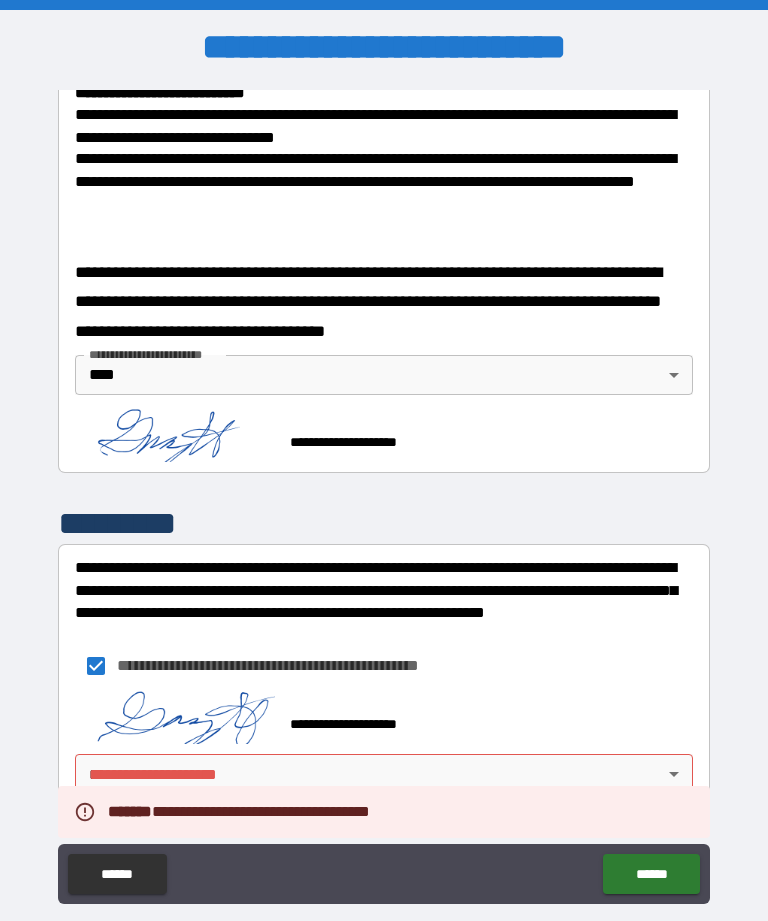 click on "**********" at bounding box center (384, 715) 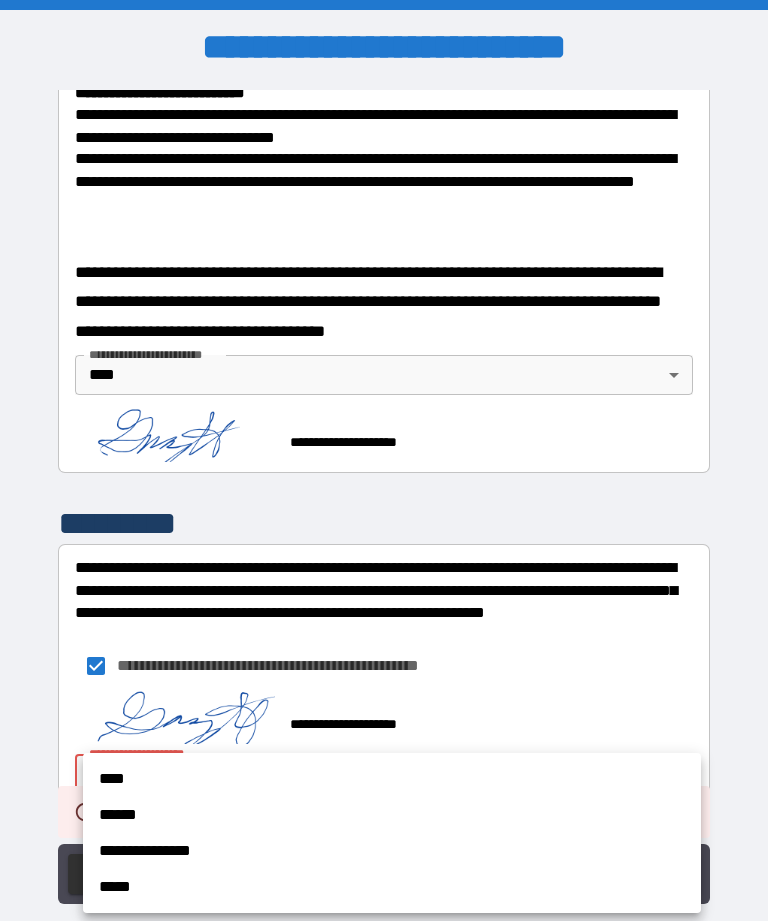 click on "****" at bounding box center [392, 779] 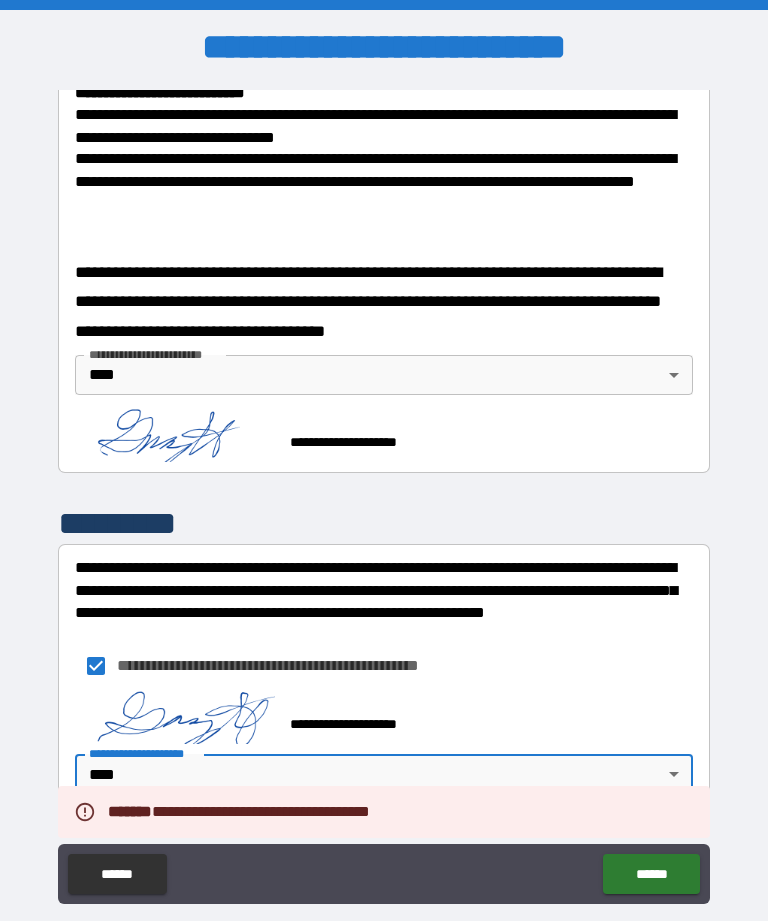 type on "****" 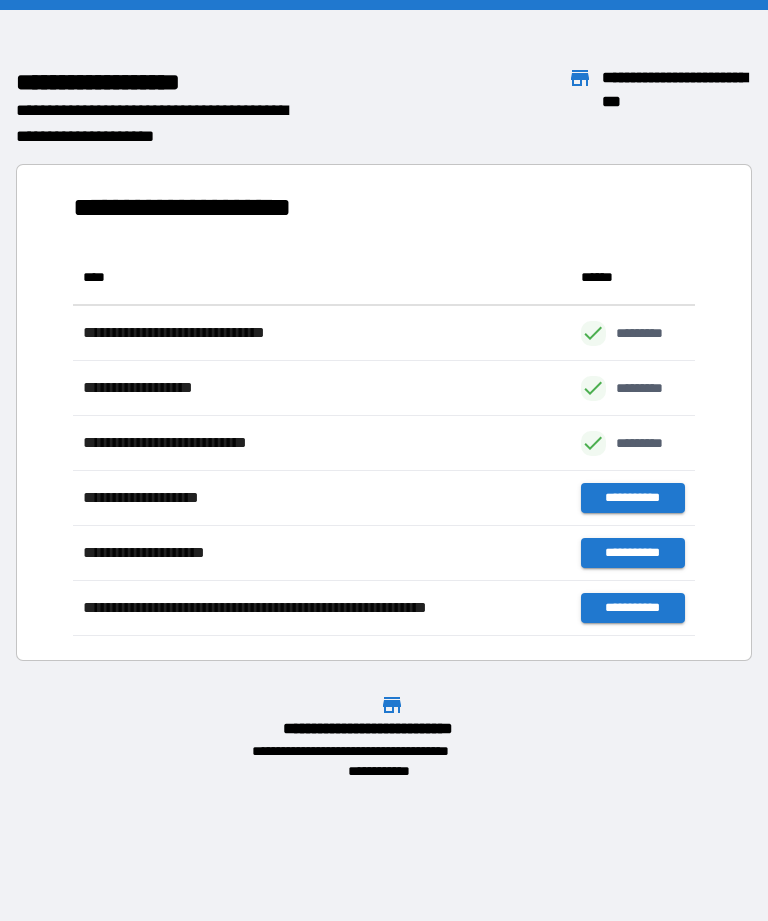 scroll, scrollTop: 386, scrollLeft: 622, axis: both 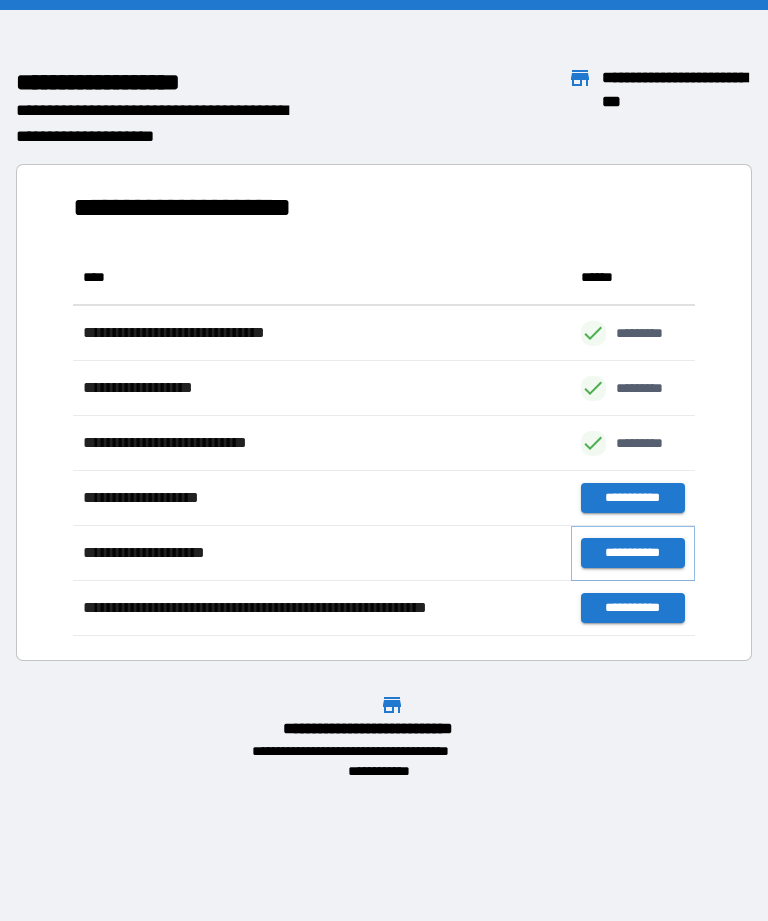 click on "**********" at bounding box center [633, 553] 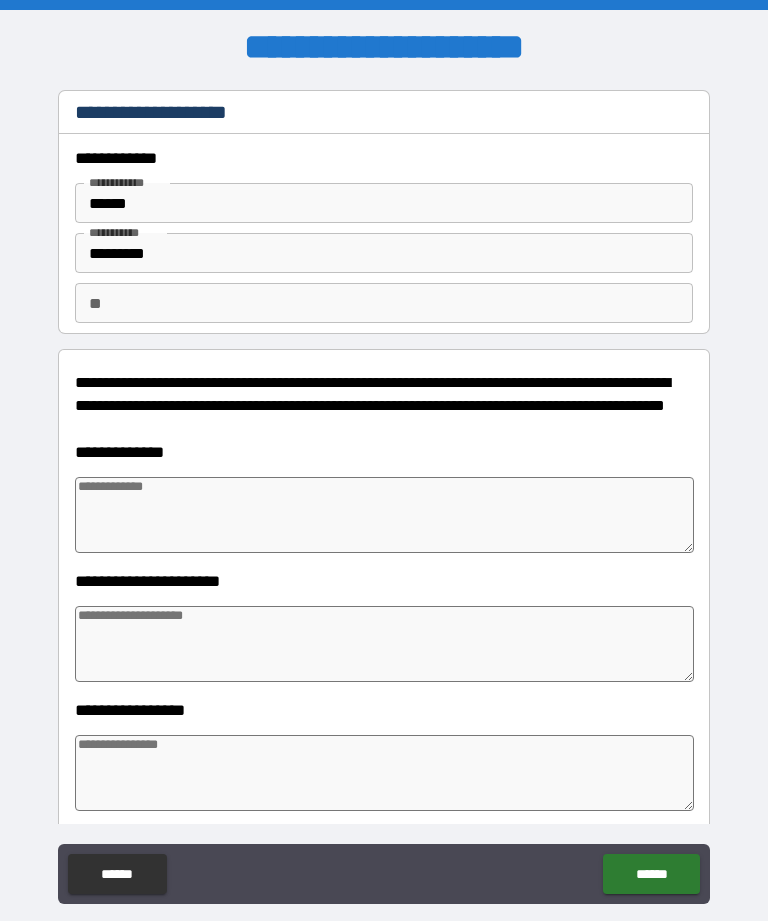 type on "*" 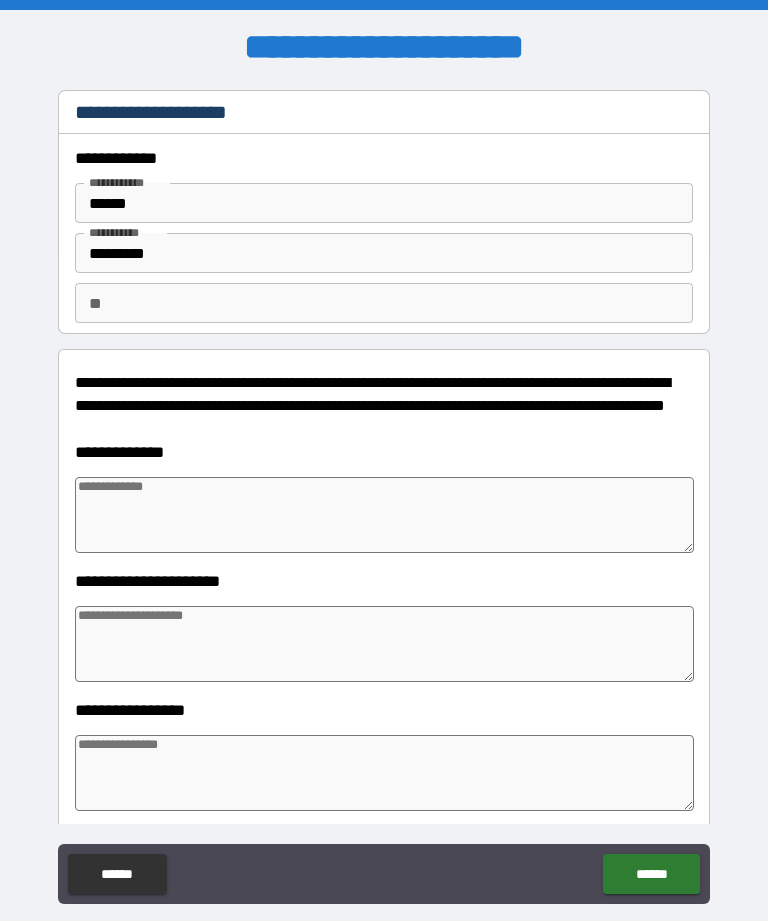 type on "*" 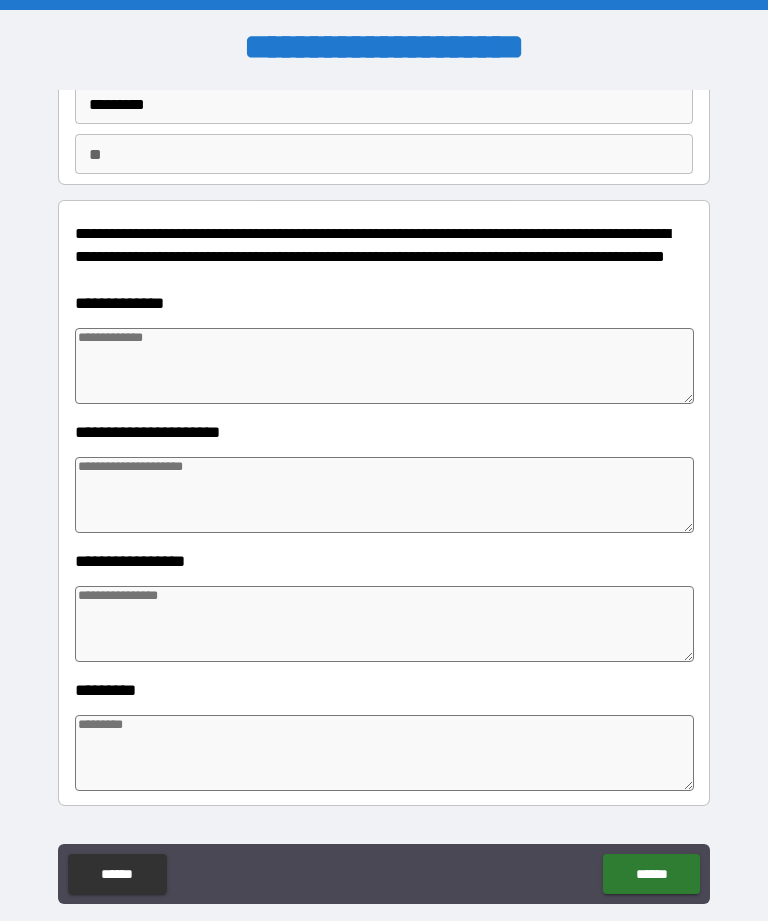 scroll, scrollTop: 140, scrollLeft: 0, axis: vertical 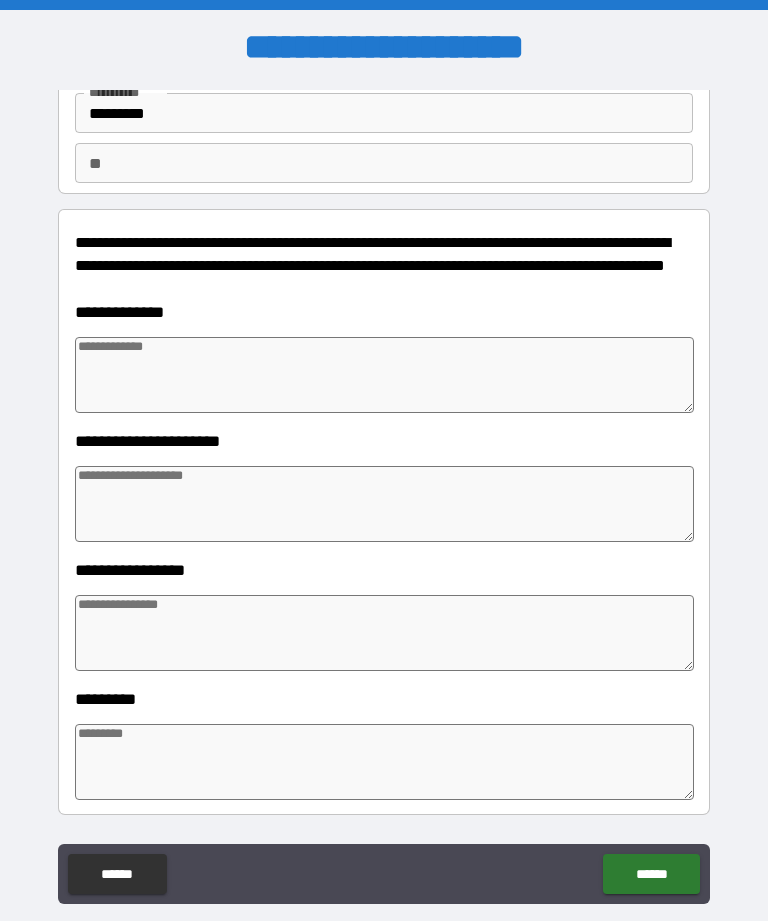click at bounding box center [384, 375] 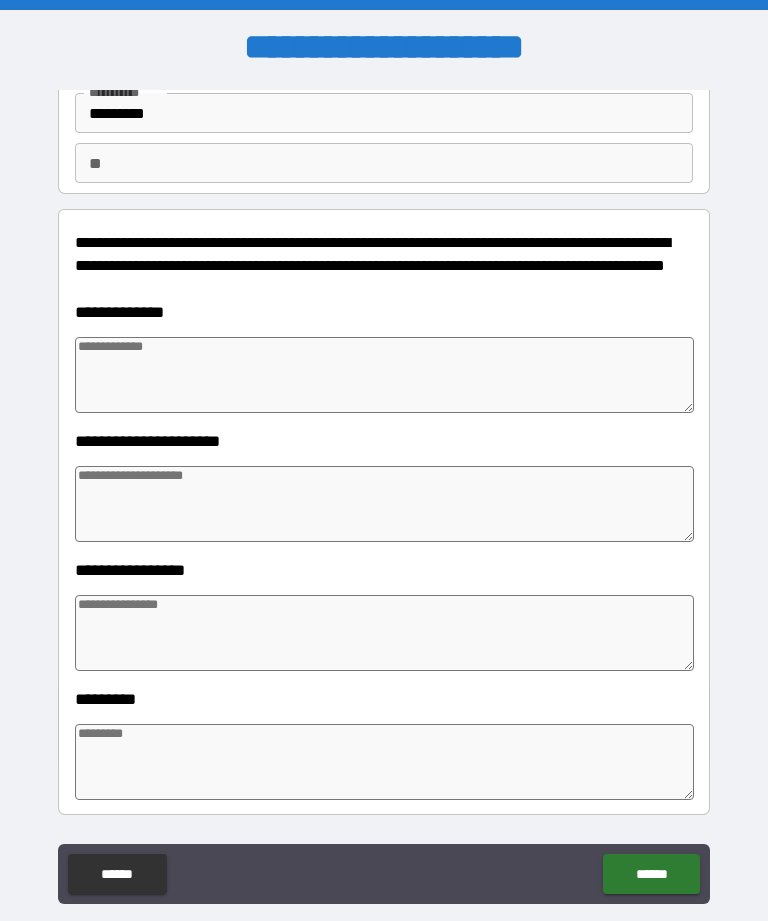 type on "*" 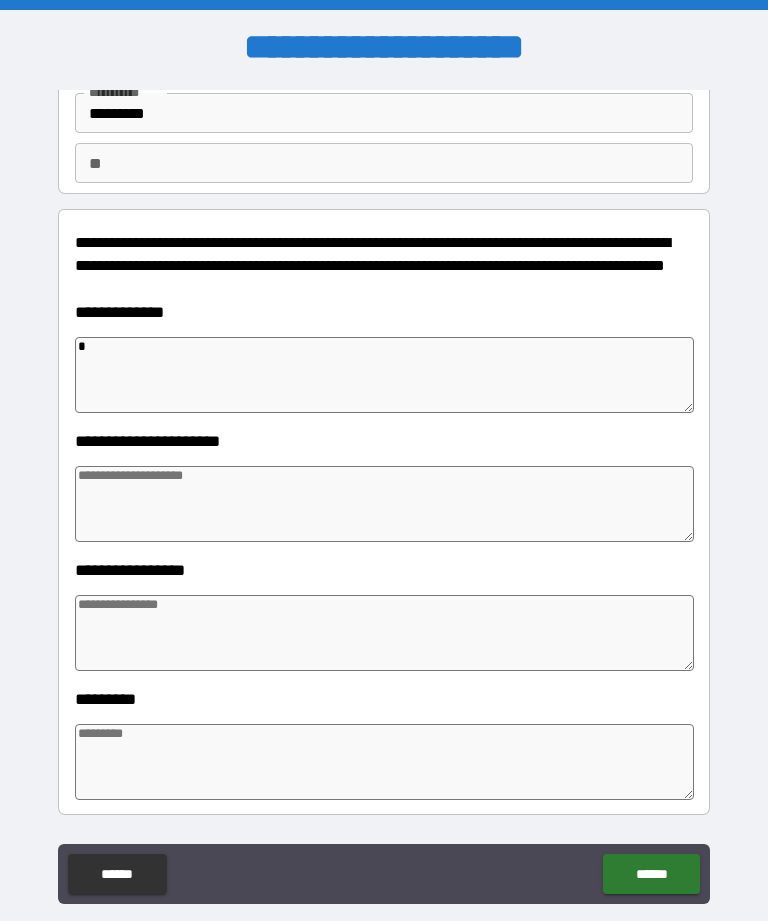 type on "*" 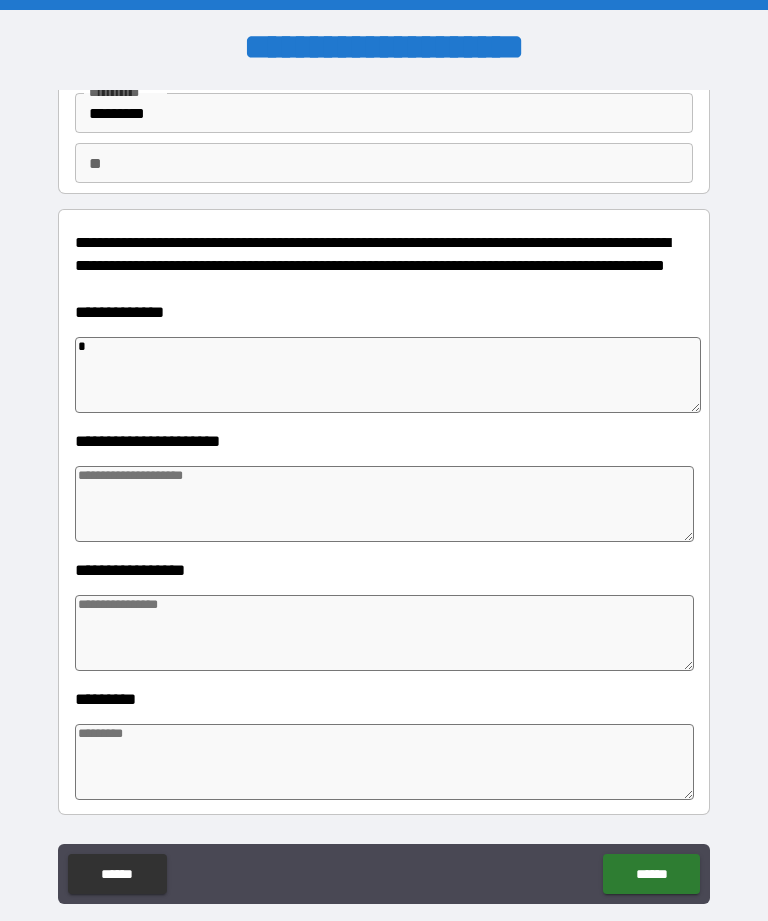 type on "**" 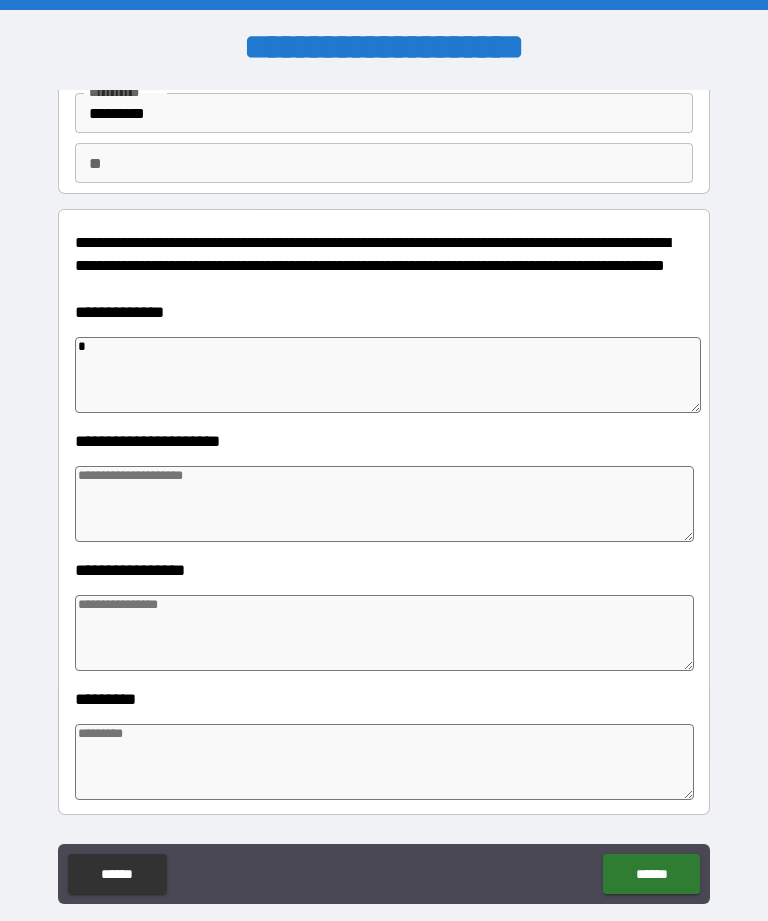 type on "*" 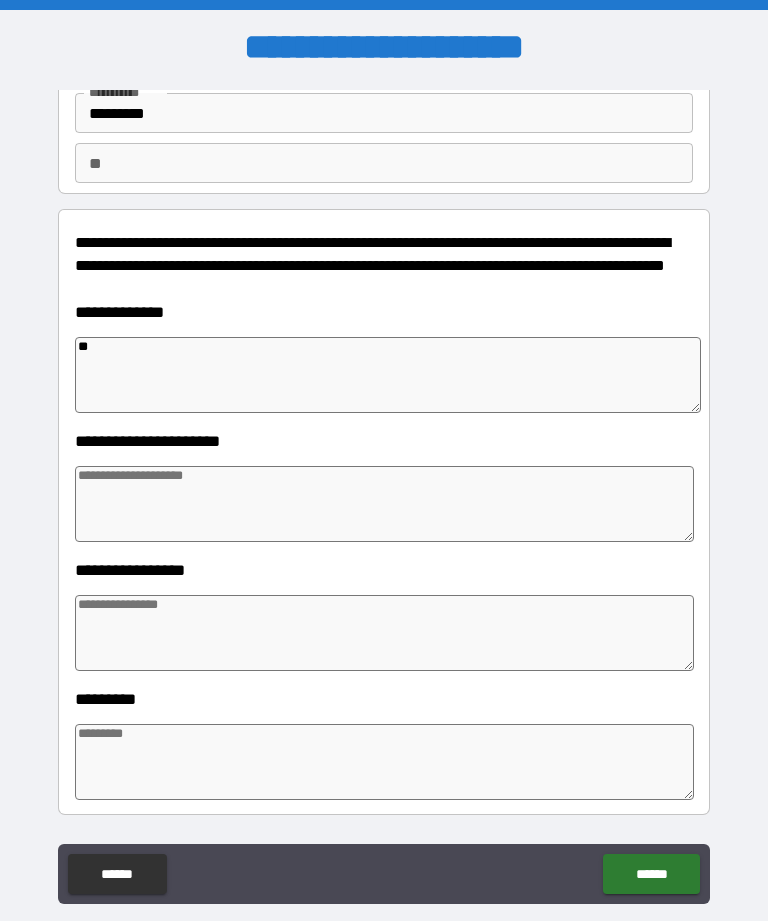 type on "*" 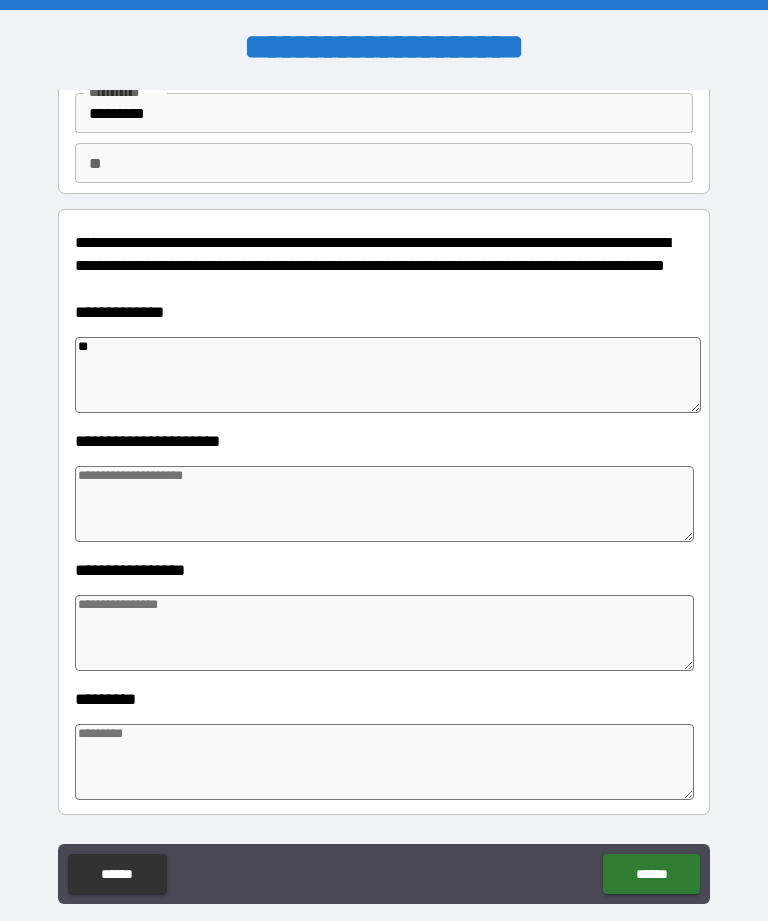 type on "***" 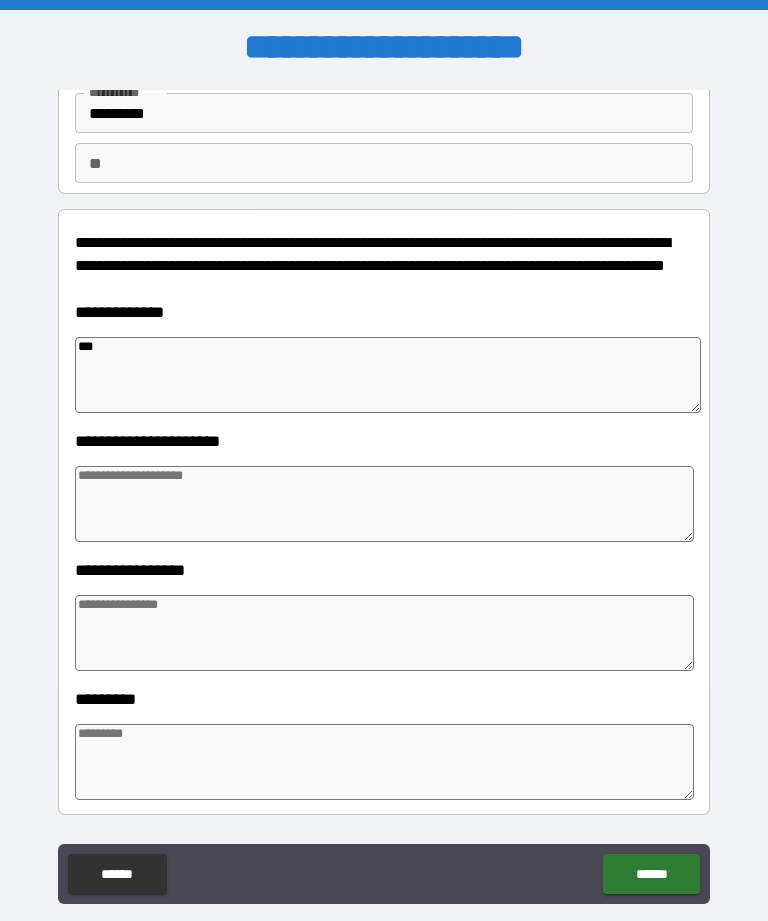type on "*" 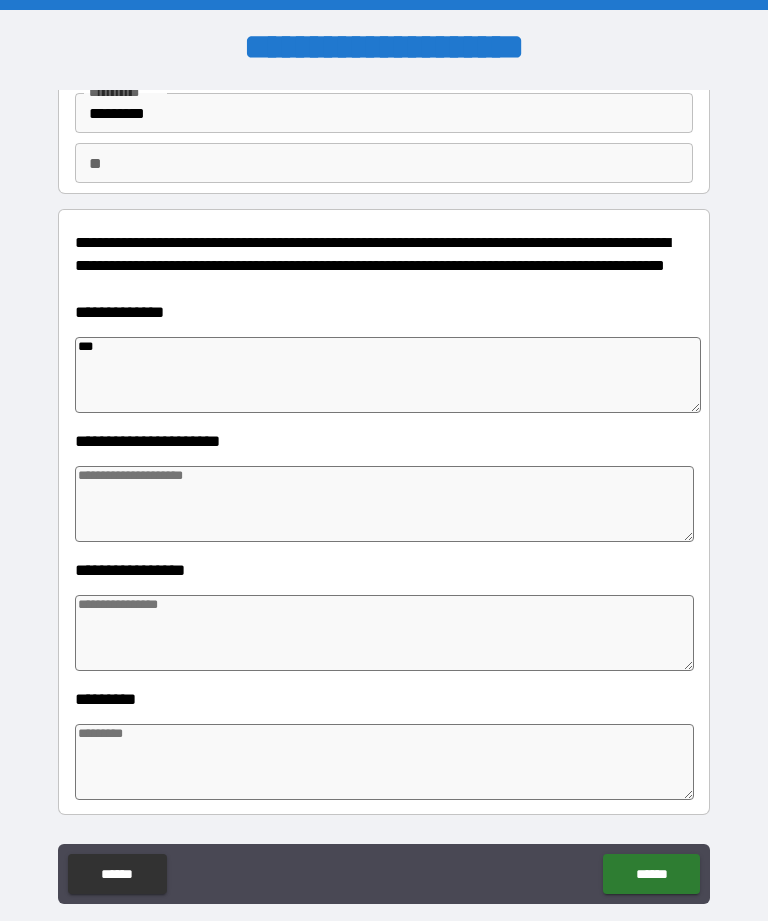 type on "*" 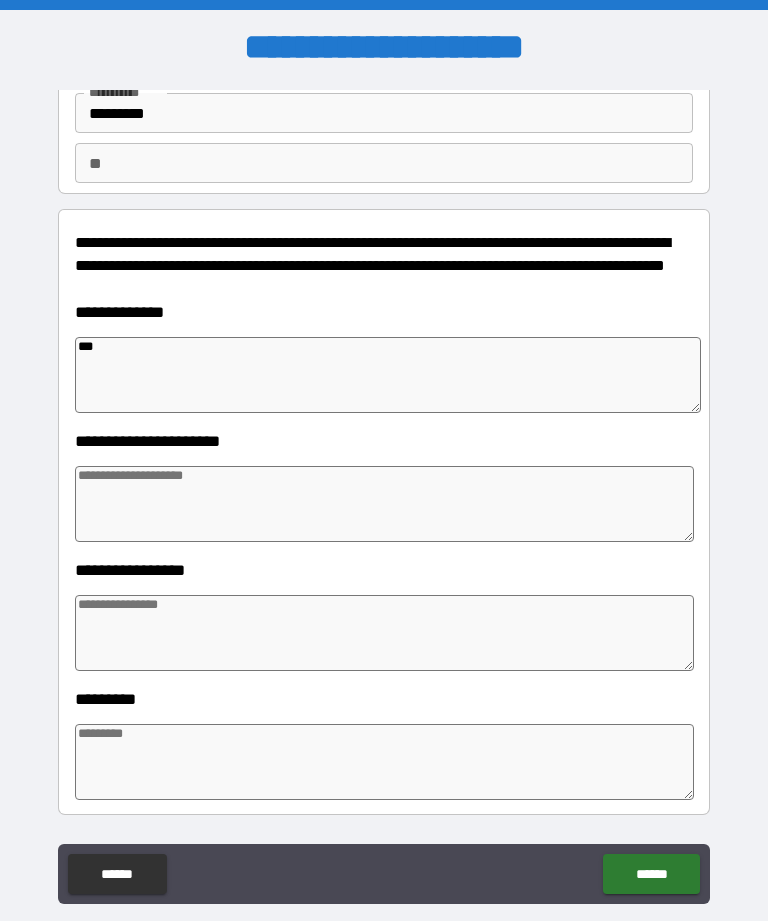 type on "*" 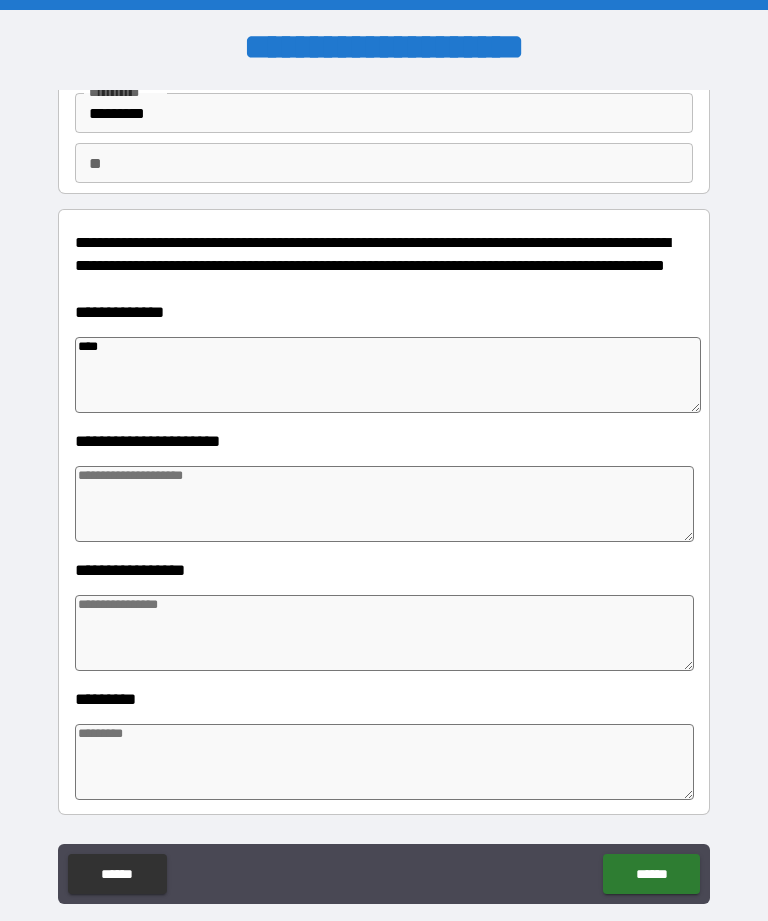 type on "*" 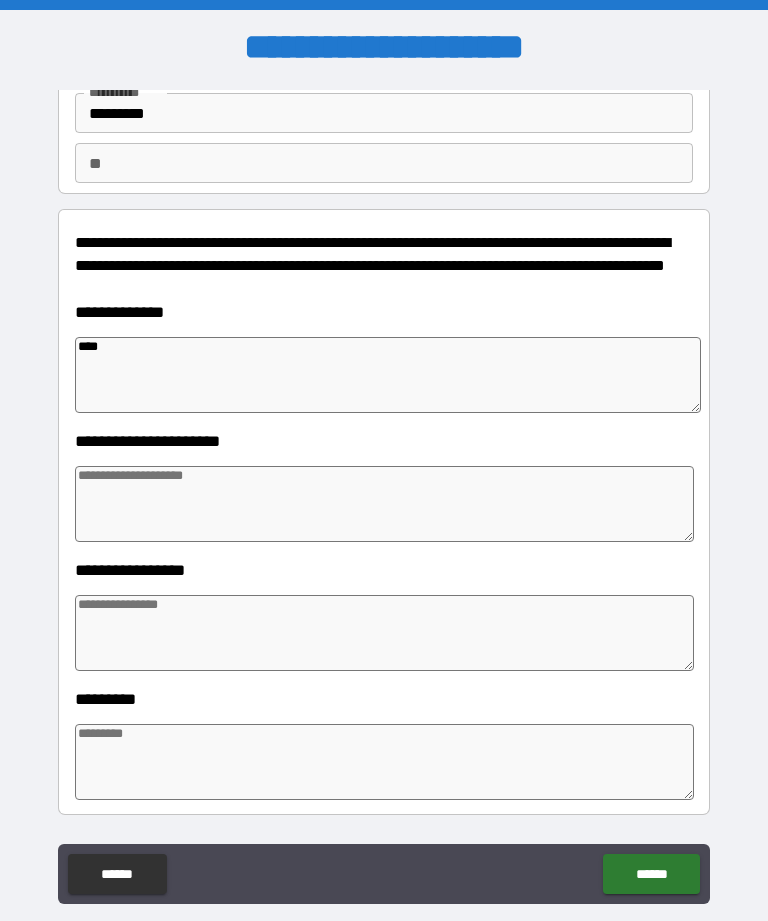 type on "*" 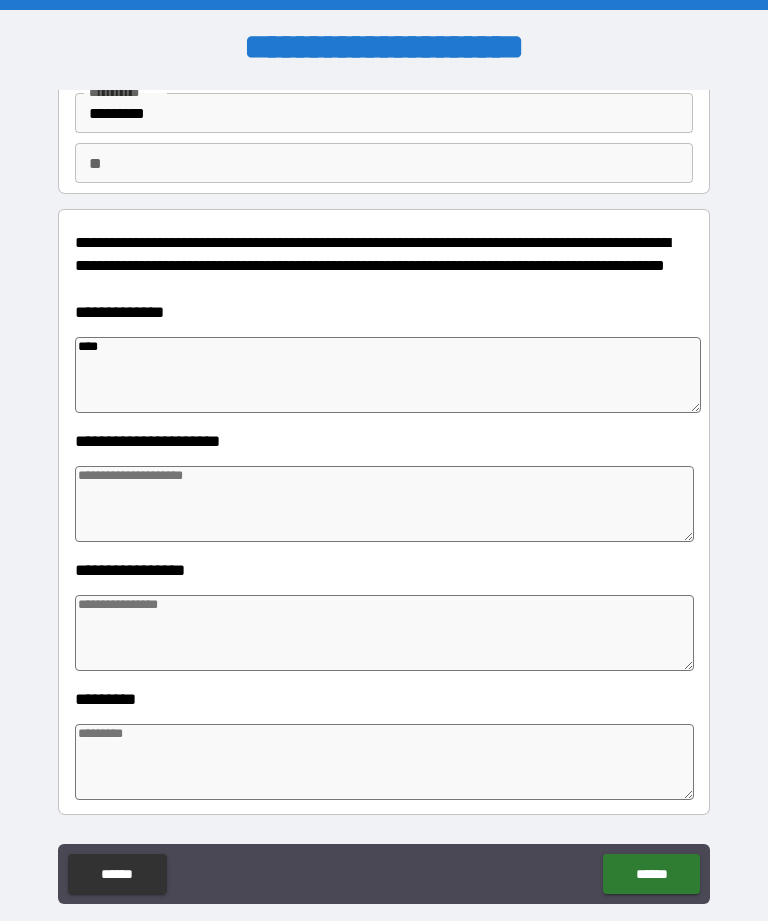 type on "*" 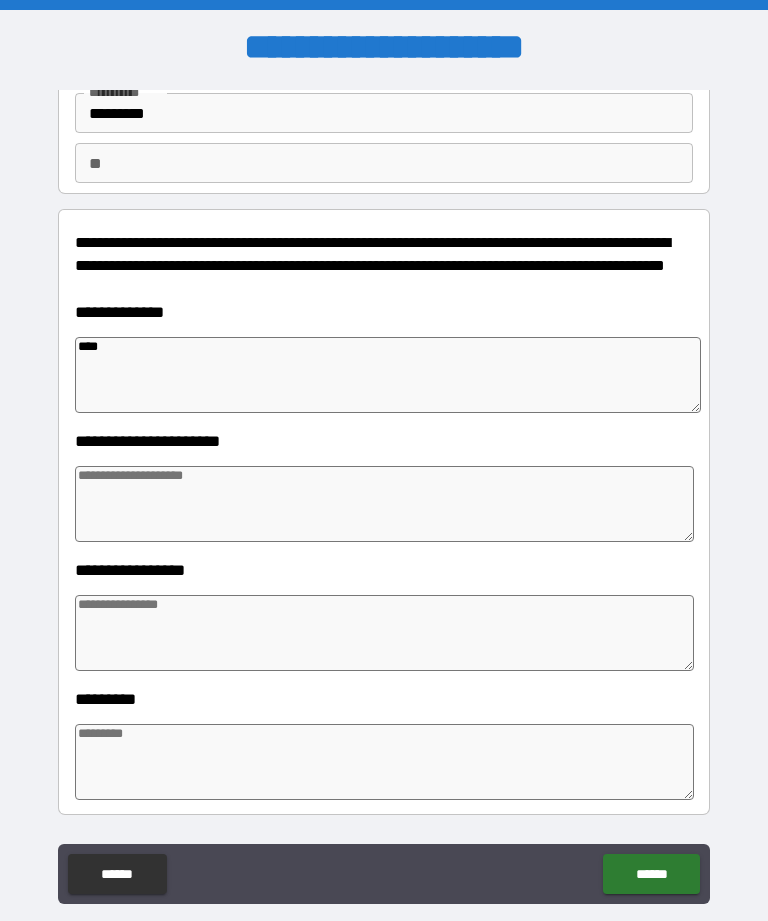 type on "*" 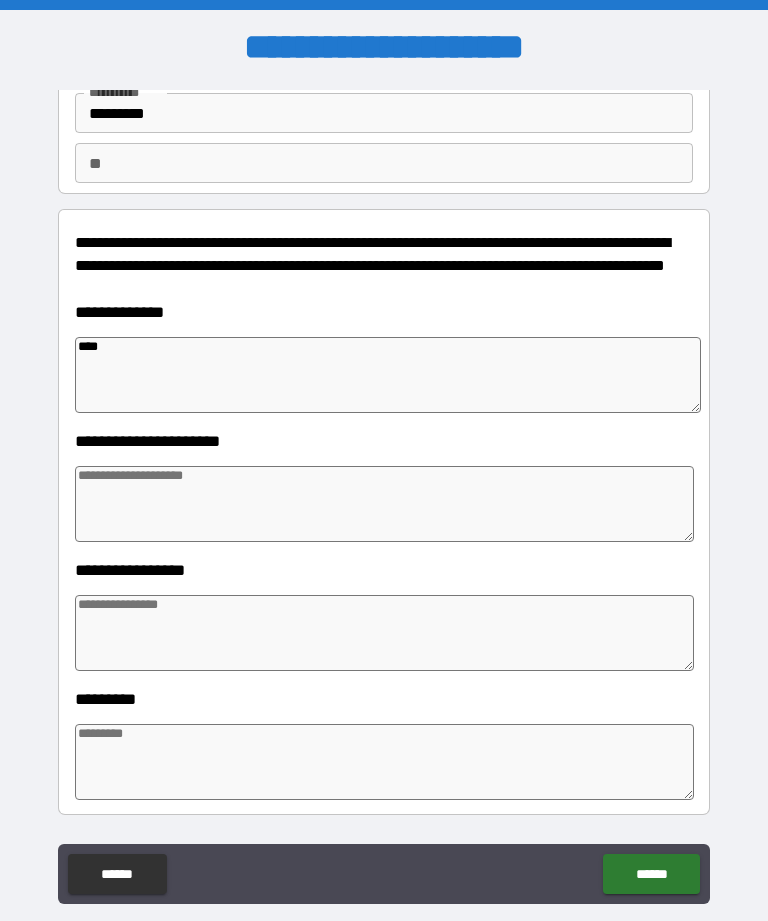 type on "*" 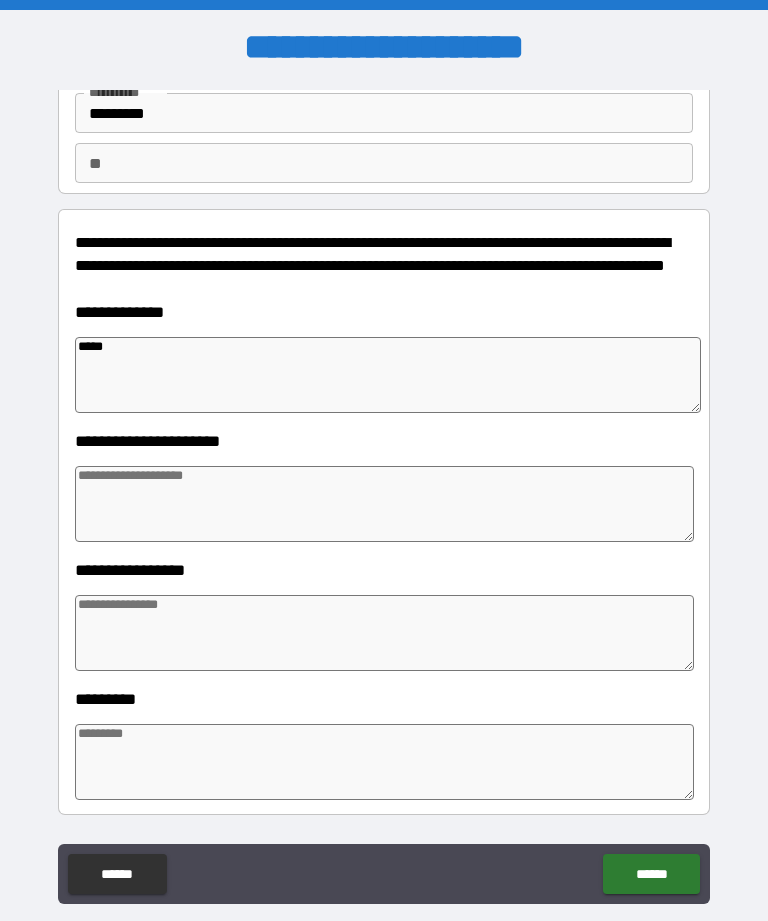 type on "******" 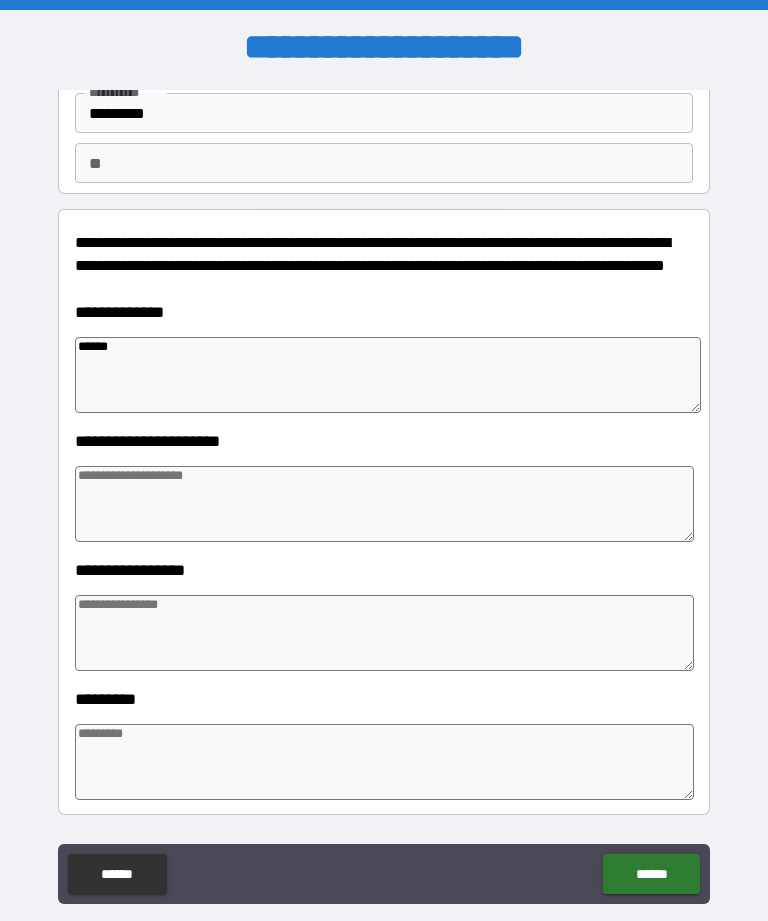 type on "*" 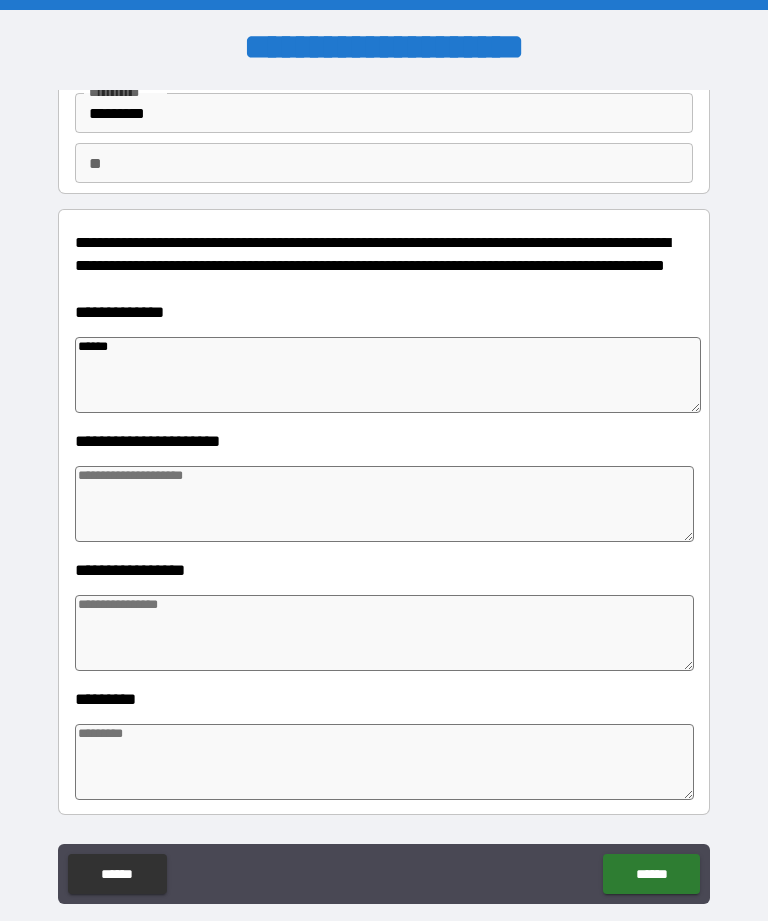 type on "*******" 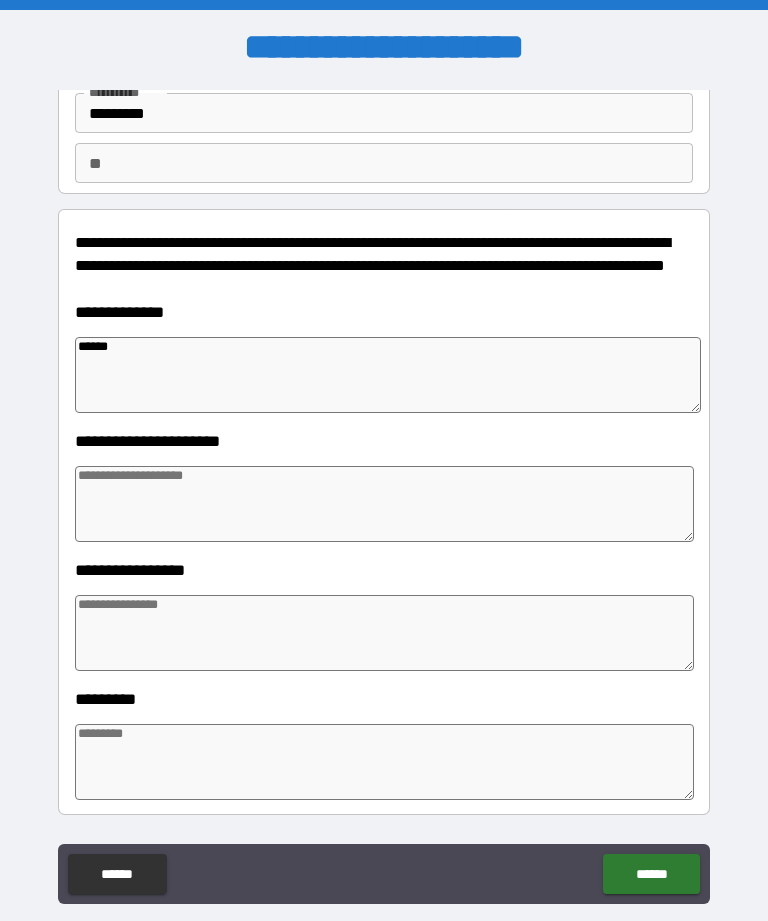 type on "*" 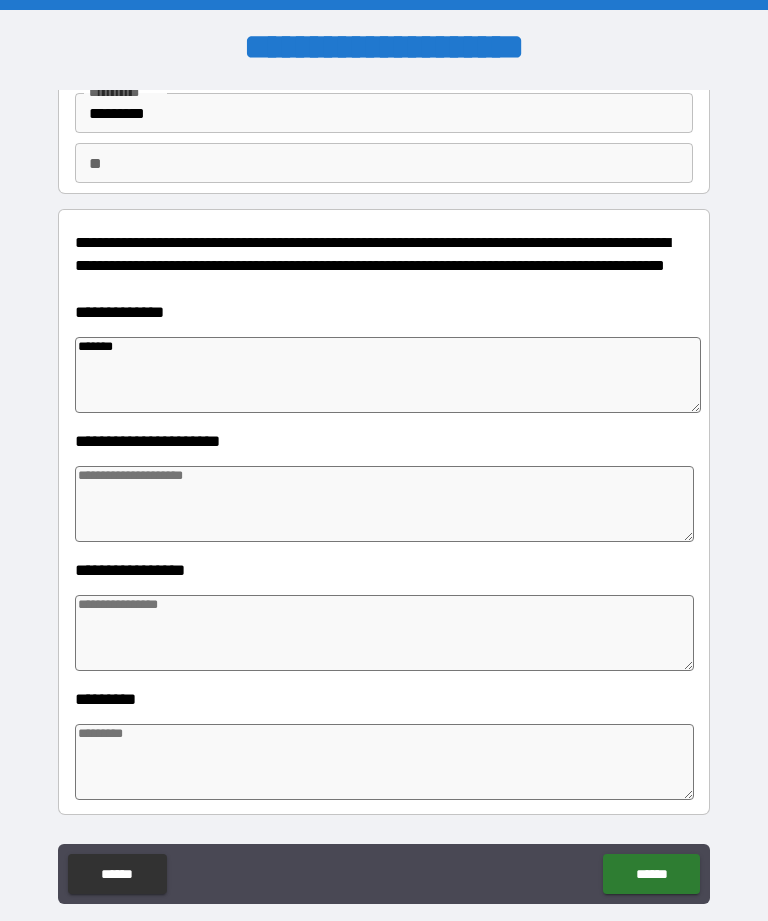 type on "*" 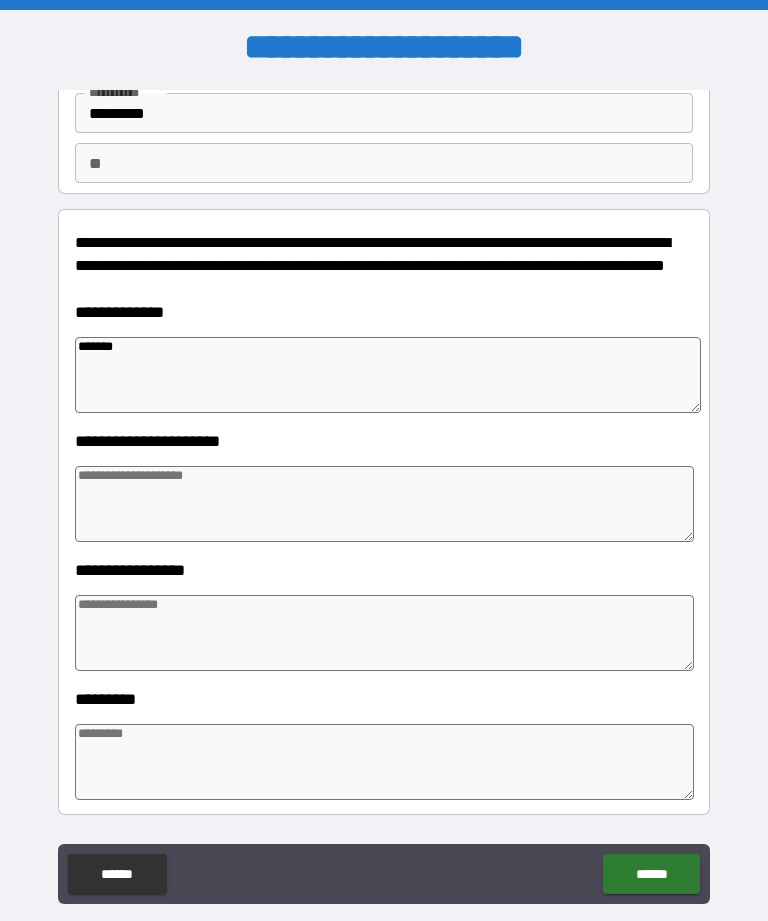 type on "********" 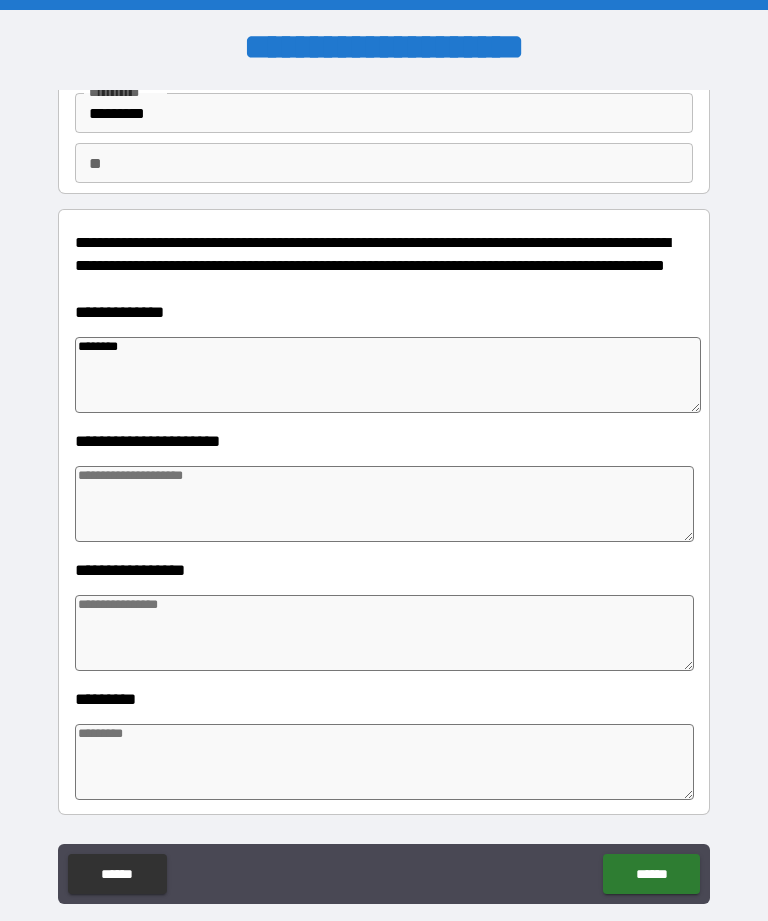 type on "*" 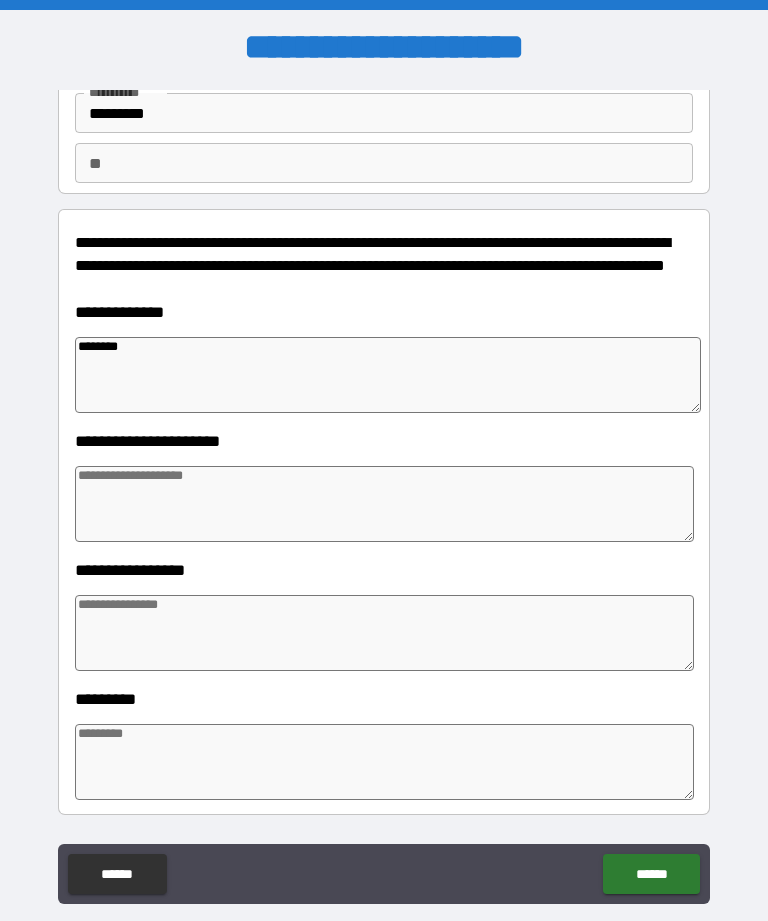 type on "*" 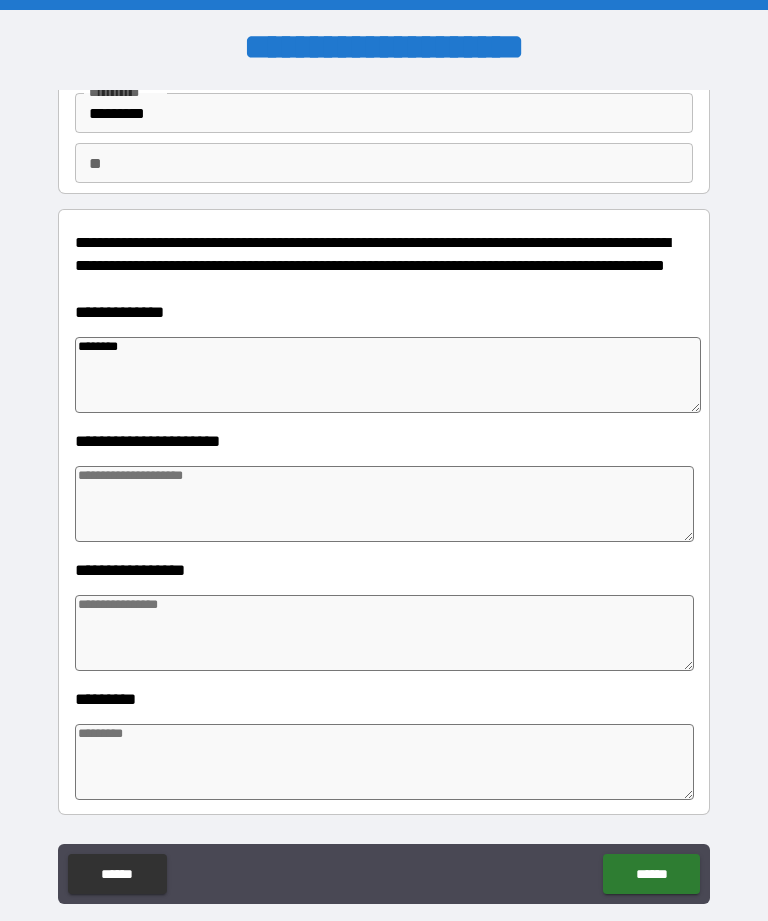 type on "*" 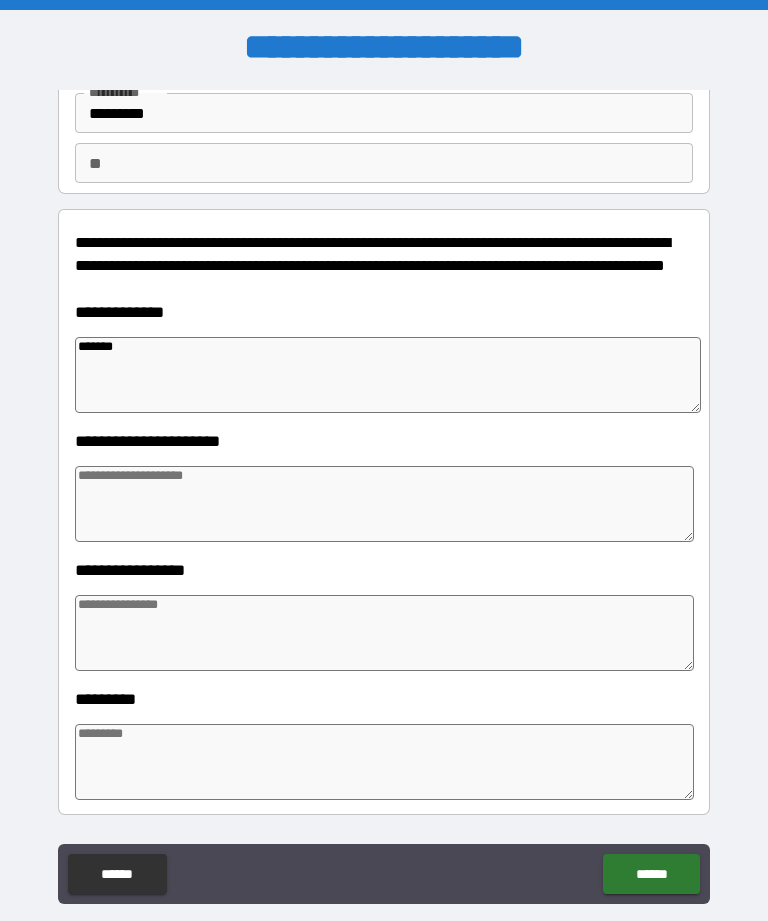 type on "*" 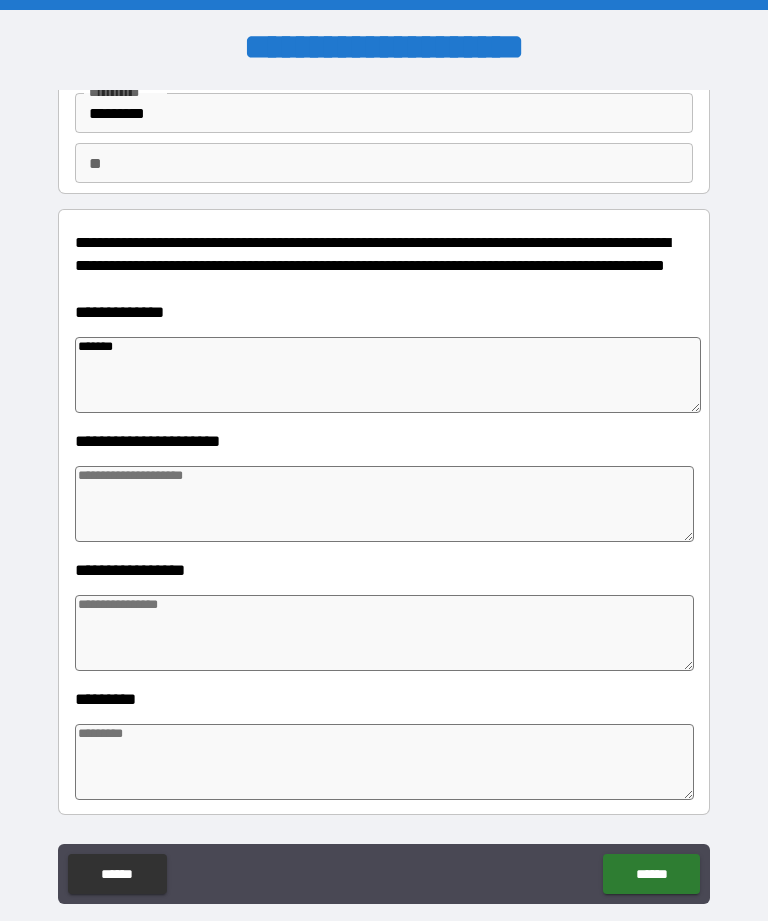 type on "*" 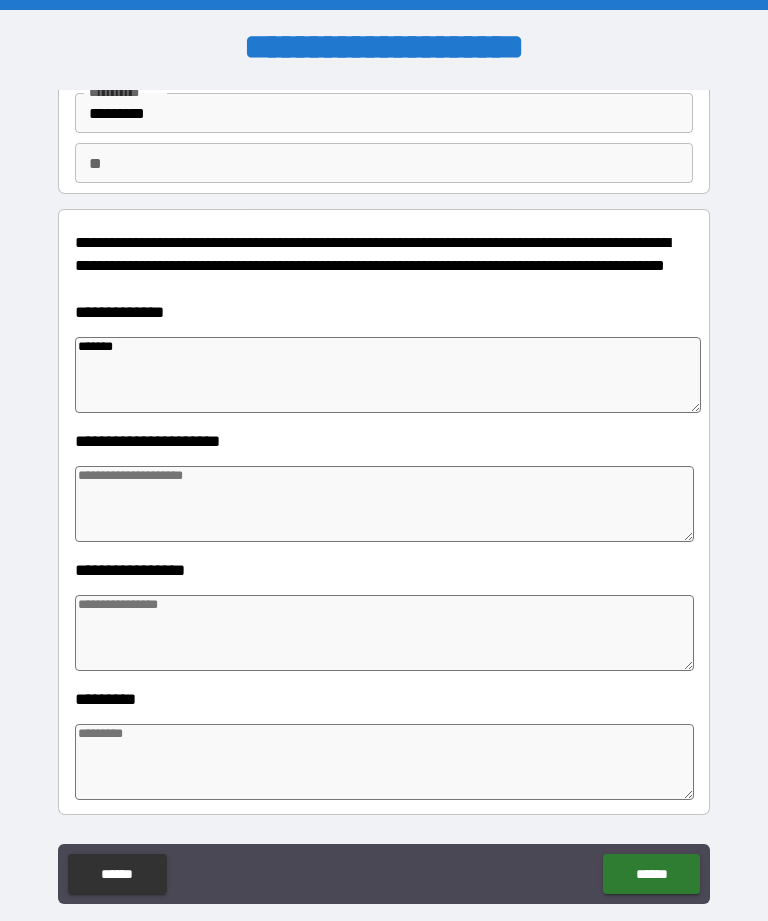 type on "*" 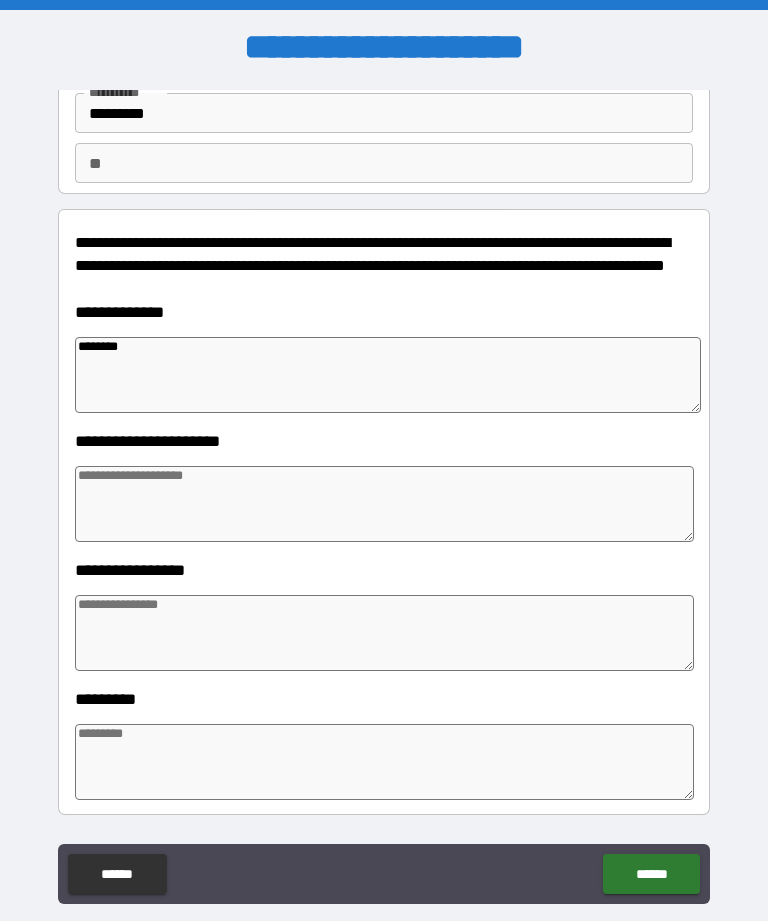 type on "*" 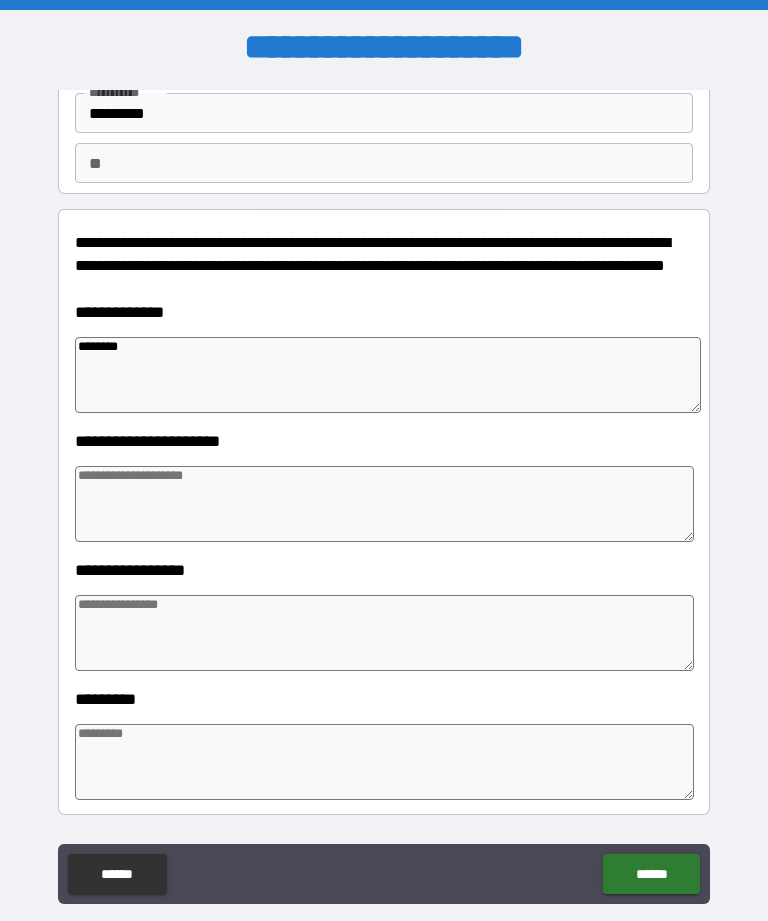 type on "*" 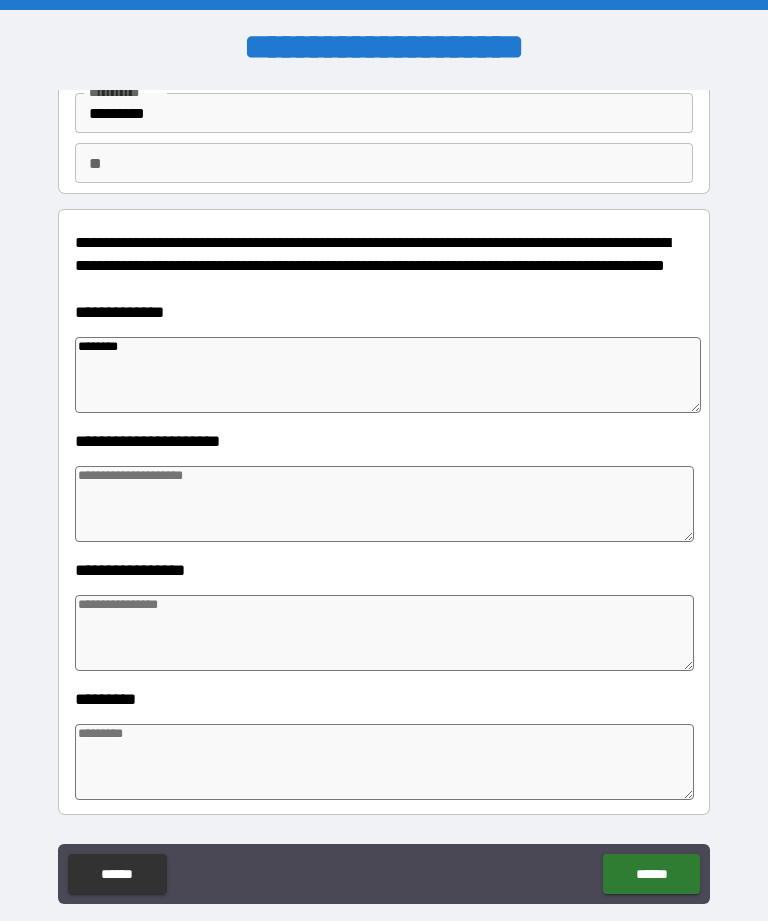 type on "*" 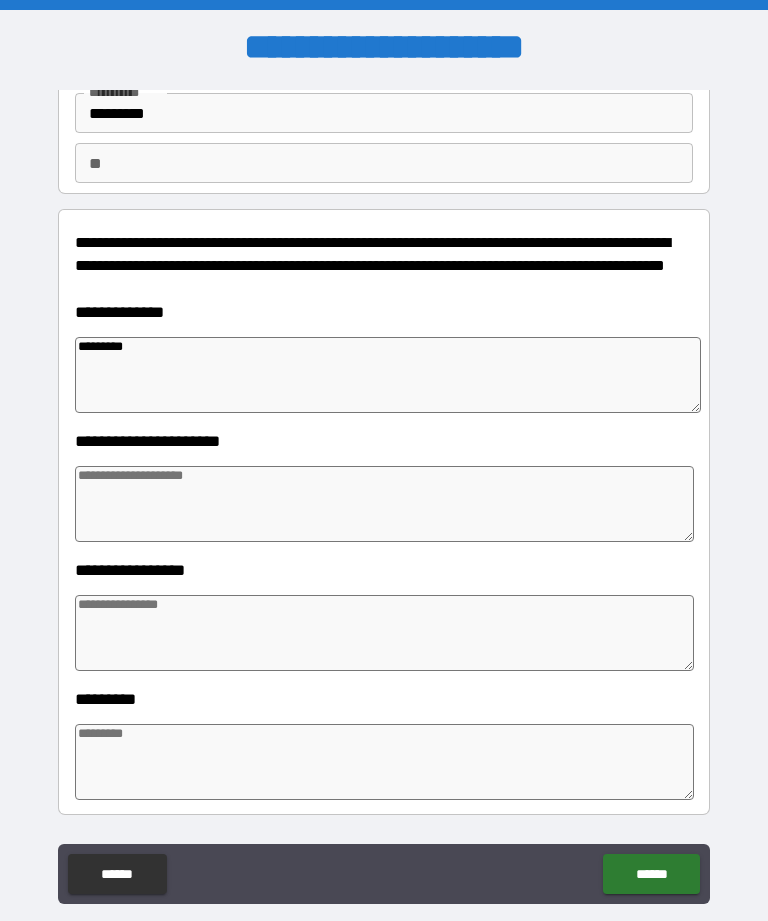 type on "*" 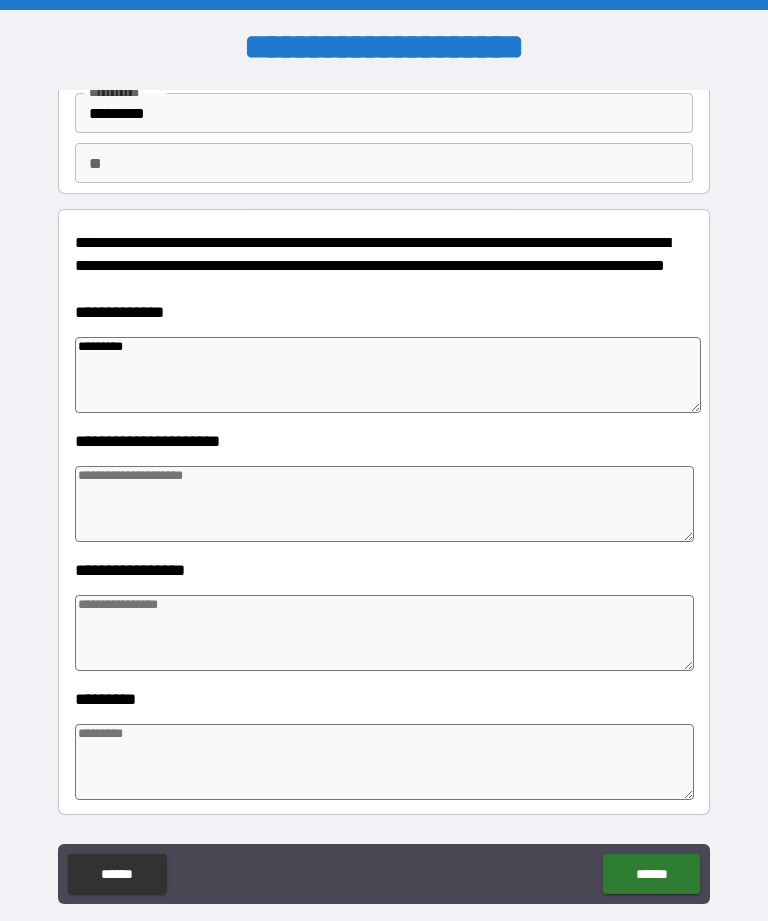 type on "*" 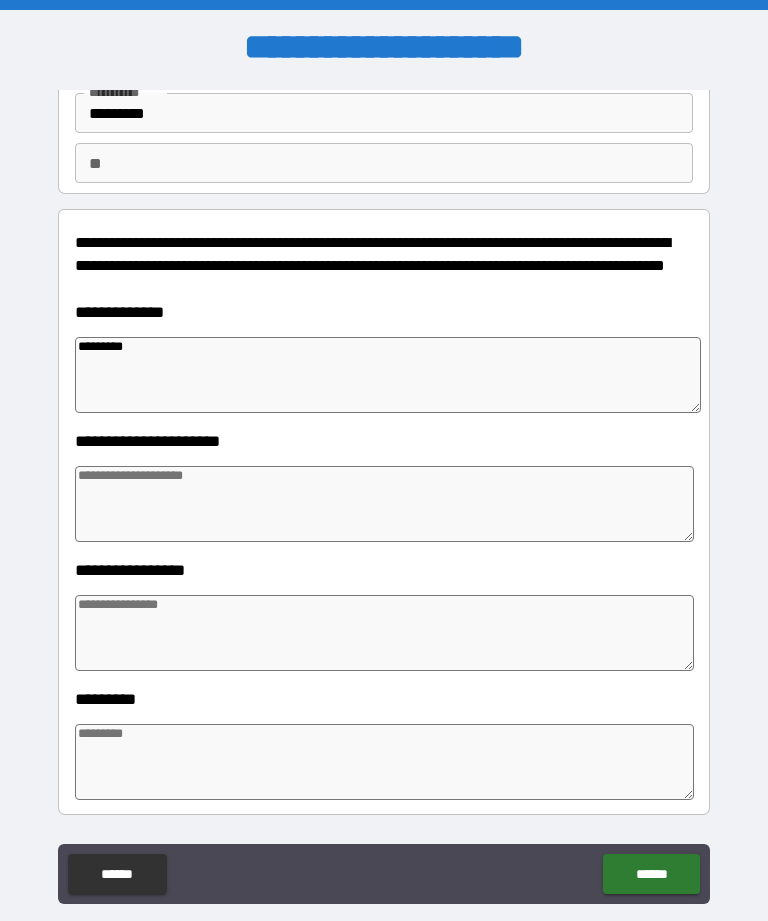 type on "*" 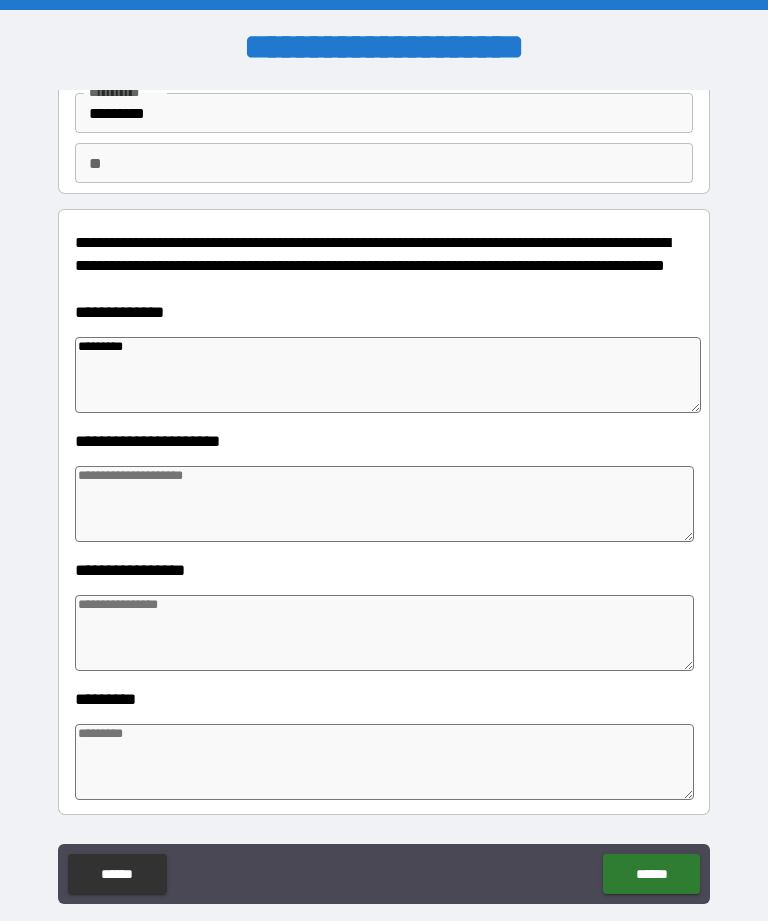 type on "*" 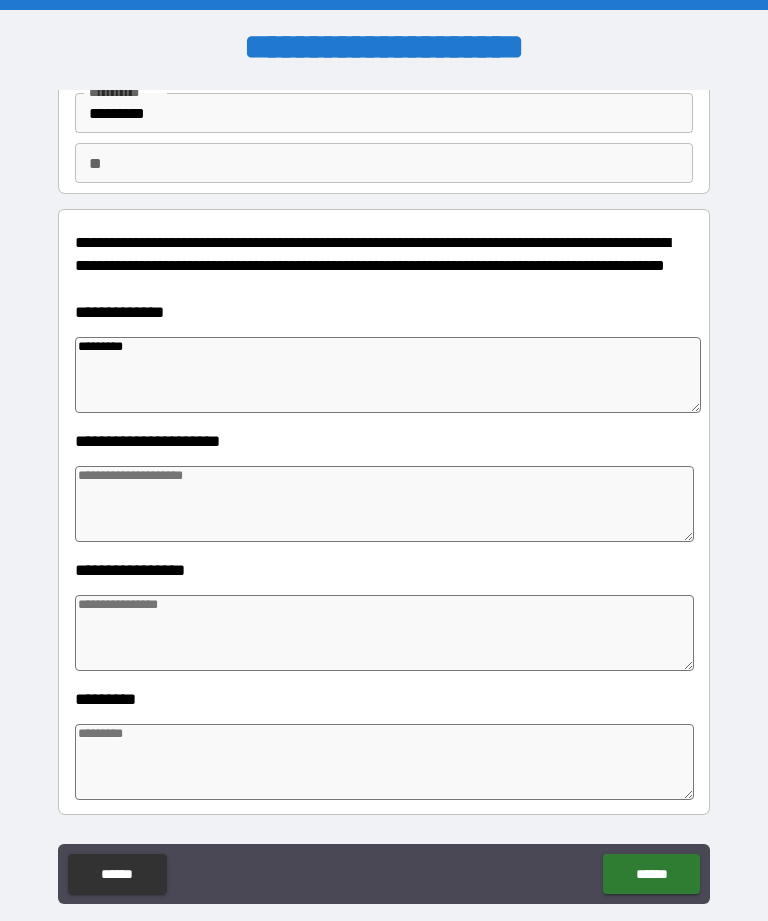 type on "*" 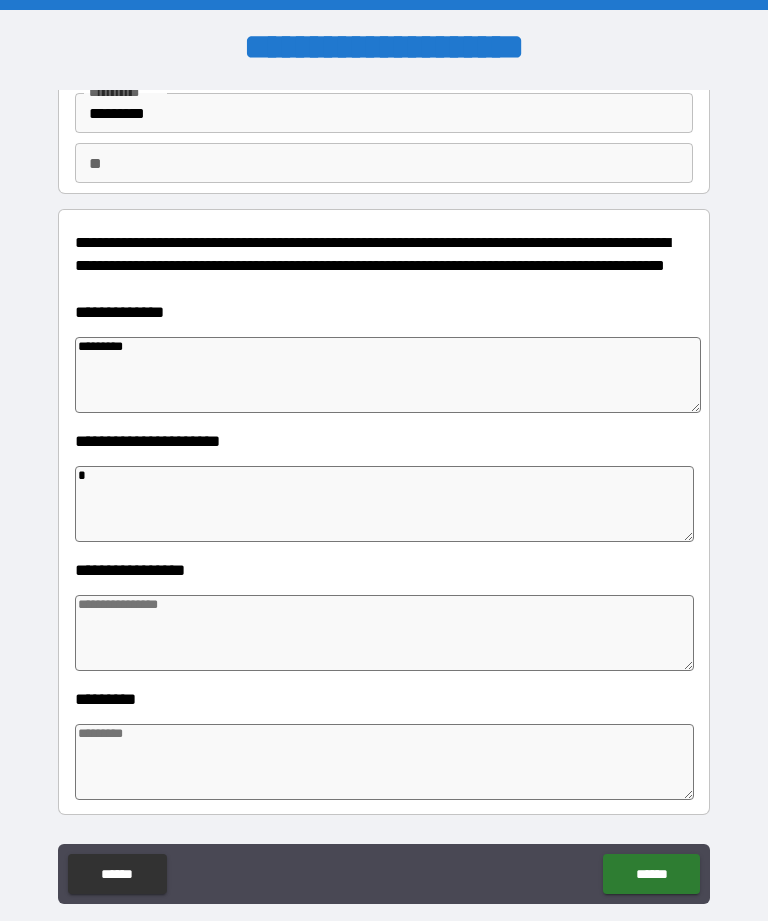 type on "*" 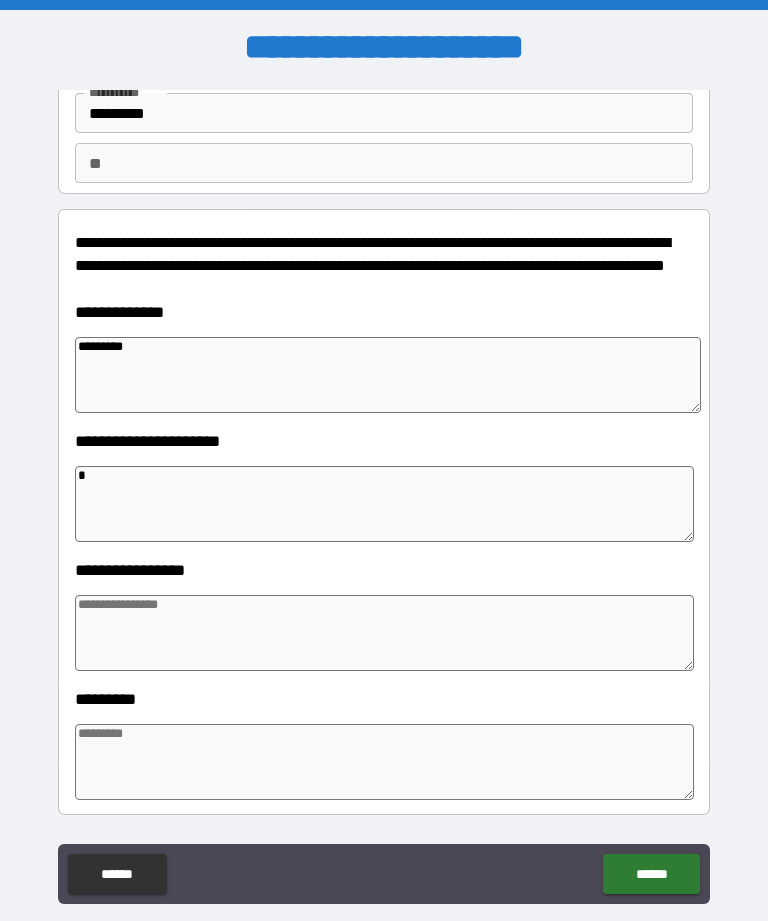 type on "*" 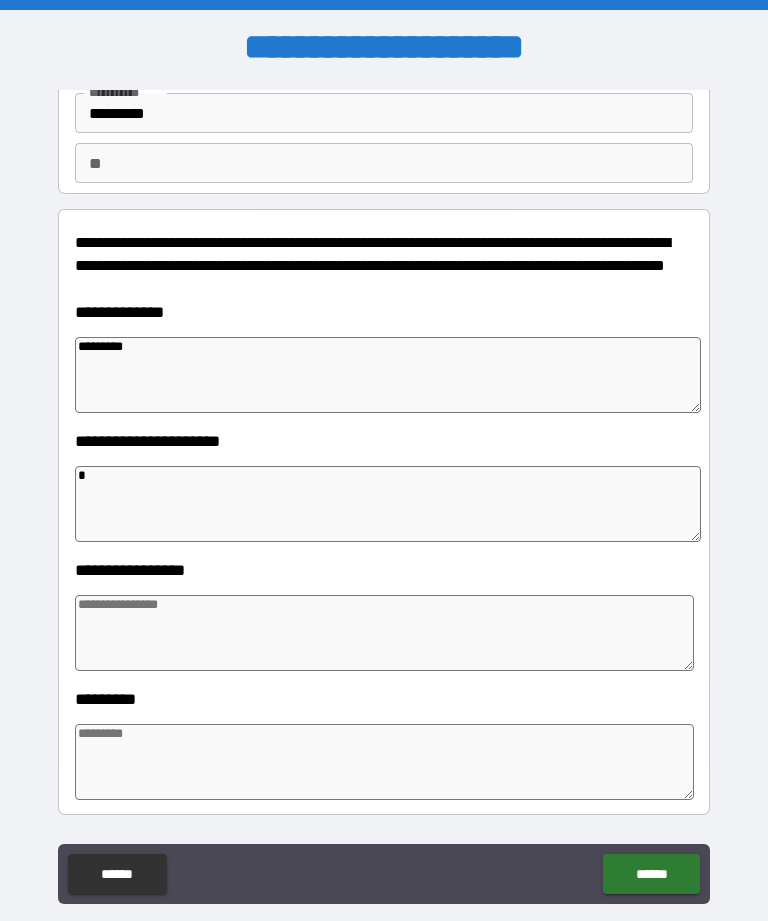 type on "**" 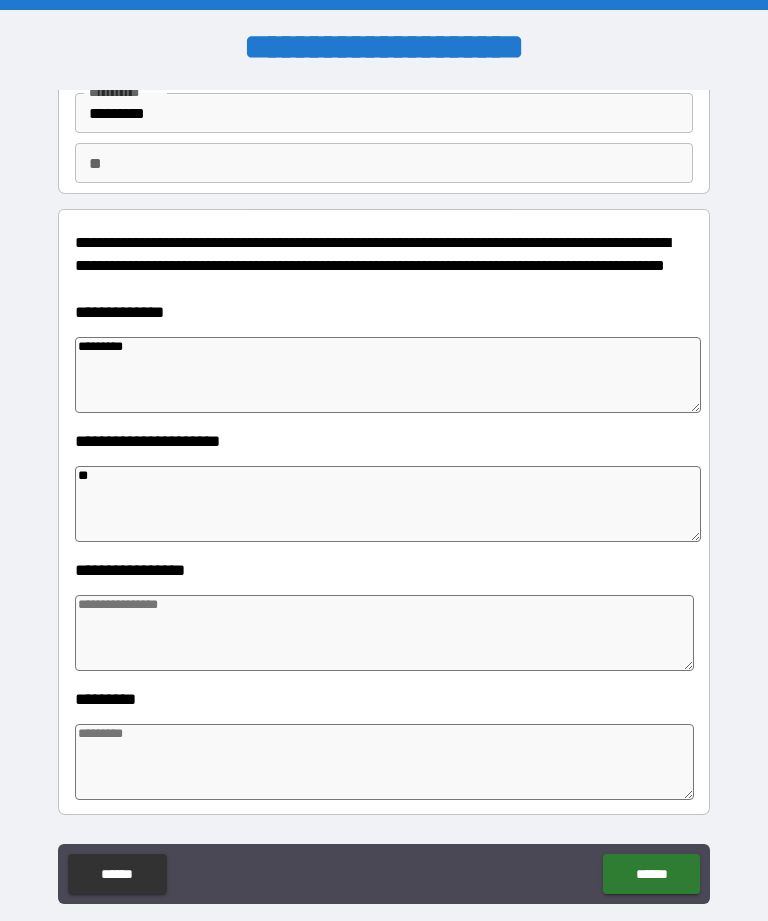 type on "*" 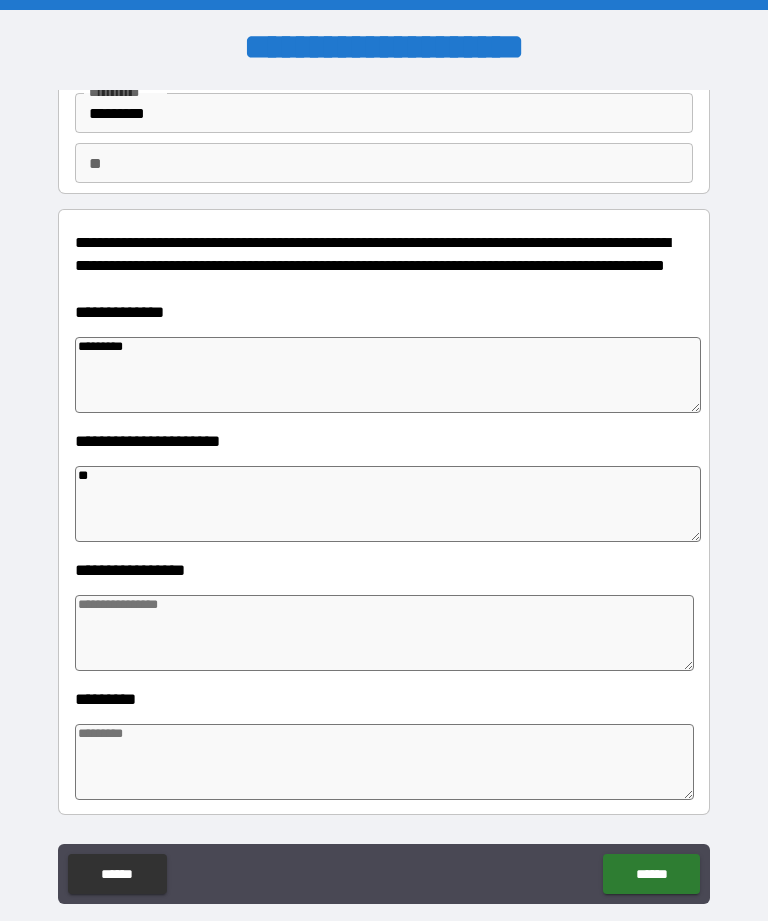 type on "*" 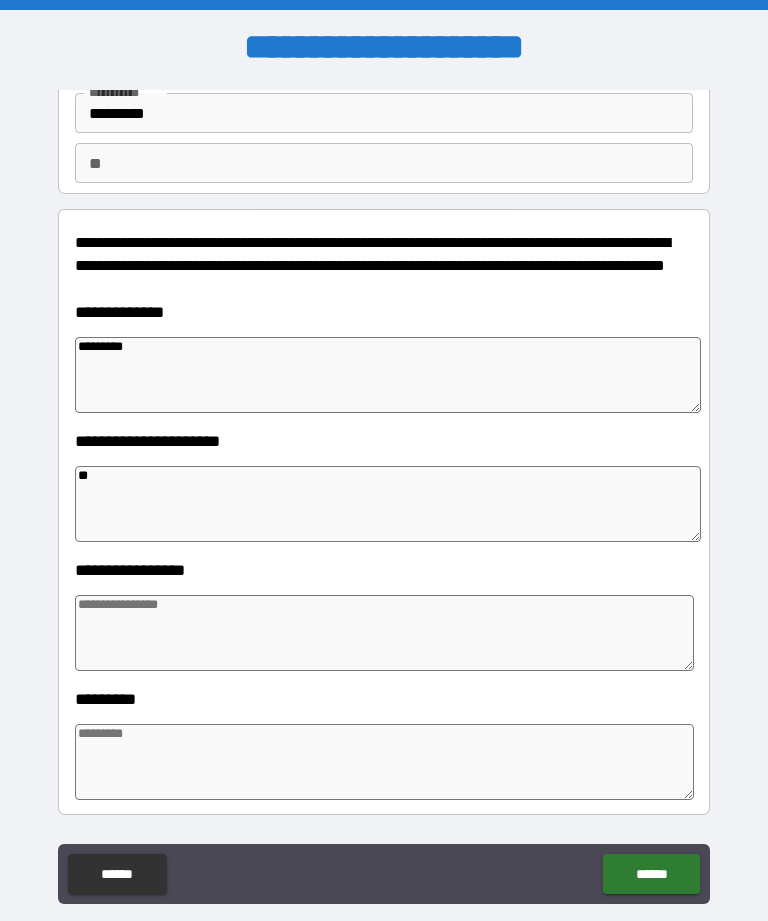 type on "*" 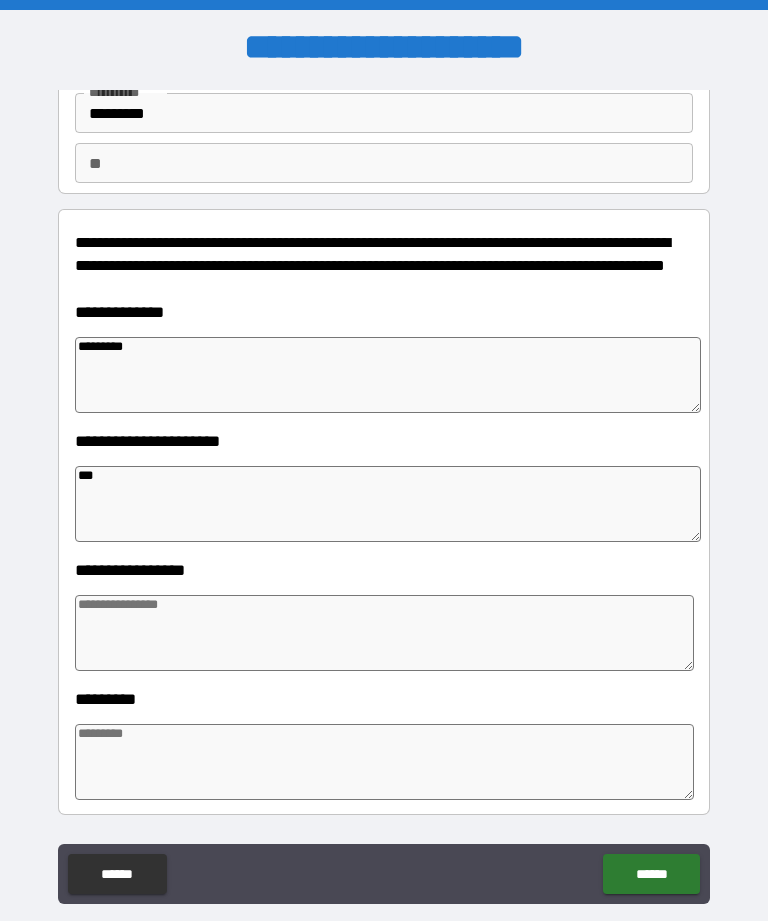 type on "*" 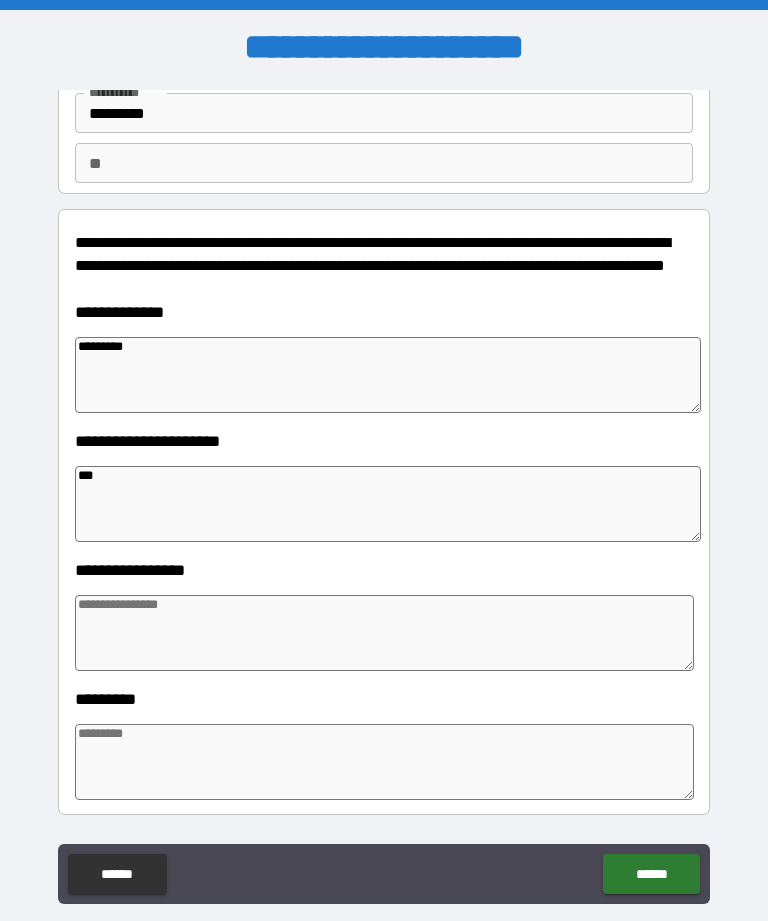 type on "*" 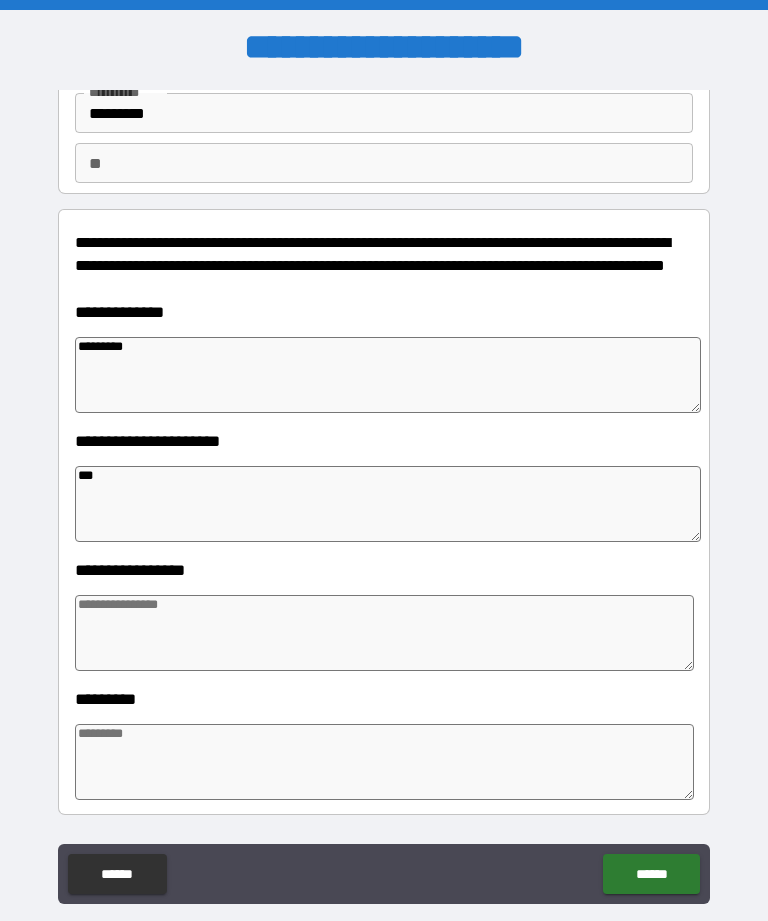 type on "*" 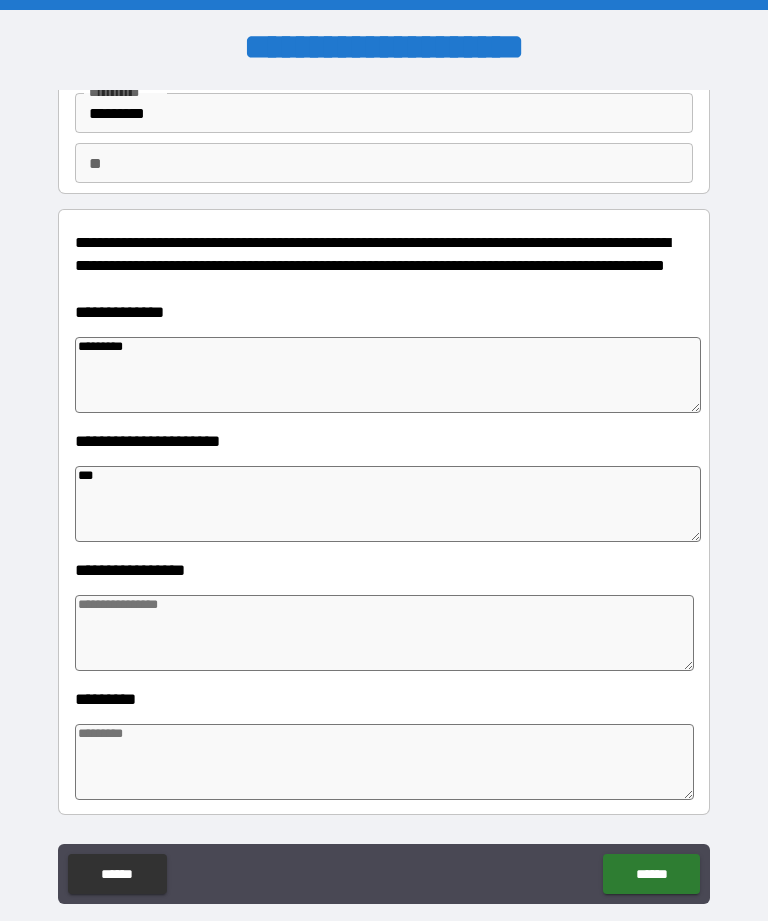 type on "*" 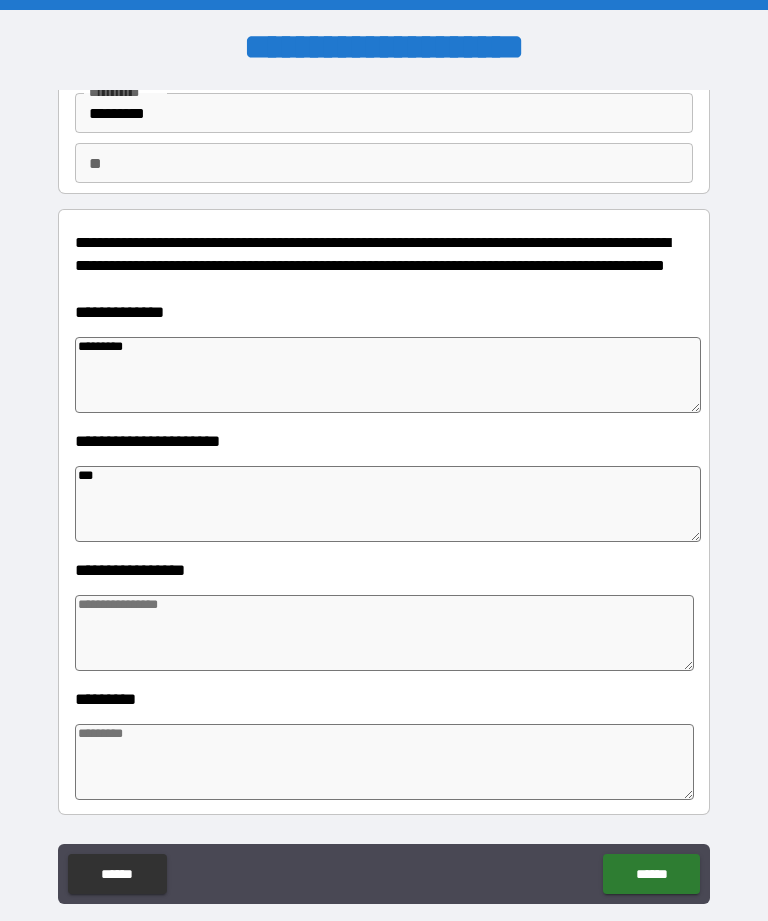 type on "****" 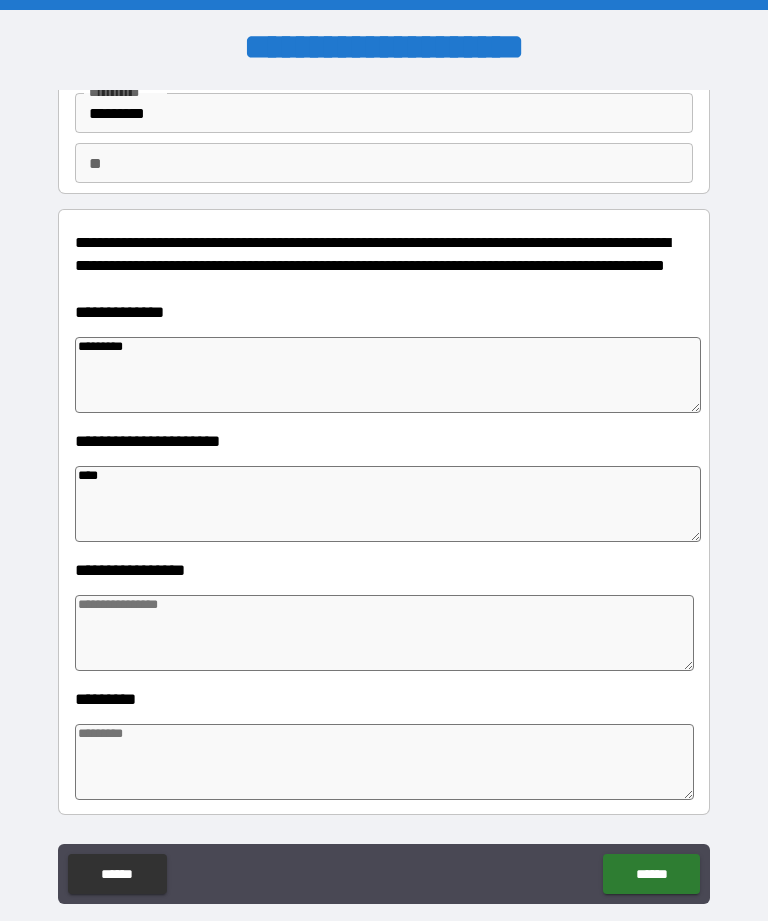 type on "*" 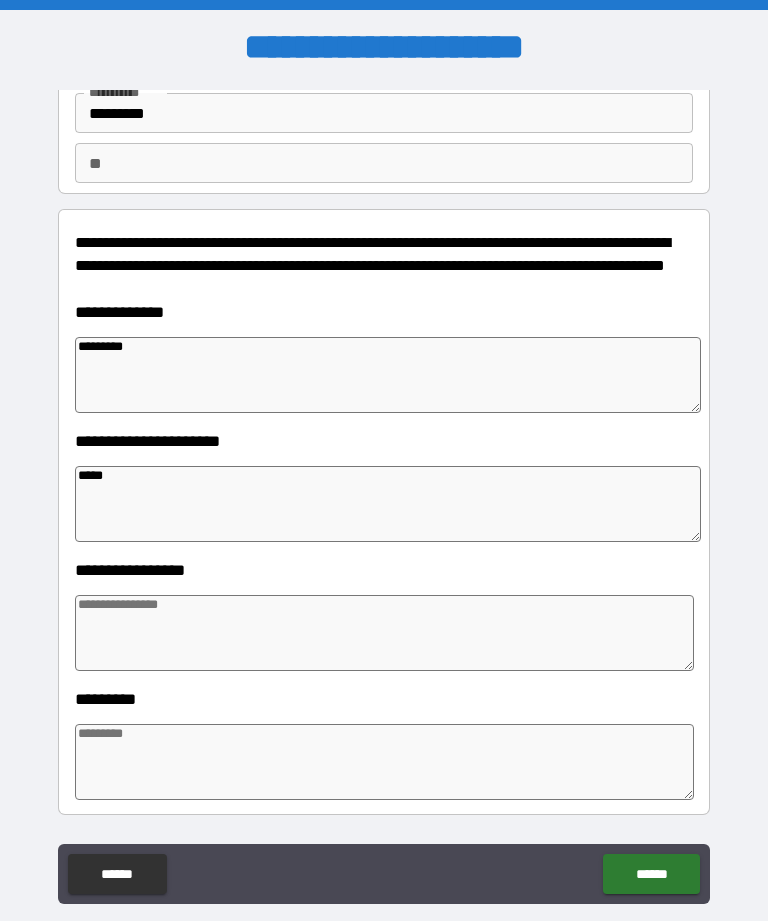type on "*" 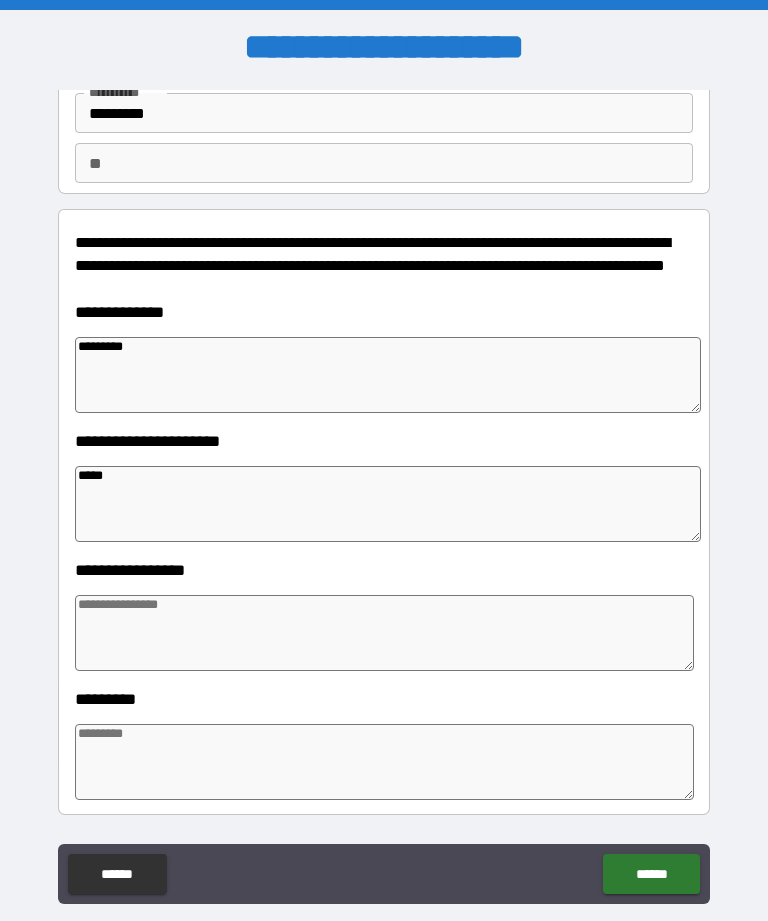 type on "*" 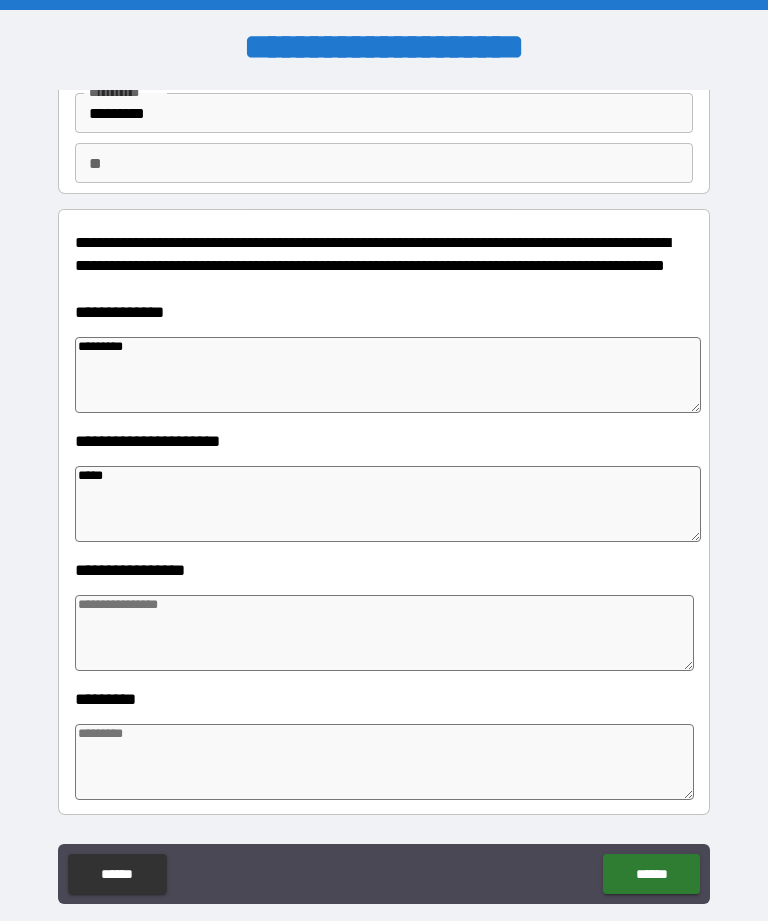 type on "******" 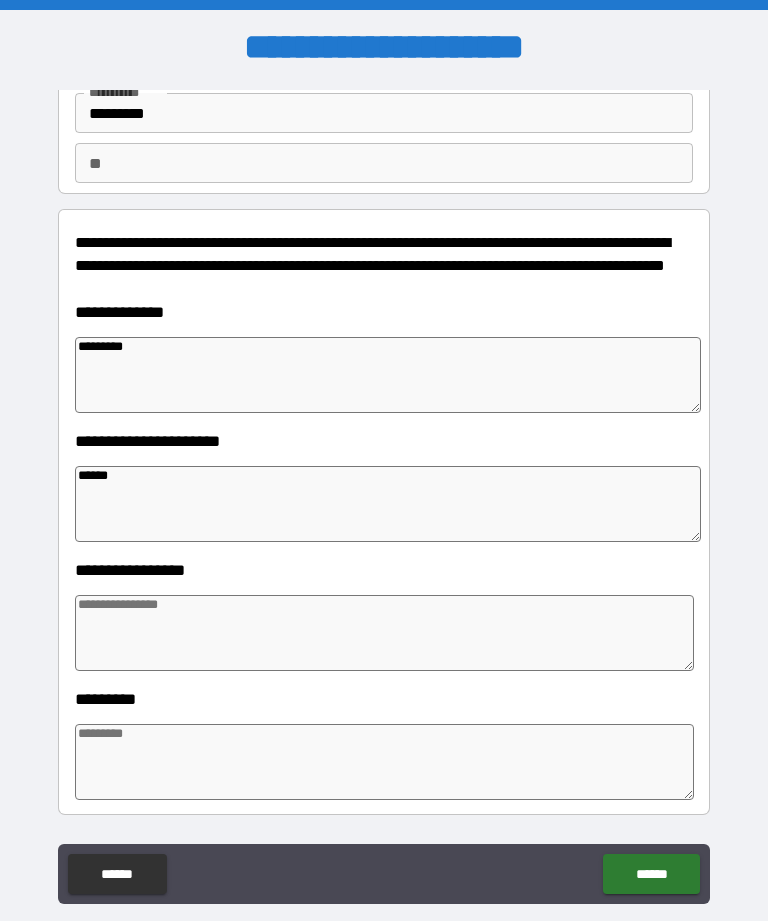 type on "*" 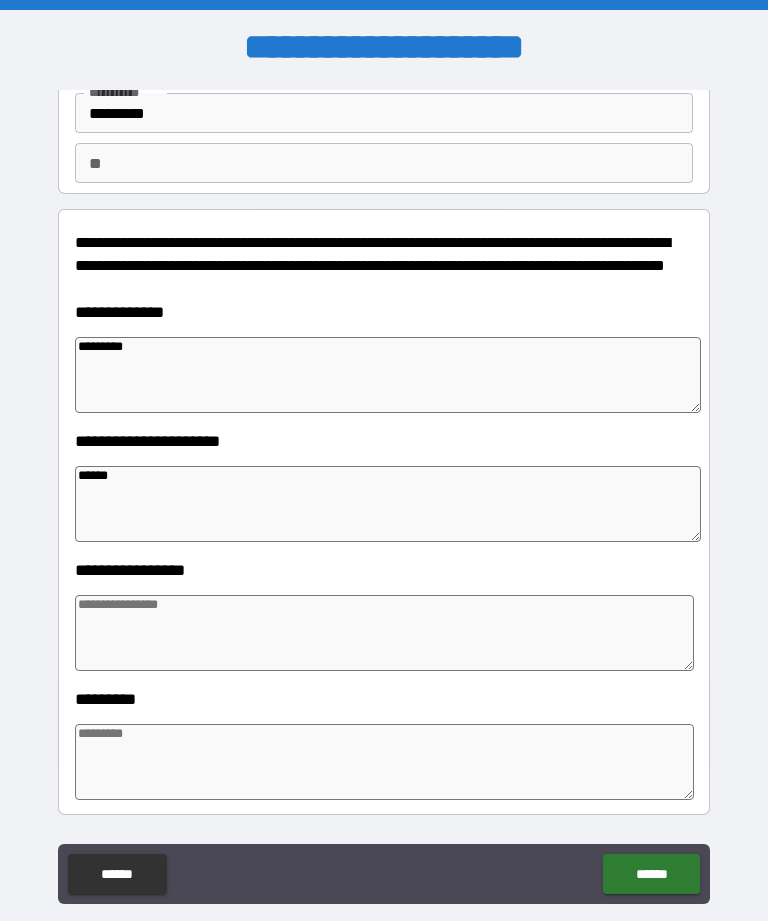 type on "*" 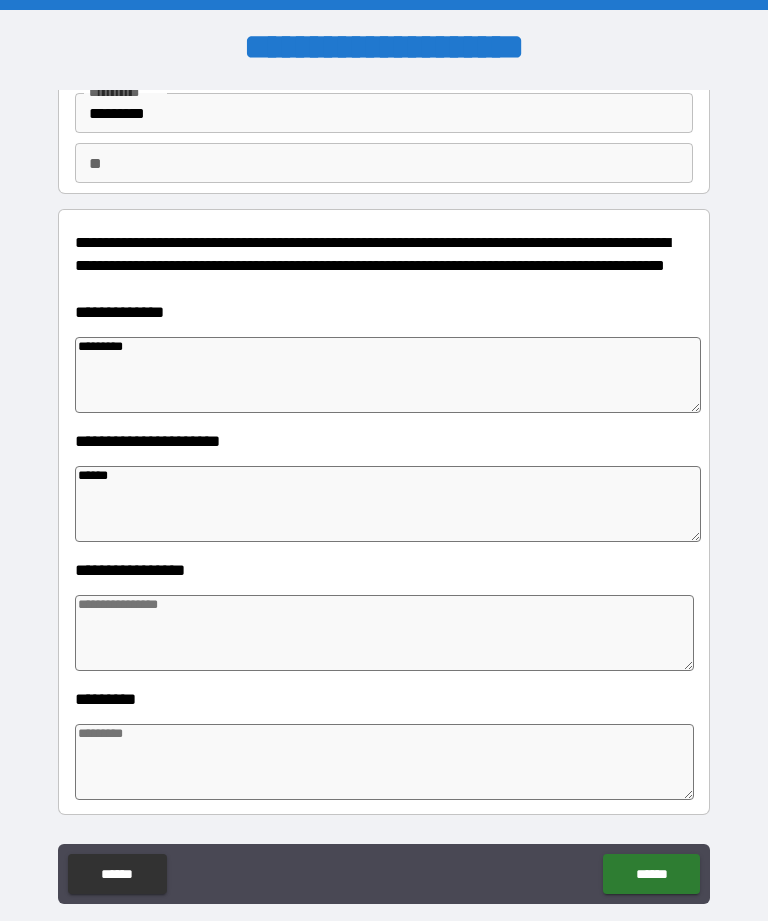 type on "******" 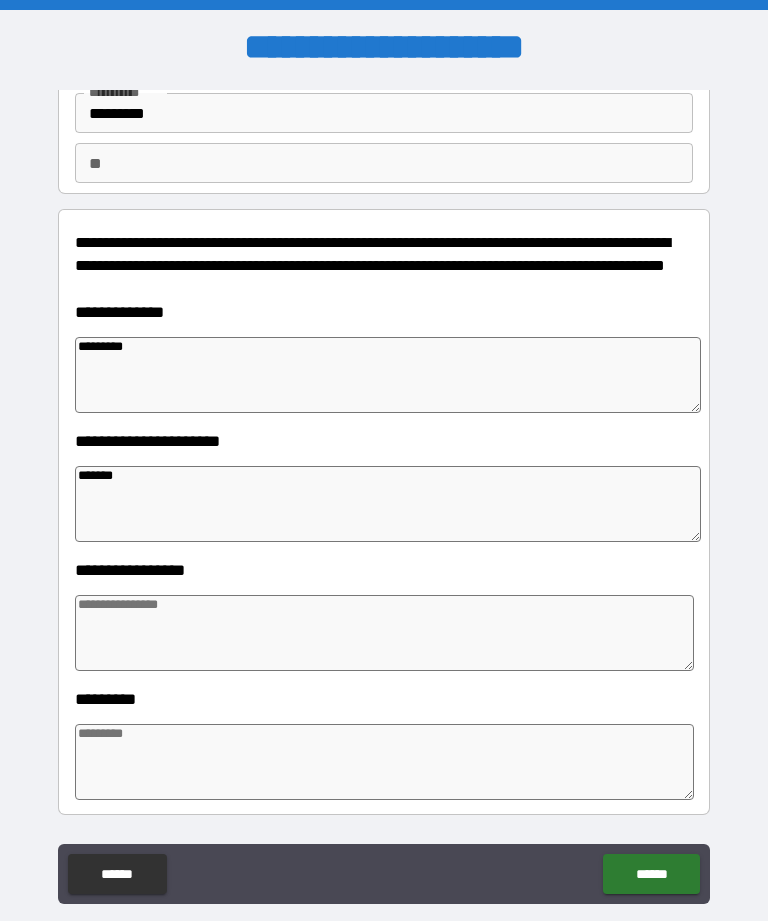 type on "*" 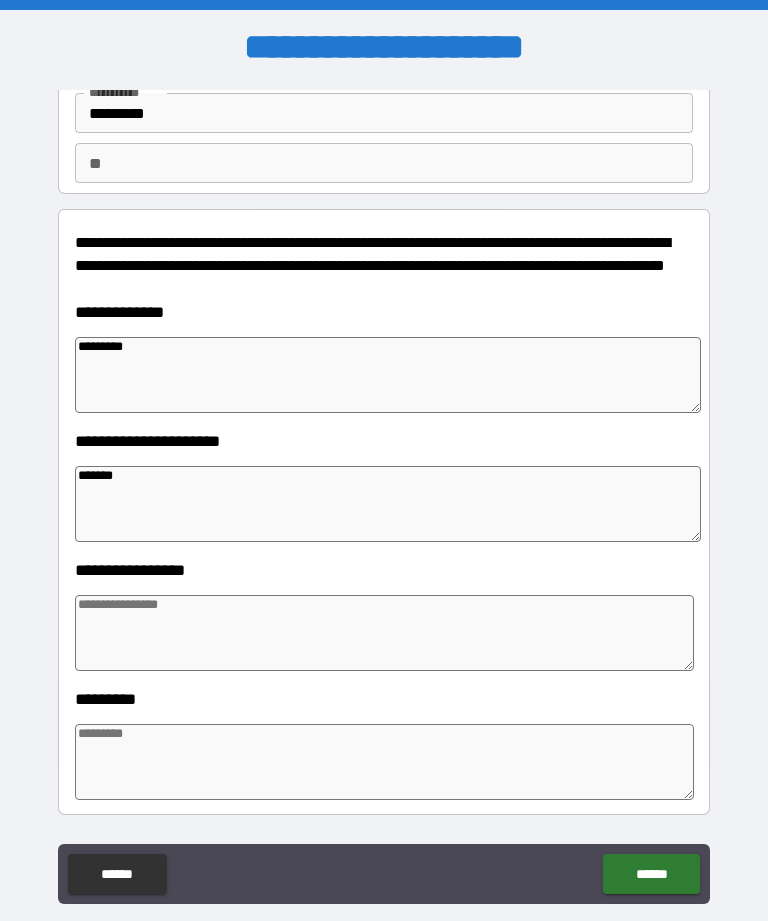 type on "********" 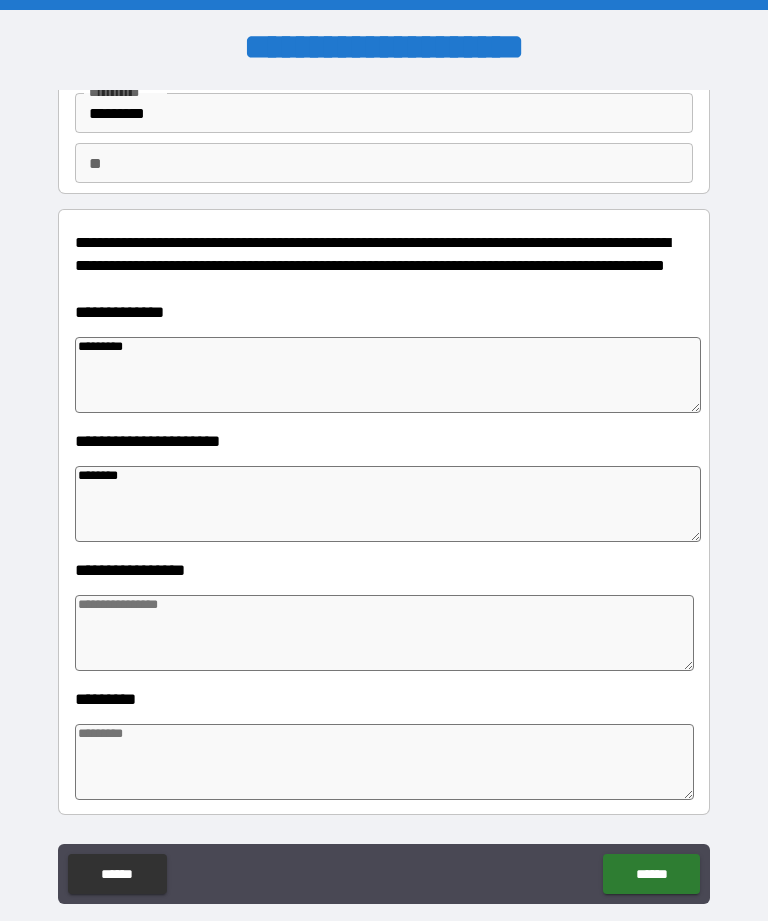 type on "*" 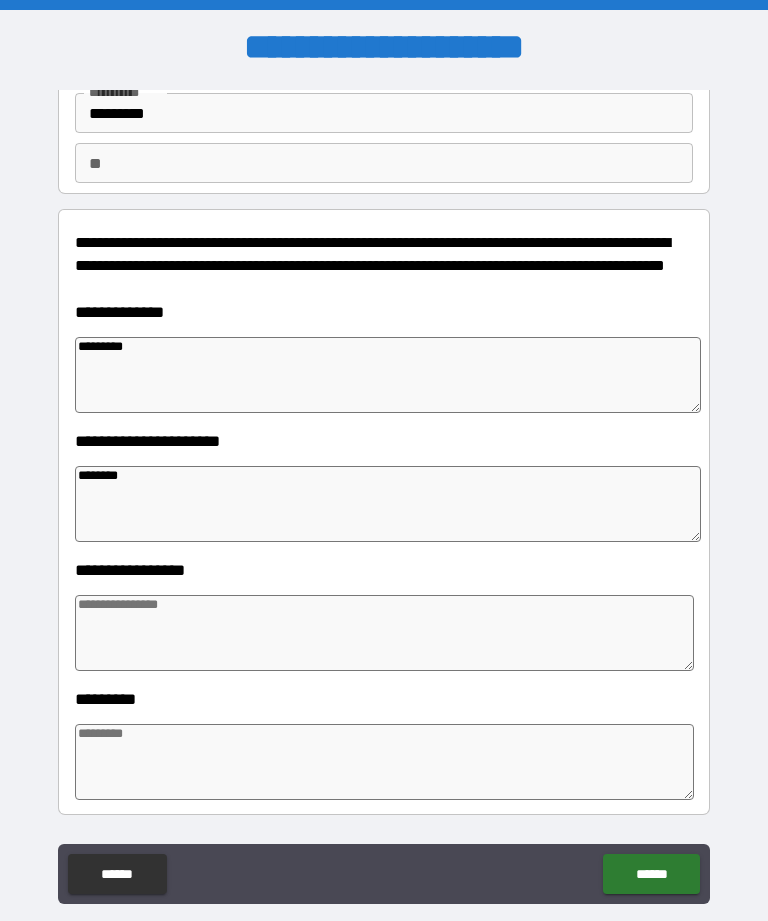 type on "*" 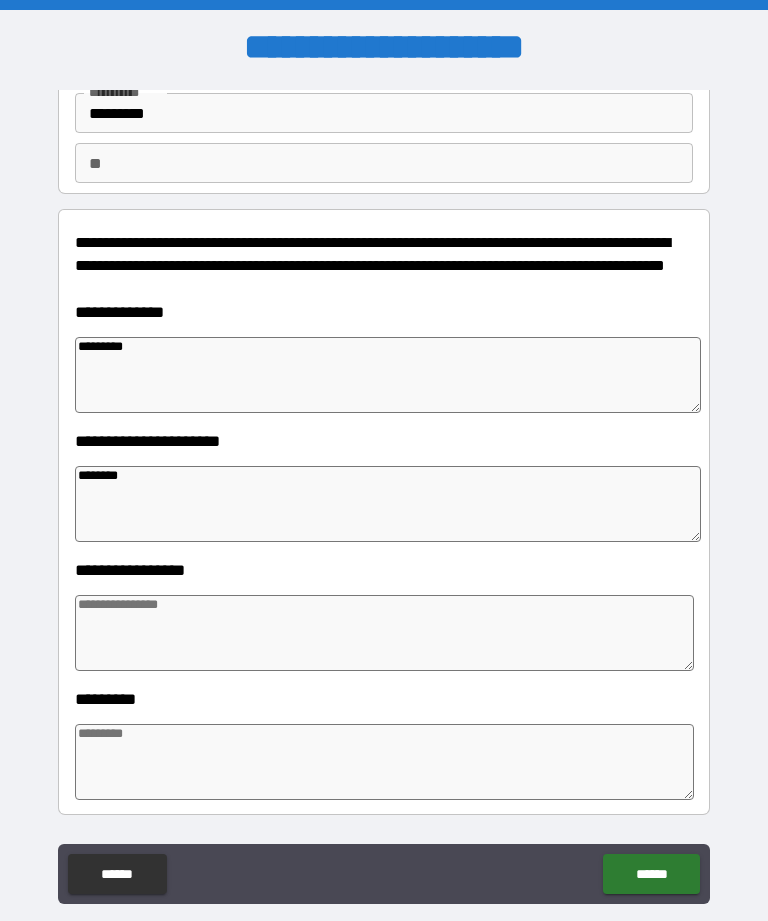 type on "*" 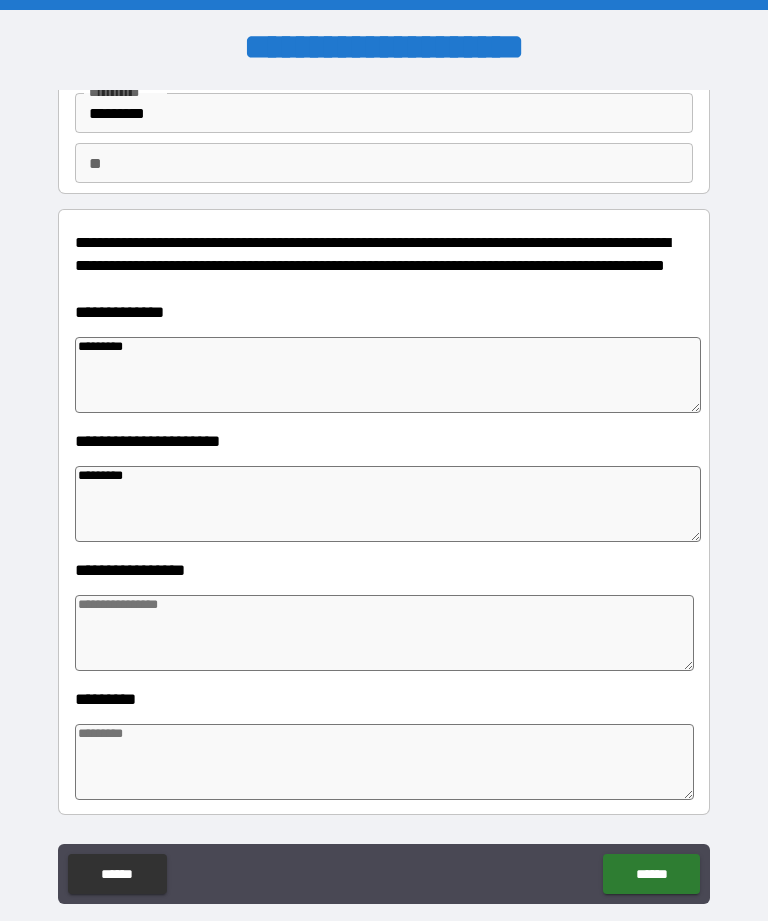 type on "*" 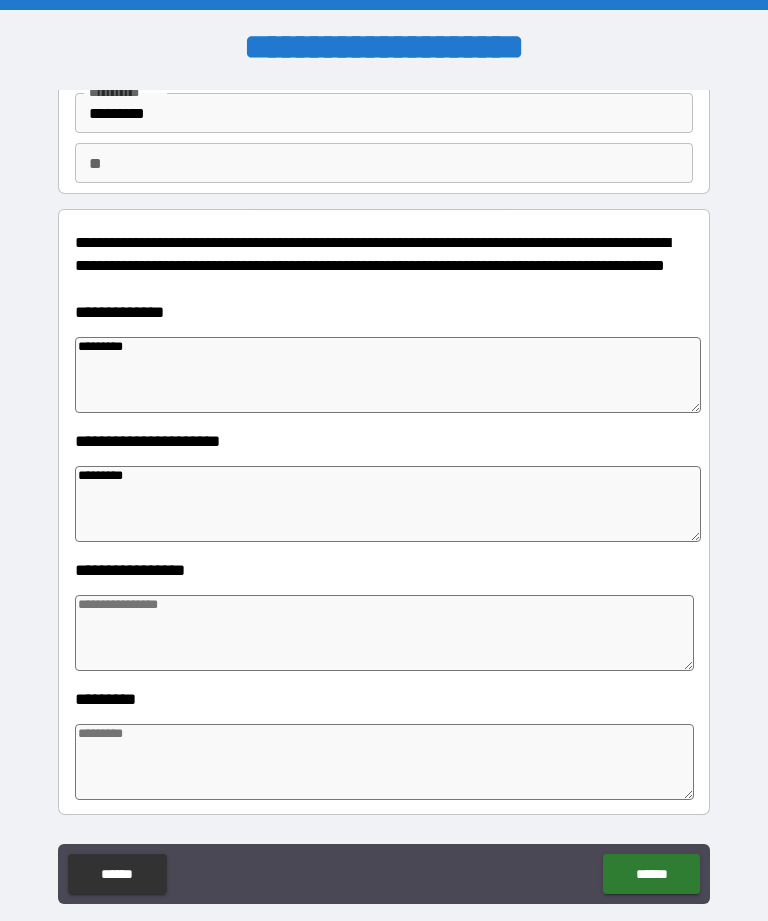 type on "*" 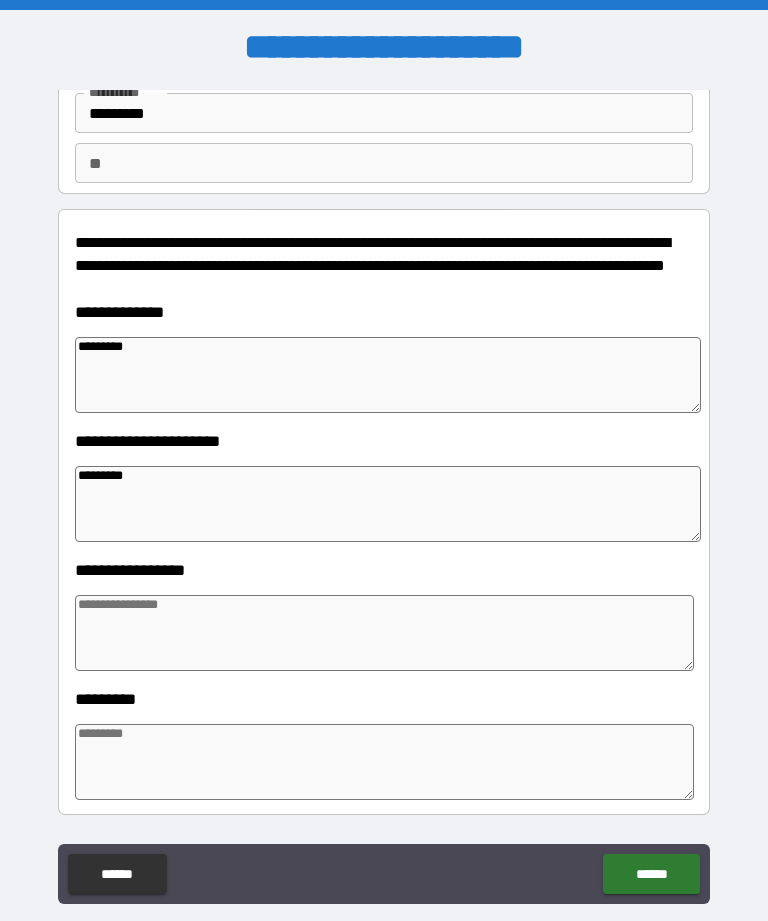 type on "*" 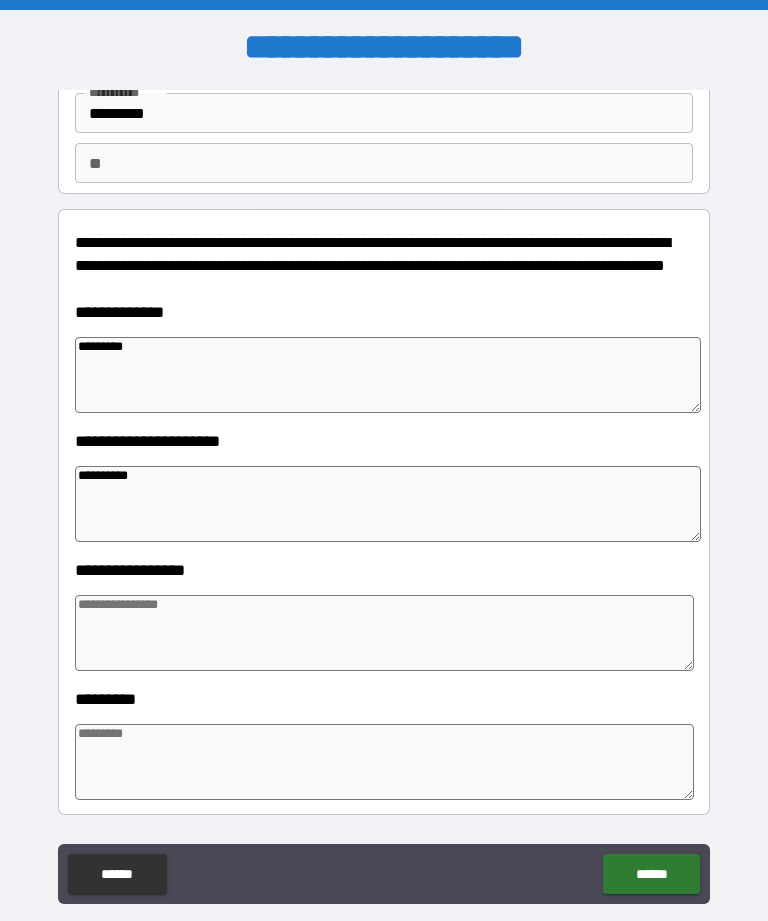 type on "*" 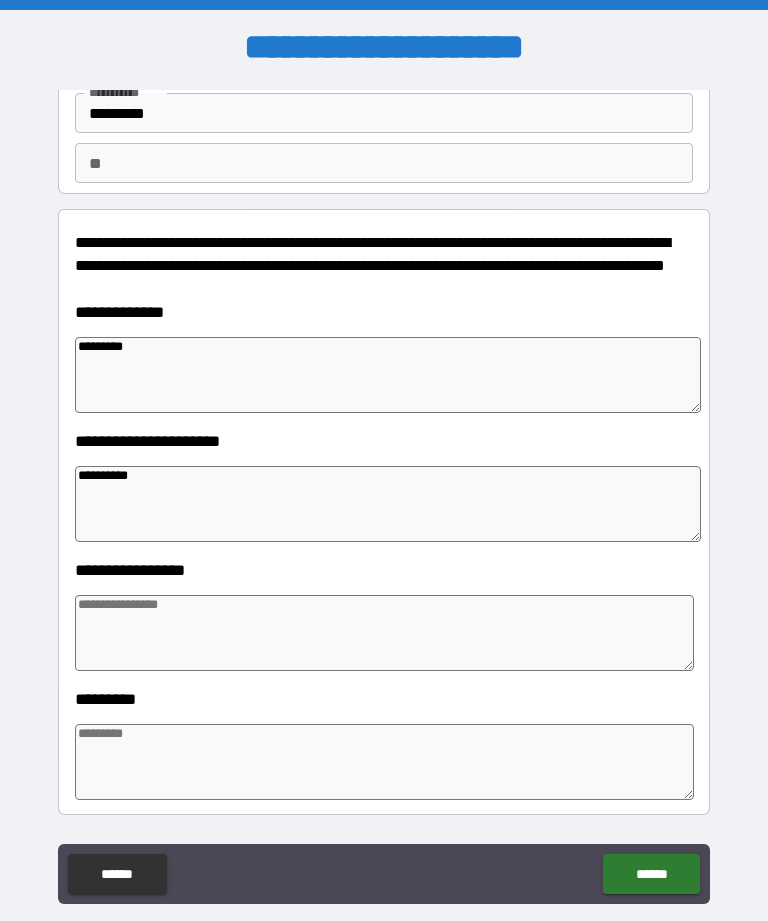 type on "**********" 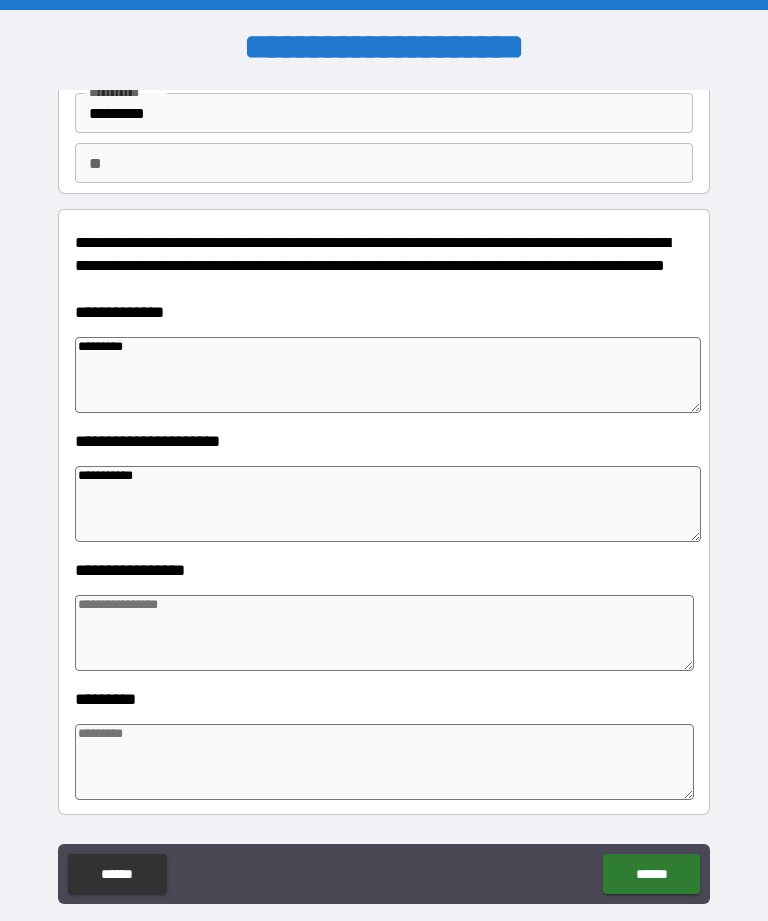 type on "*" 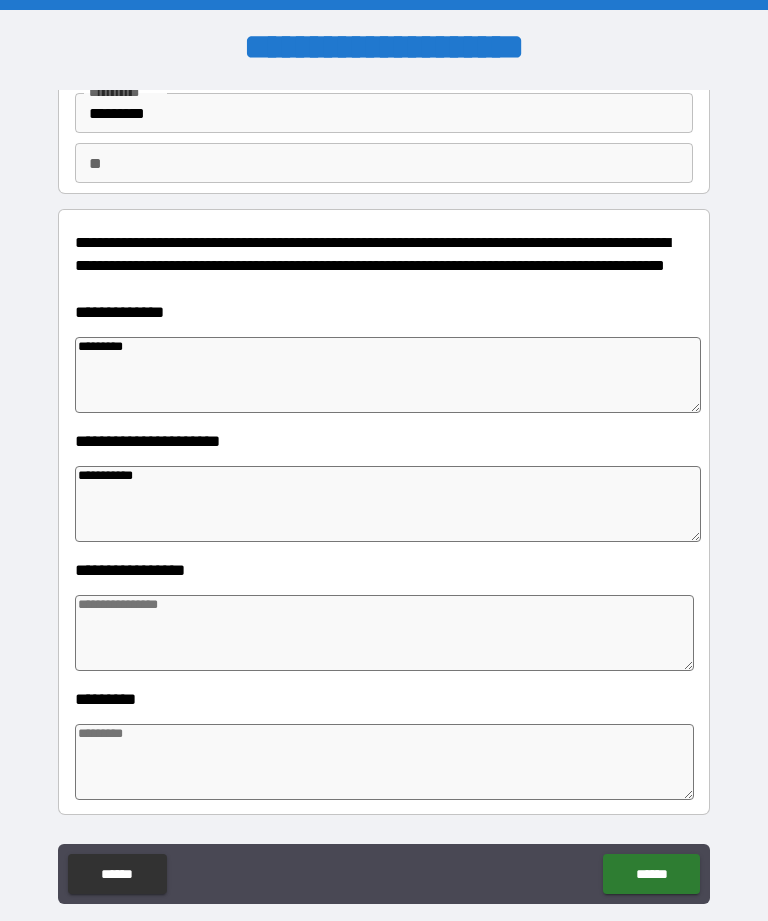 type on "*" 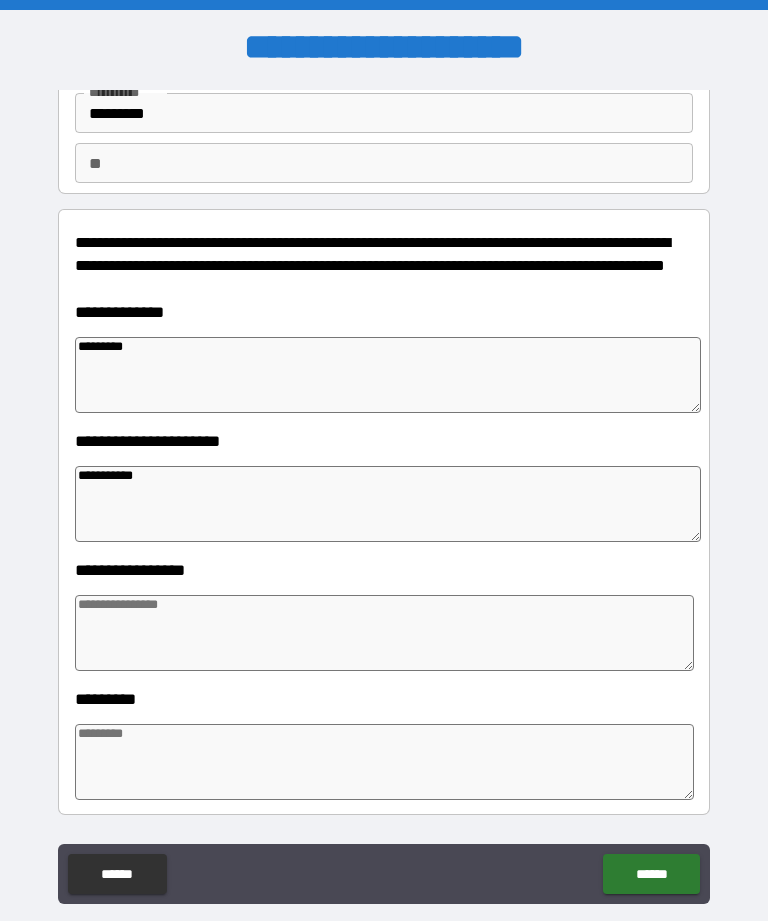 type on "*" 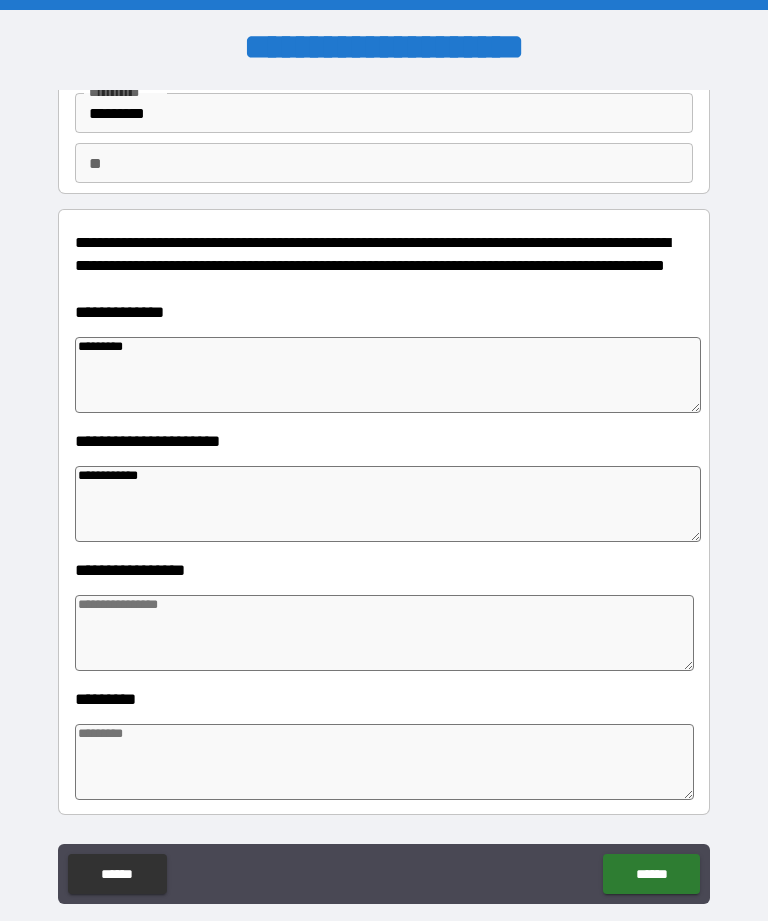 type on "*" 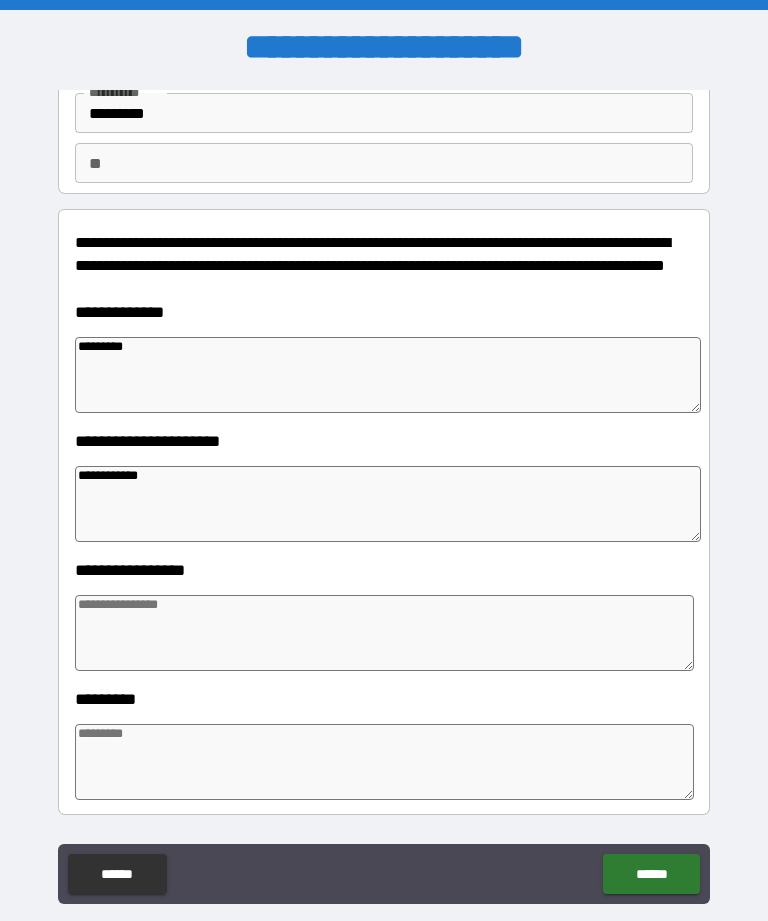 type on "*" 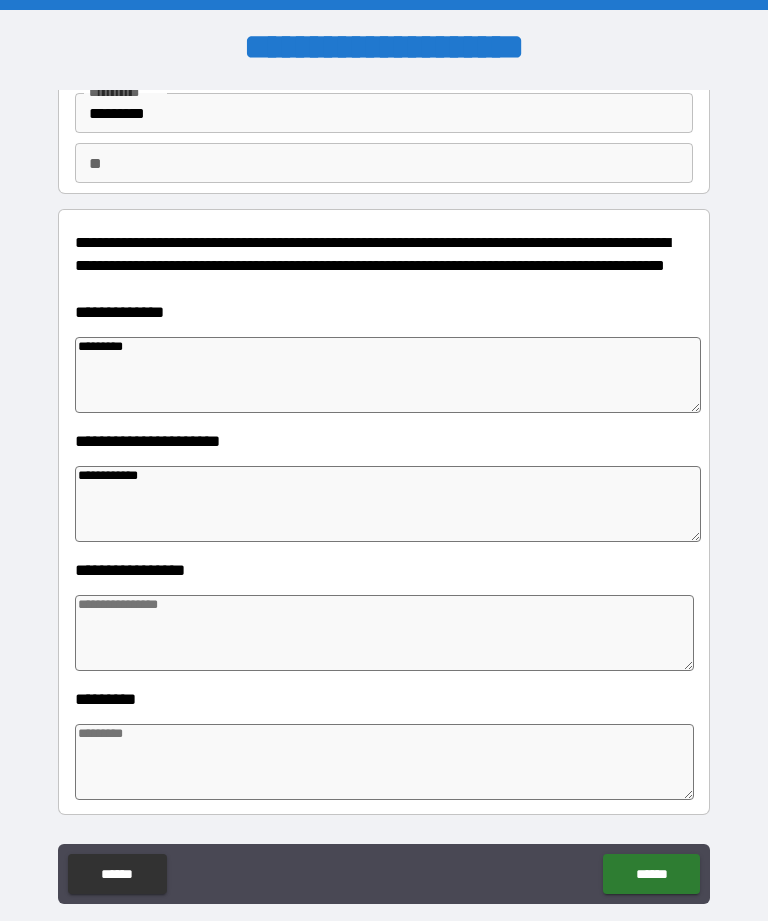 type on "*" 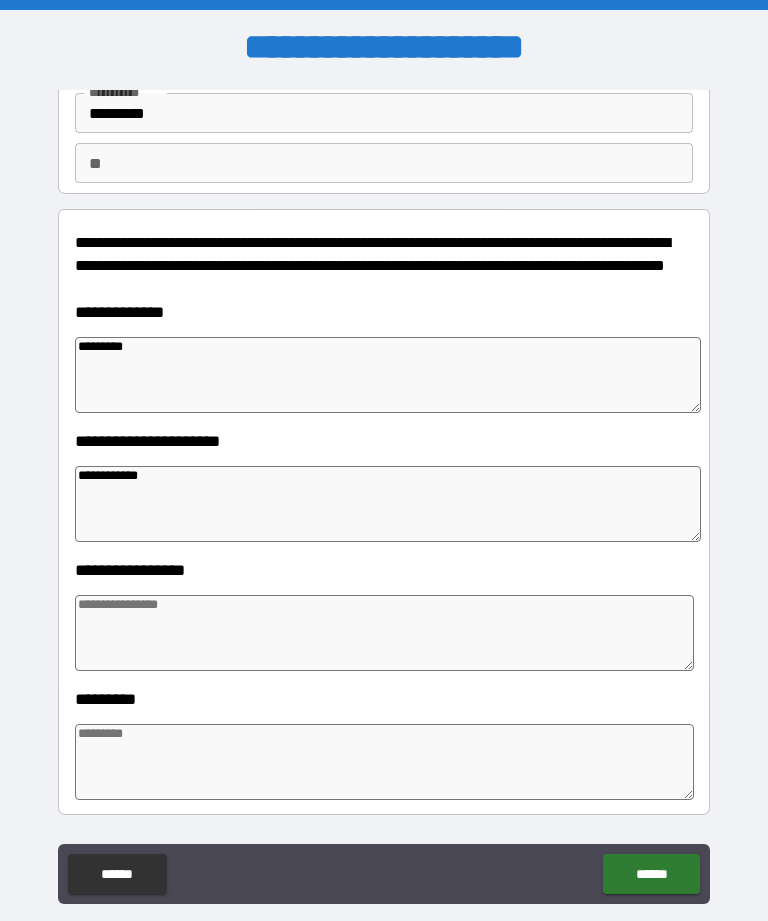 type 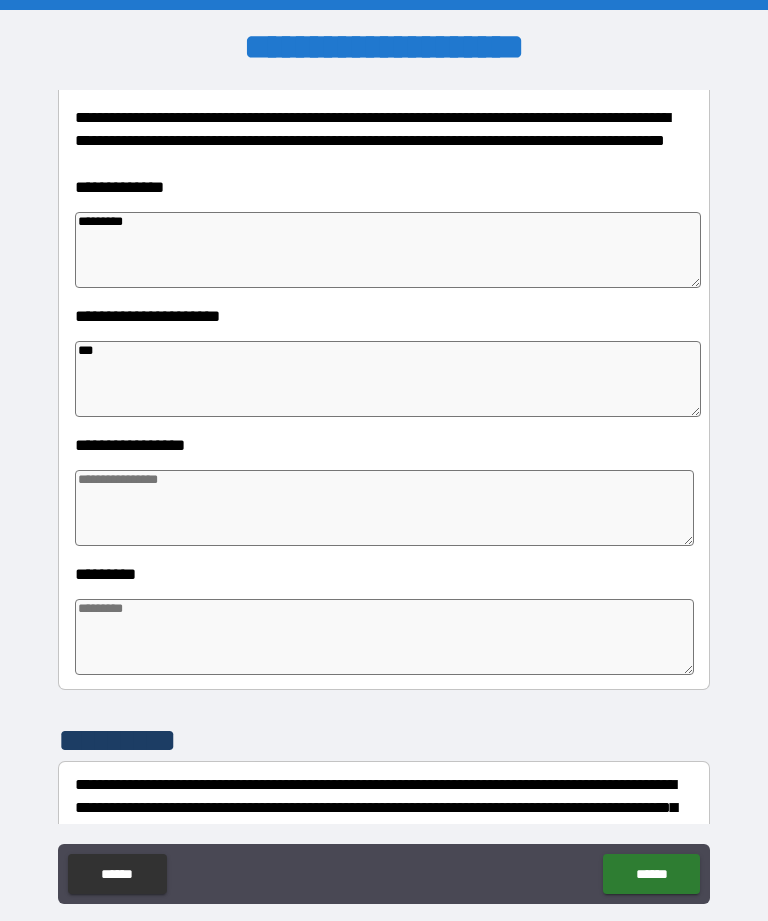 scroll, scrollTop: 299, scrollLeft: 0, axis: vertical 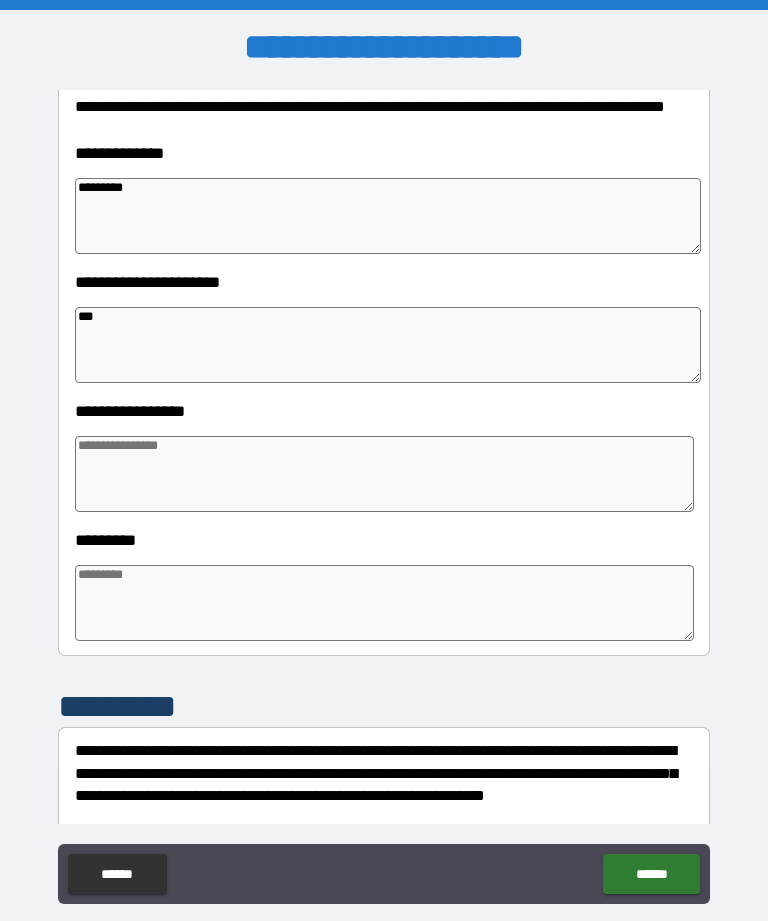 click at bounding box center (384, 474) 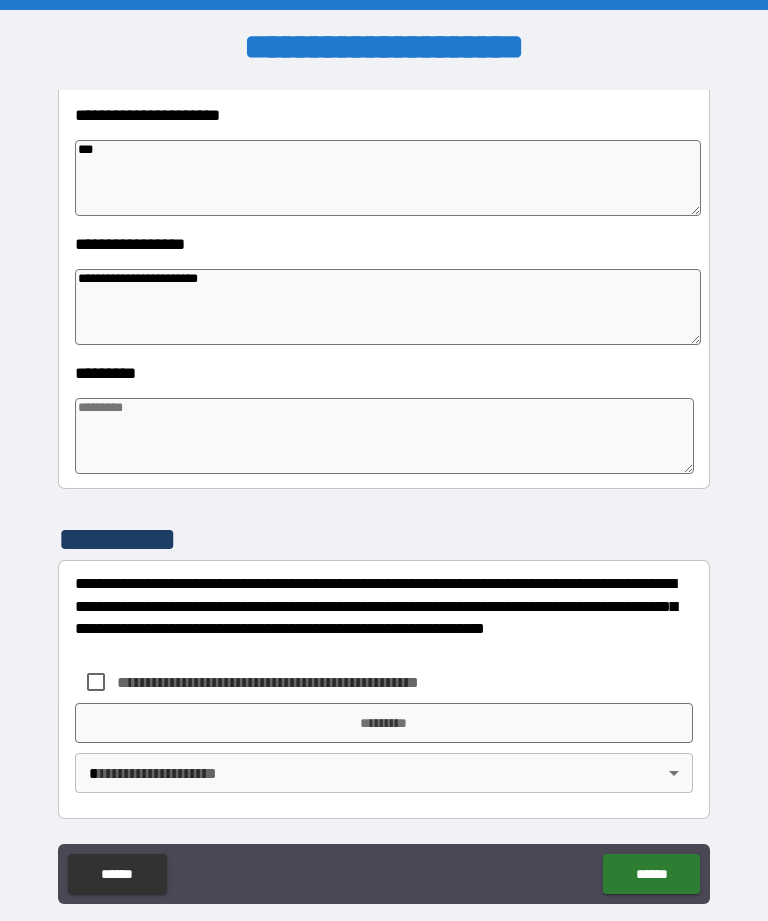 scroll, scrollTop: 466, scrollLeft: 0, axis: vertical 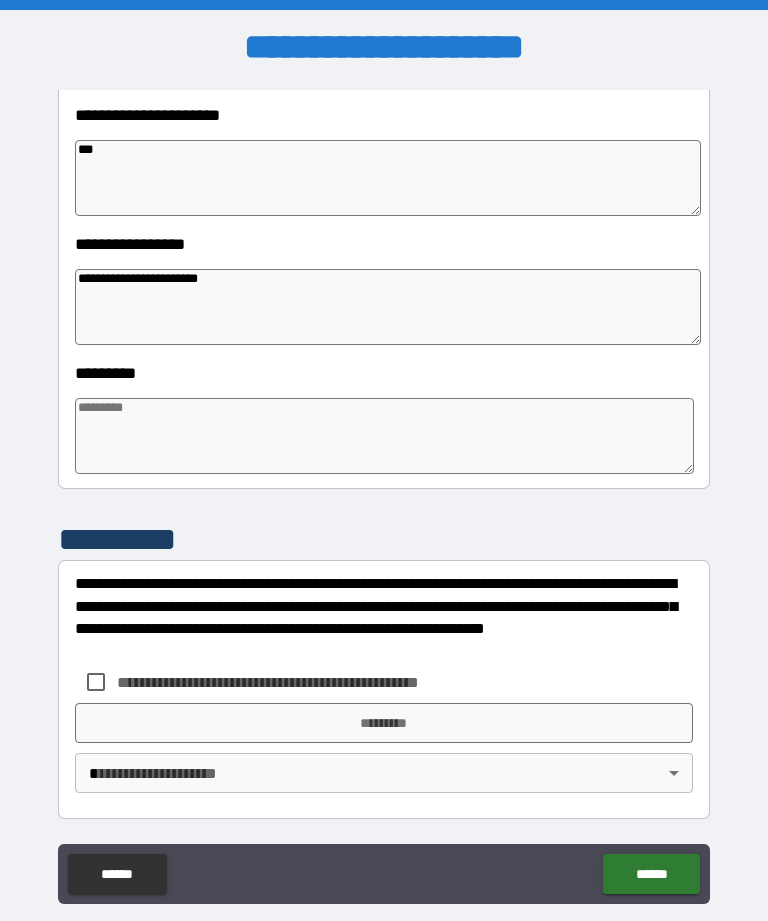 click at bounding box center (384, 436) 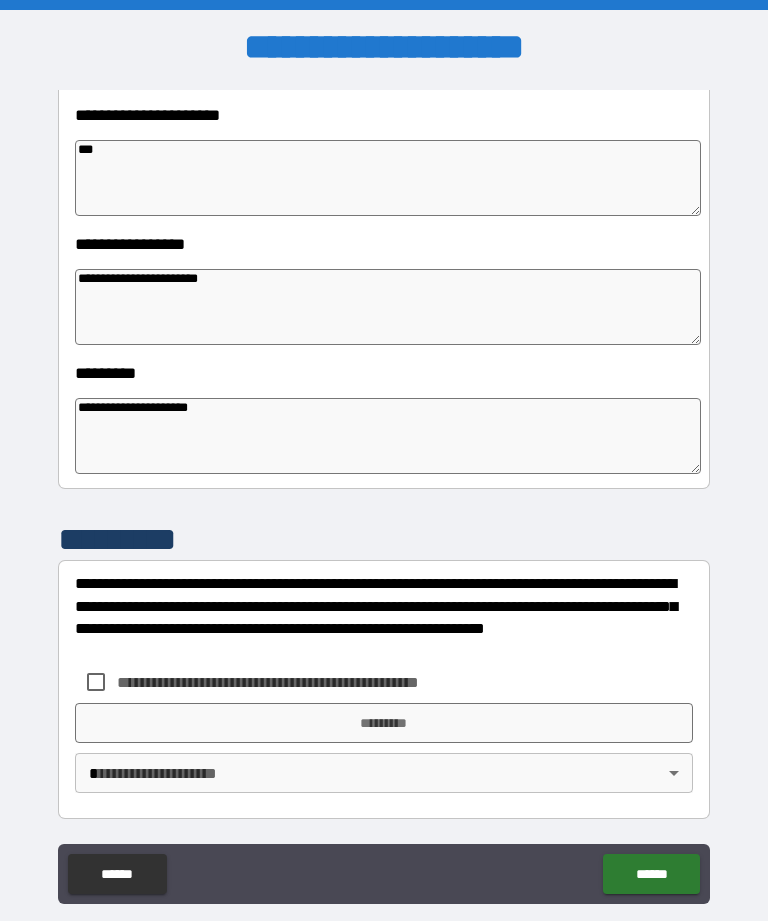 scroll, scrollTop: 64, scrollLeft: 0, axis: vertical 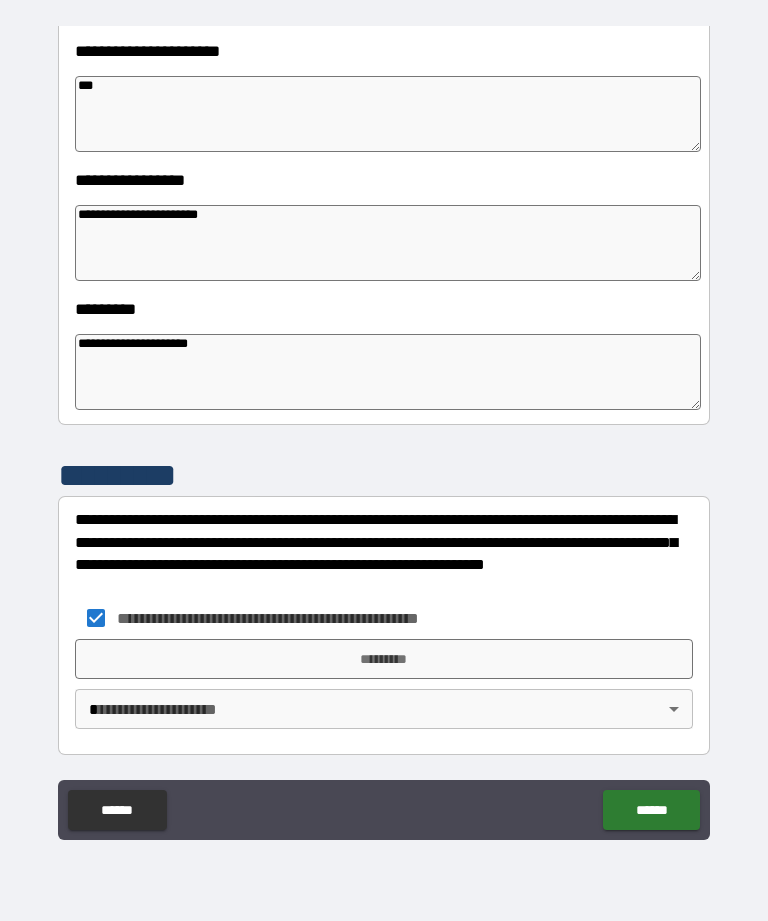 click on "*********" at bounding box center (384, 659) 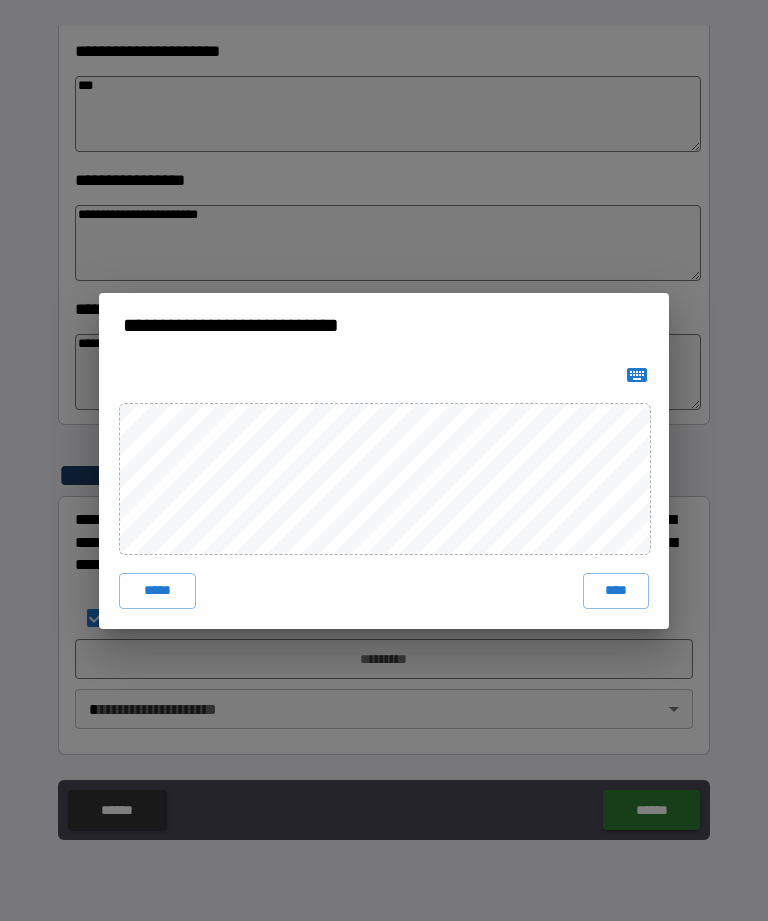 click on "****" at bounding box center (616, 591) 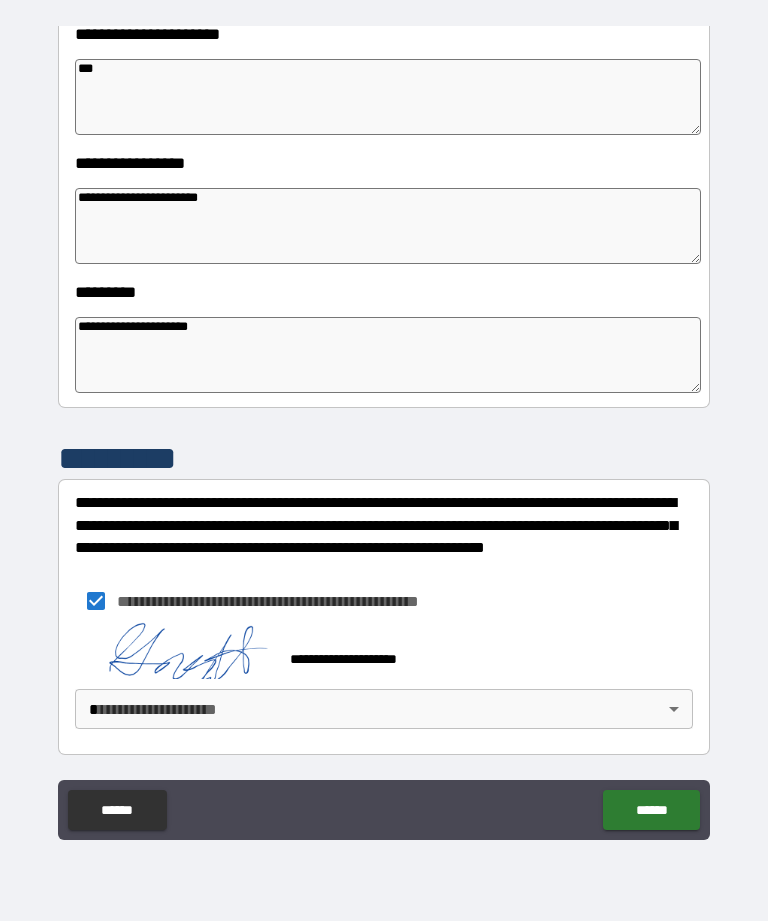 scroll, scrollTop: 483, scrollLeft: 0, axis: vertical 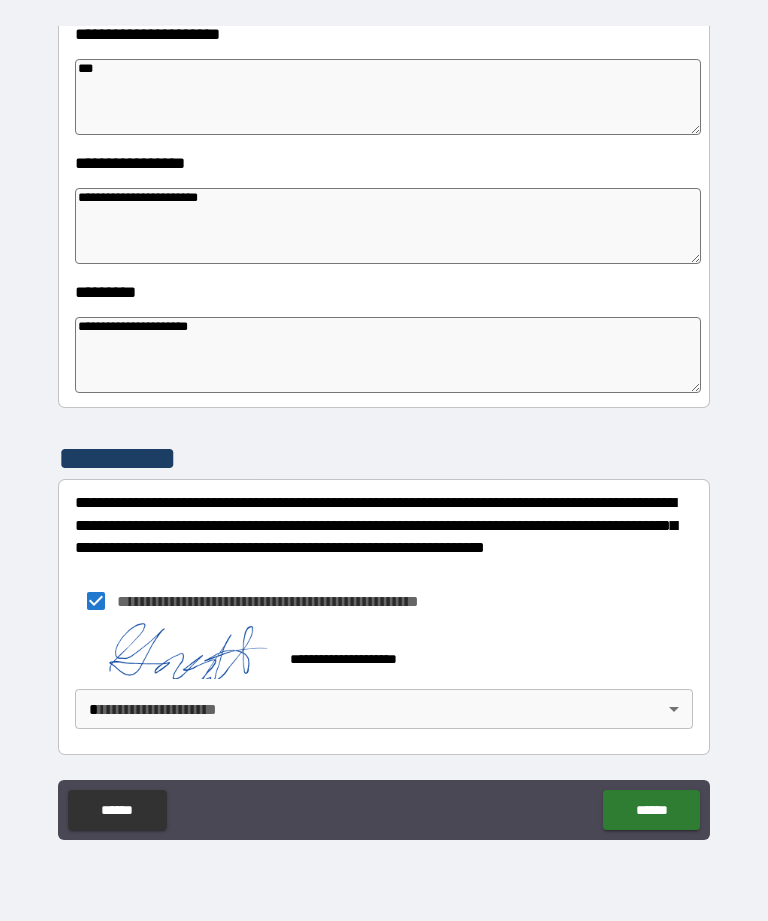 click on "**********" at bounding box center (384, 428) 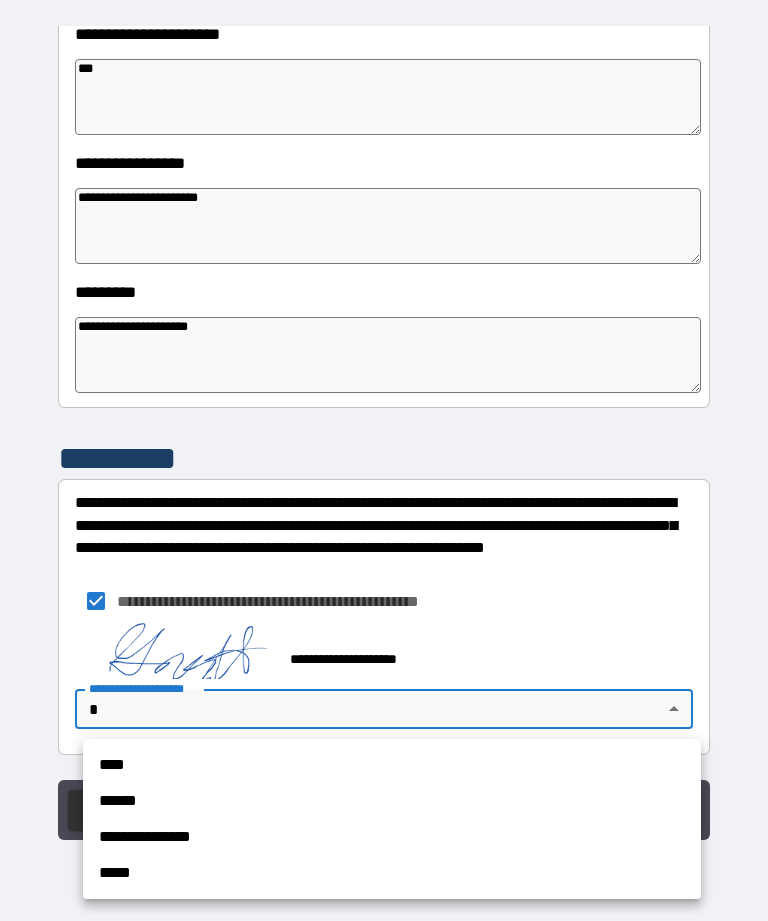 click on "****" at bounding box center [392, 765] 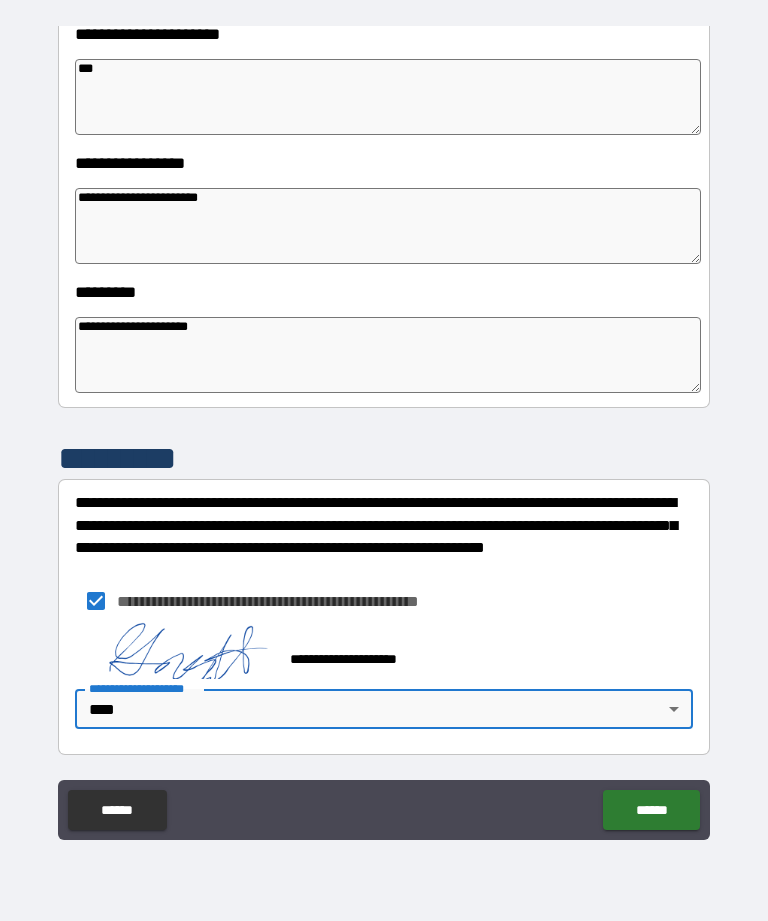 click on "******" at bounding box center [651, 810] 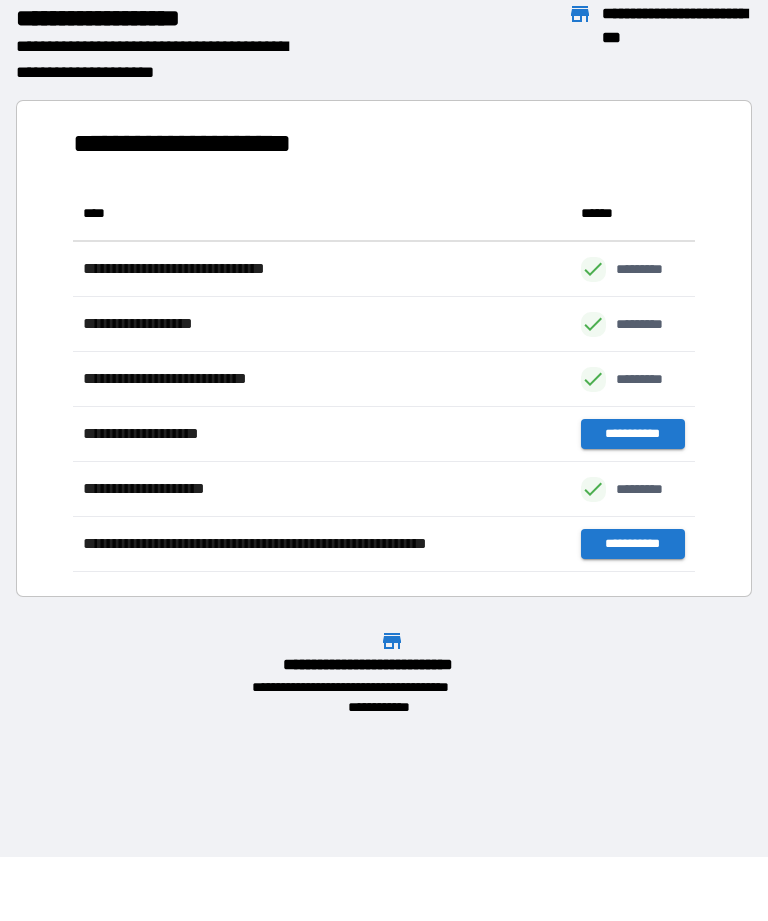 scroll, scrollTop: 386, scrollLeft: 622, axis: both 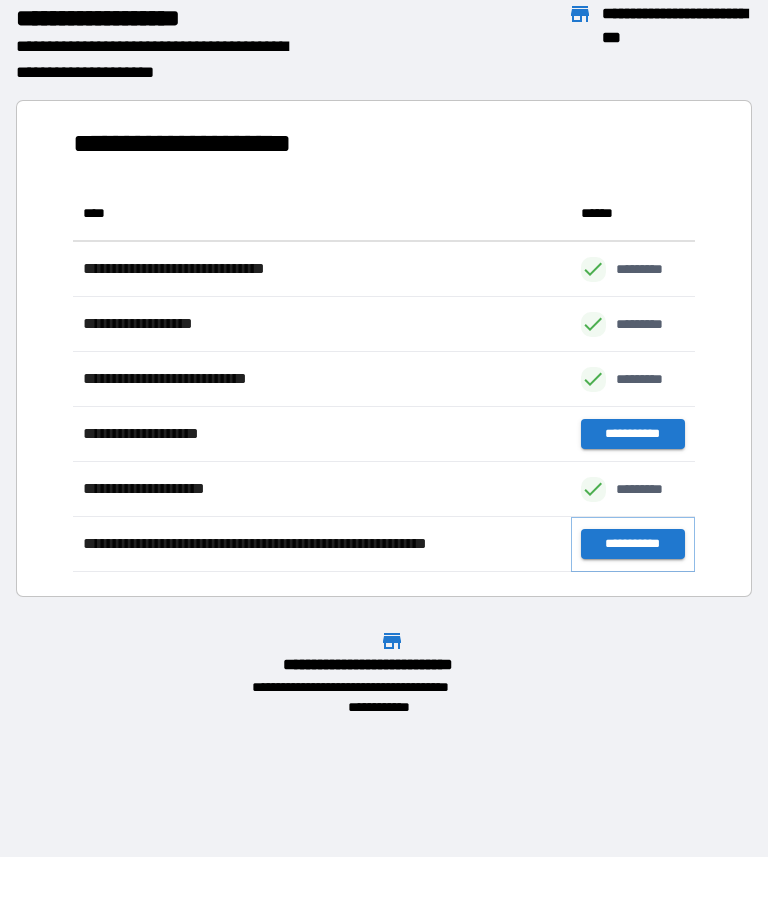 click on "**********" at bounding box center (633, 544) 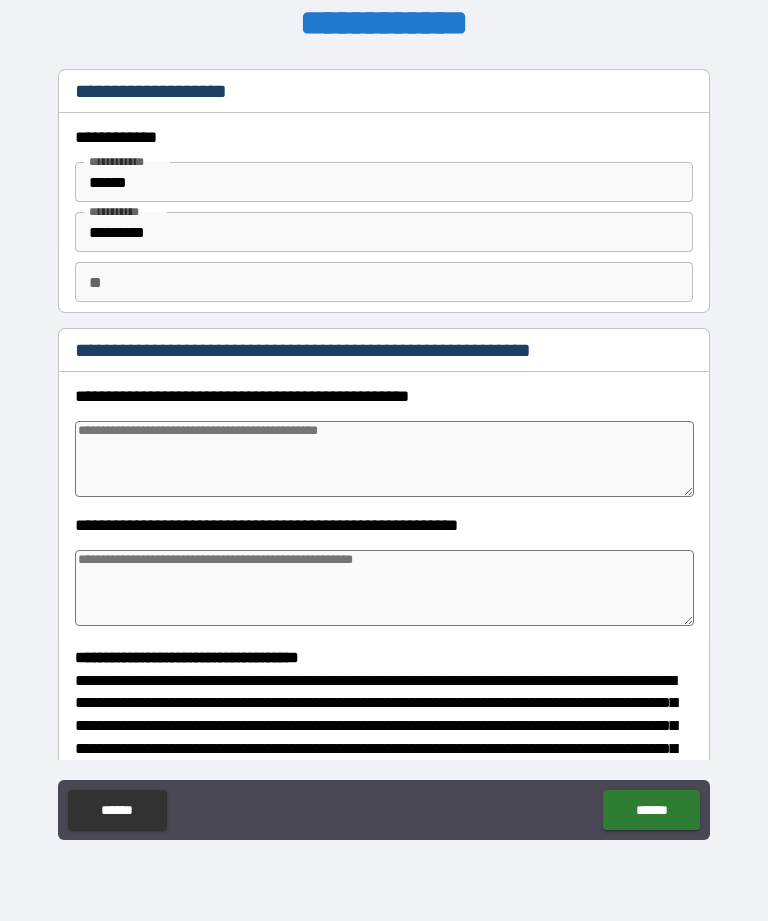 click at bounding box center (384, 459) 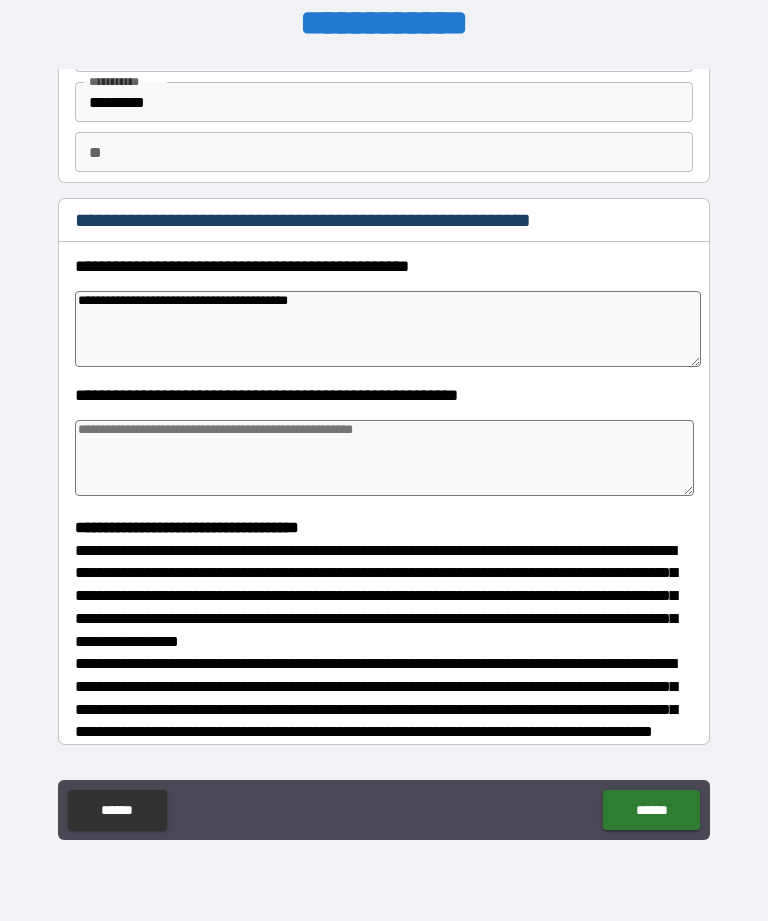scroll, scrollTop: 167, scrollLeft: 0, axis: vertical 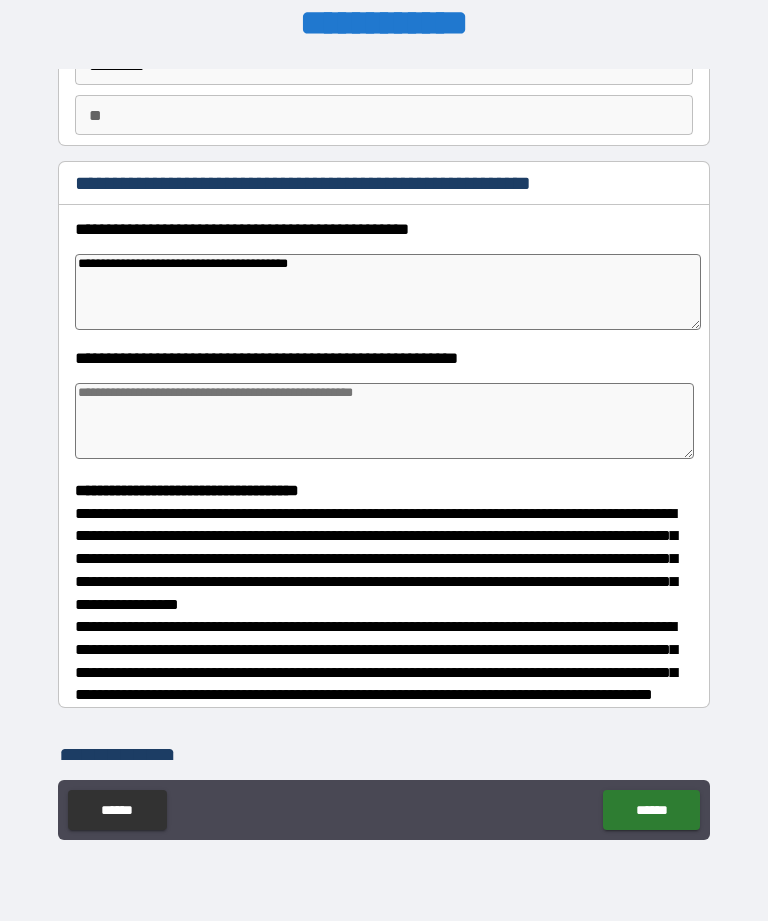 click at bounding box center [384, 421] 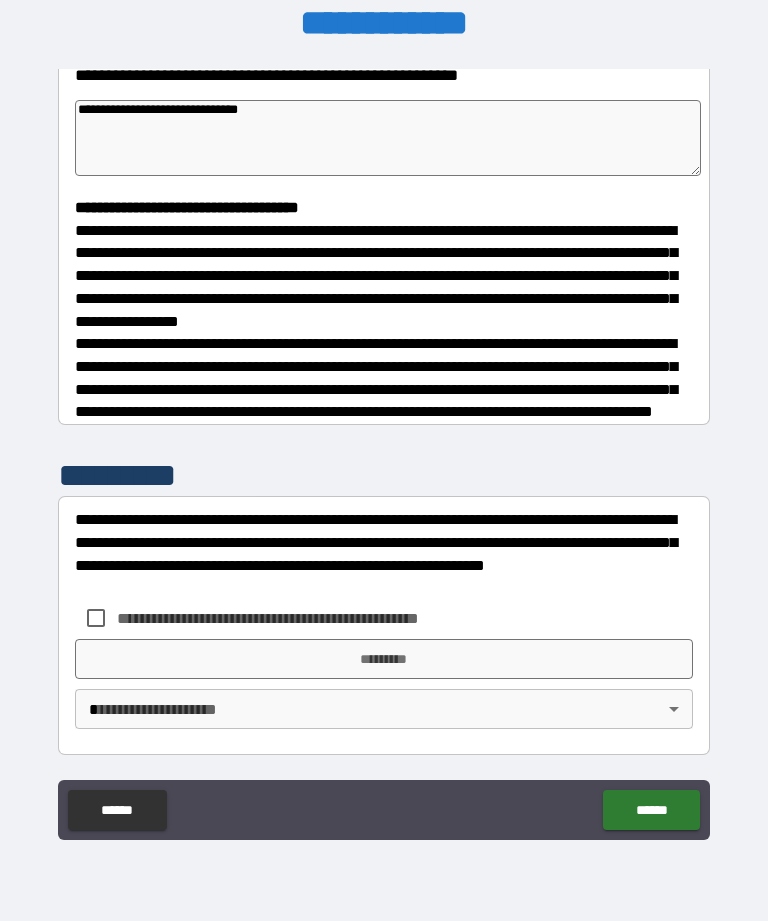 scroll, scrollTop: 465, scrollLeft: 0, axis: vertical 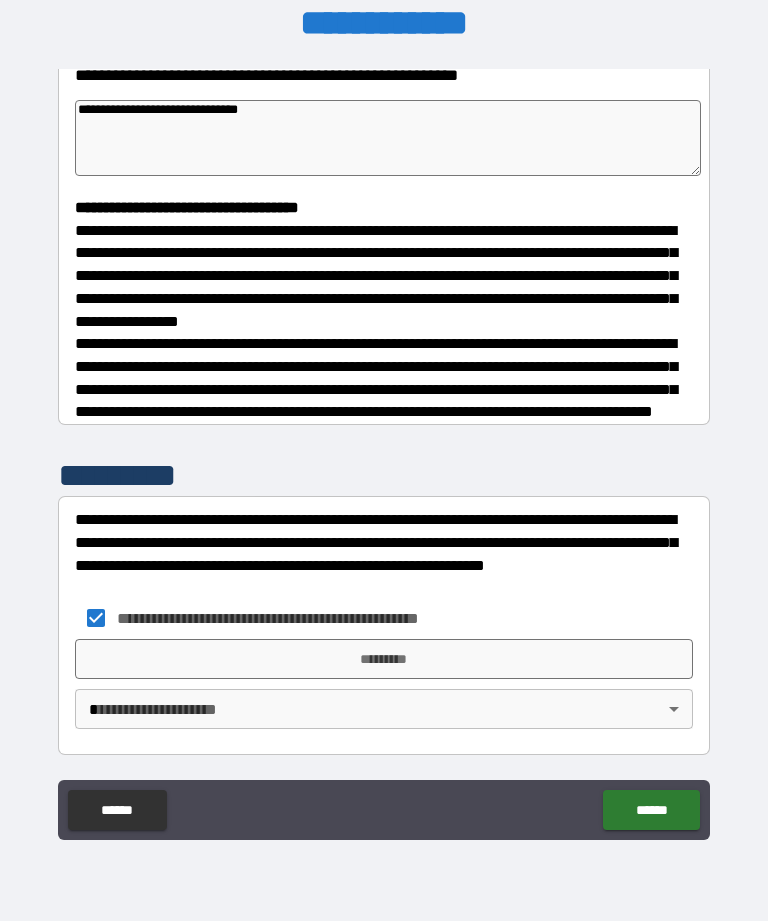 click on "*********" at bounding box center (384, 659) 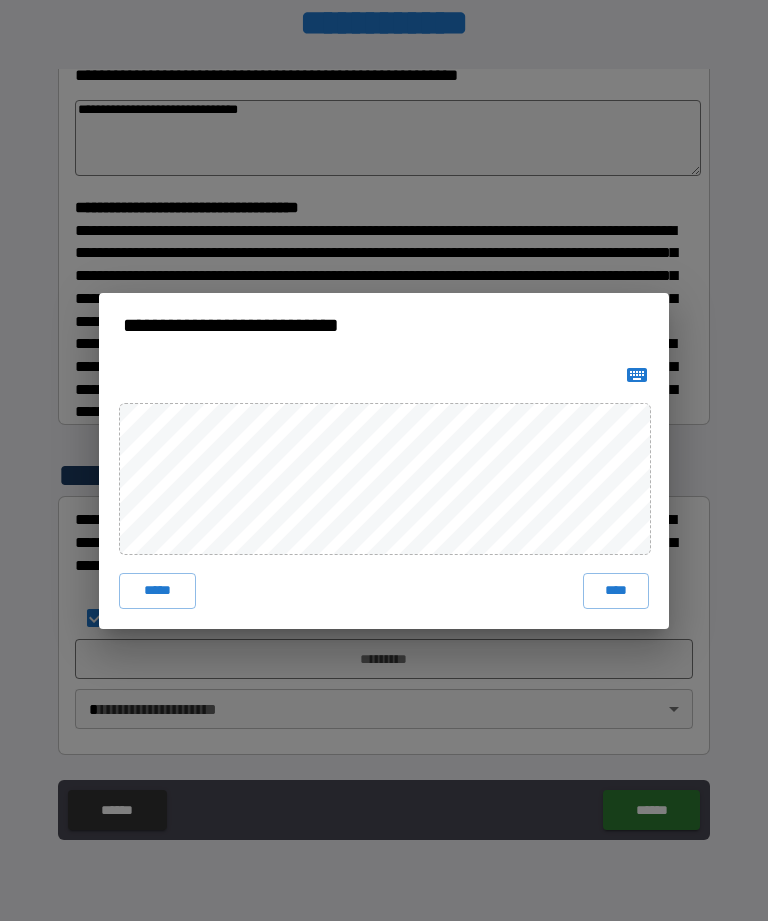 click on "****" at bounding box center (616, 591) 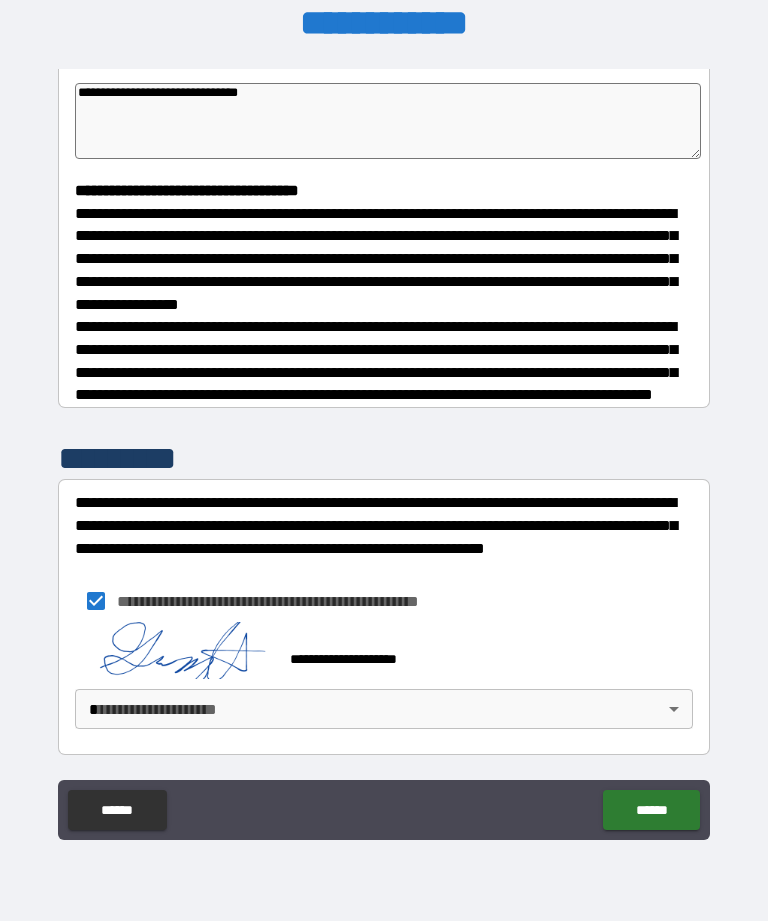 scroll, scrollTop: 482, scrollLeft: 0, axis: vertical 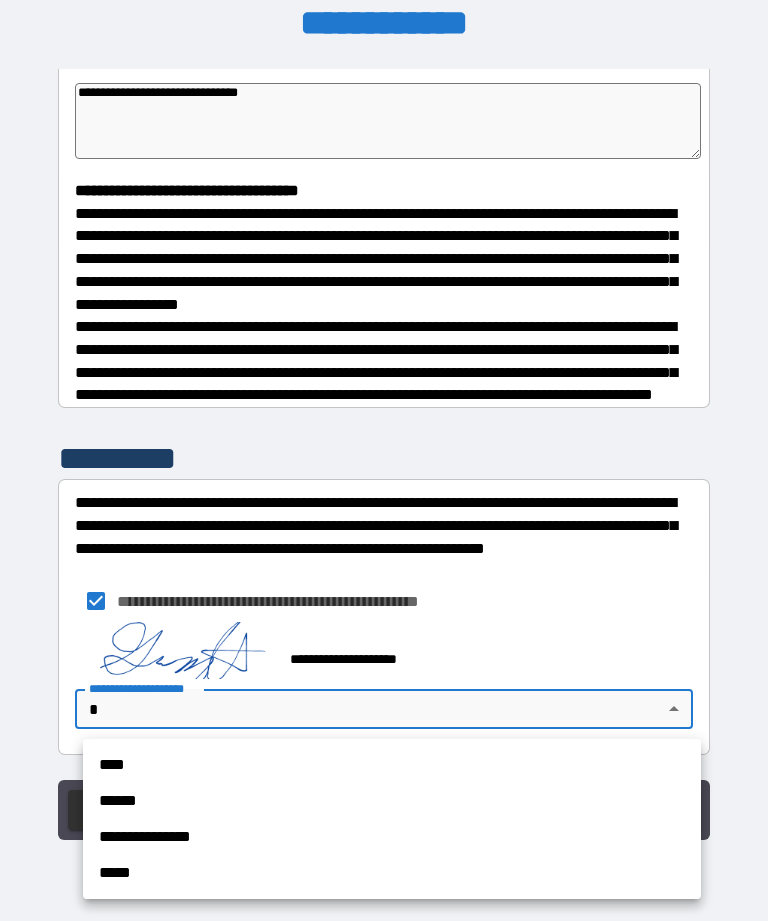 click on "****" at bounding box center [392, 765] 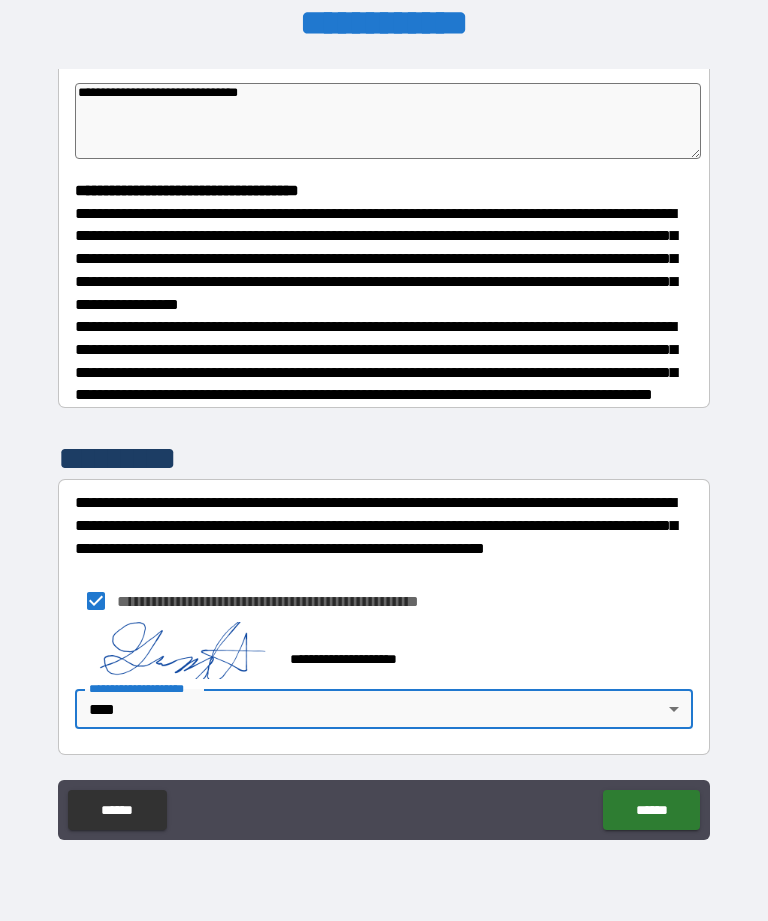 click on "******" at bounding box center [651, 810] 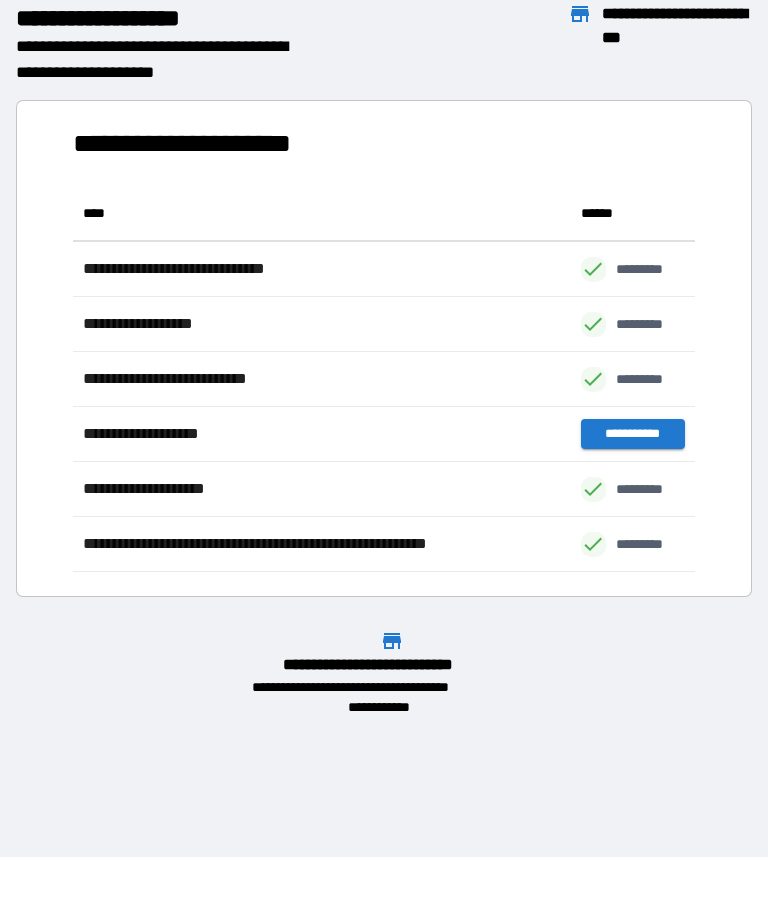 scroll, scrollTop: 1, scrollLeft: 1, axis: both 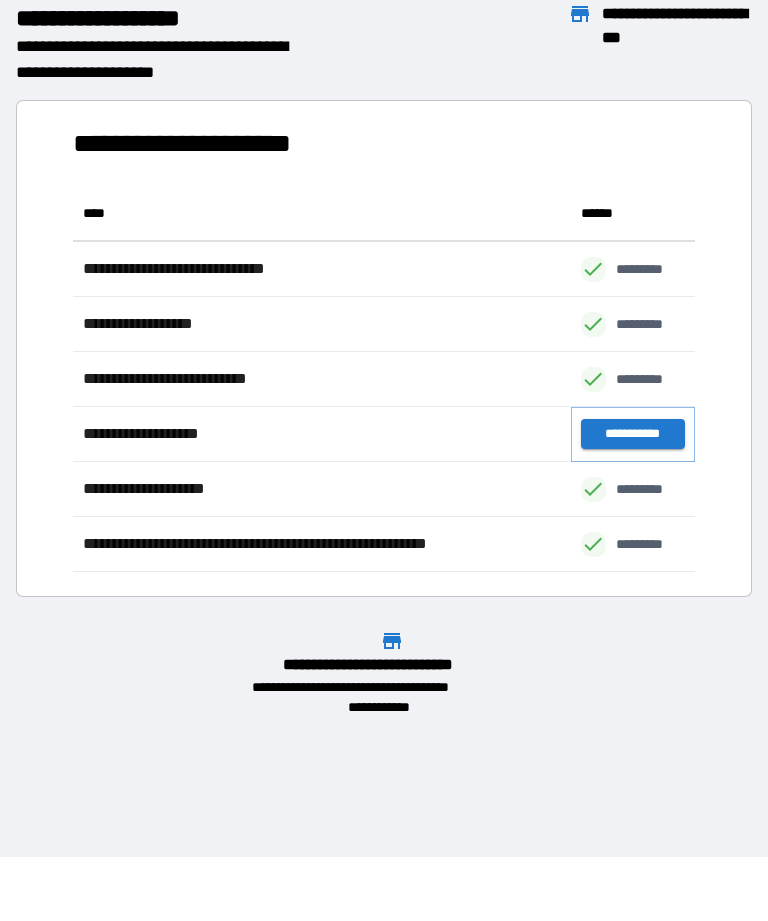 click on "**********" at bounding box center (633, 434) 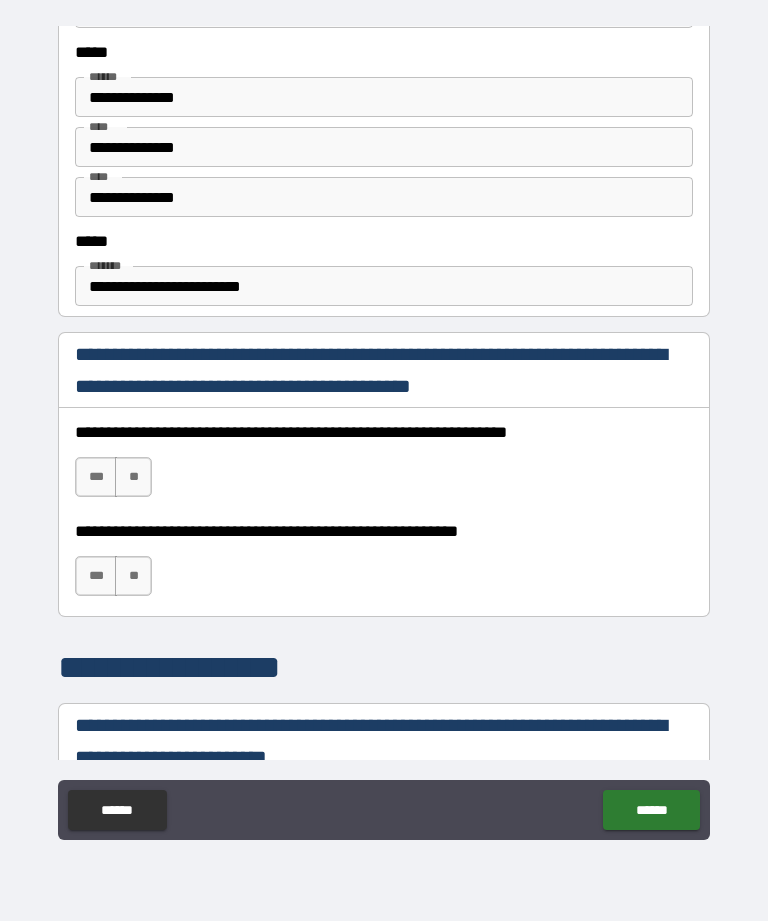 scroll, scrollTop: 1065, scrollLeft: 0, axis: vertical 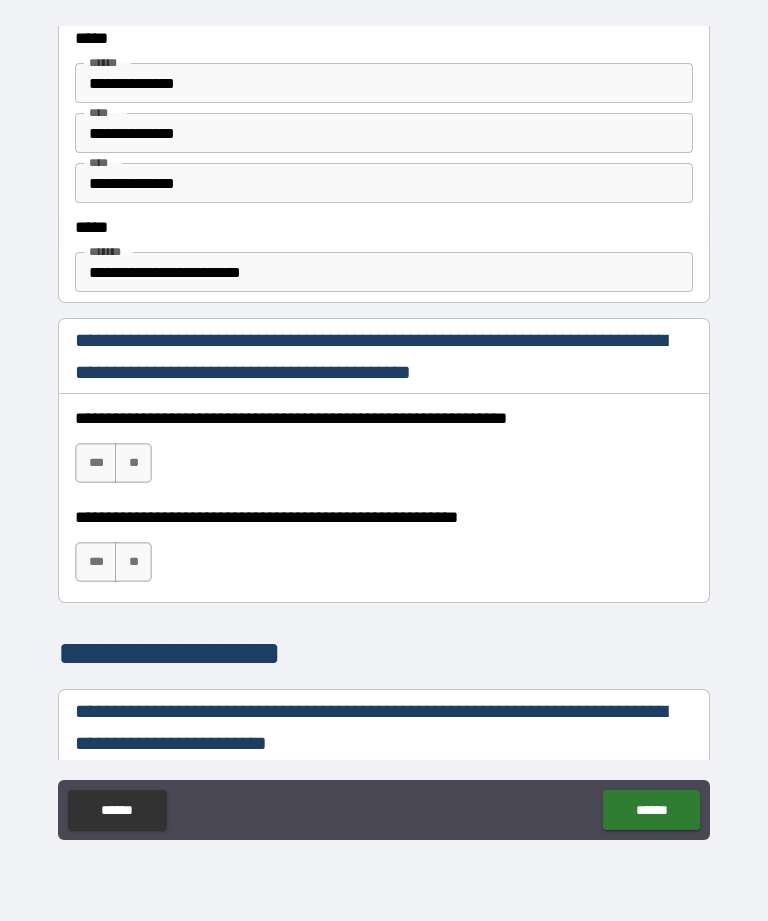 click on "***" at bounding box center (96, 463) 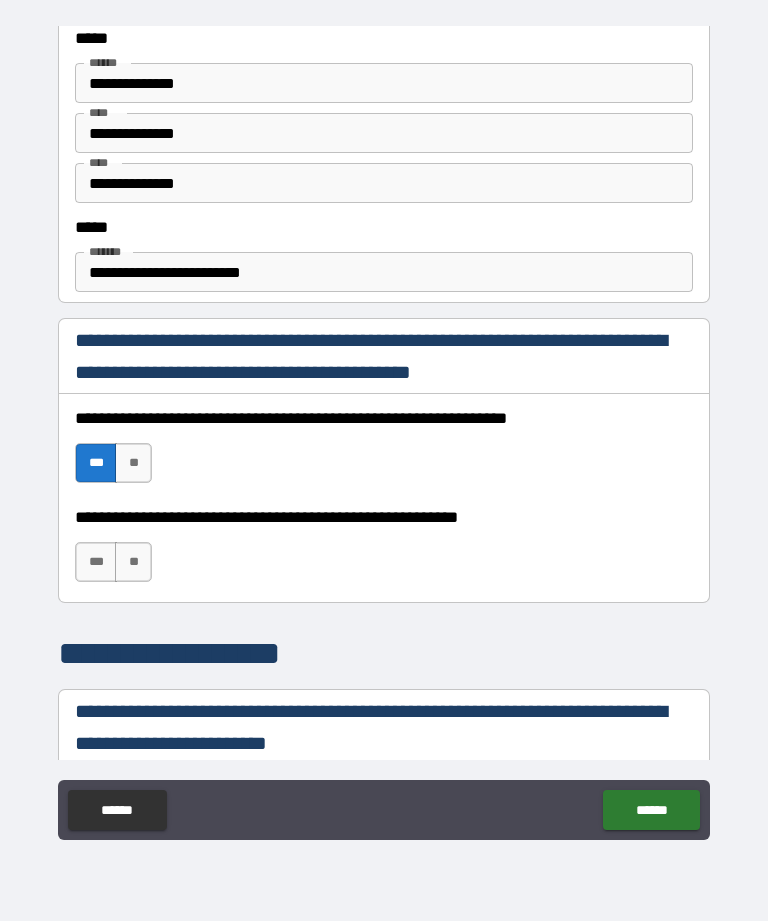 click on "***" at bounding box center [96, 562] 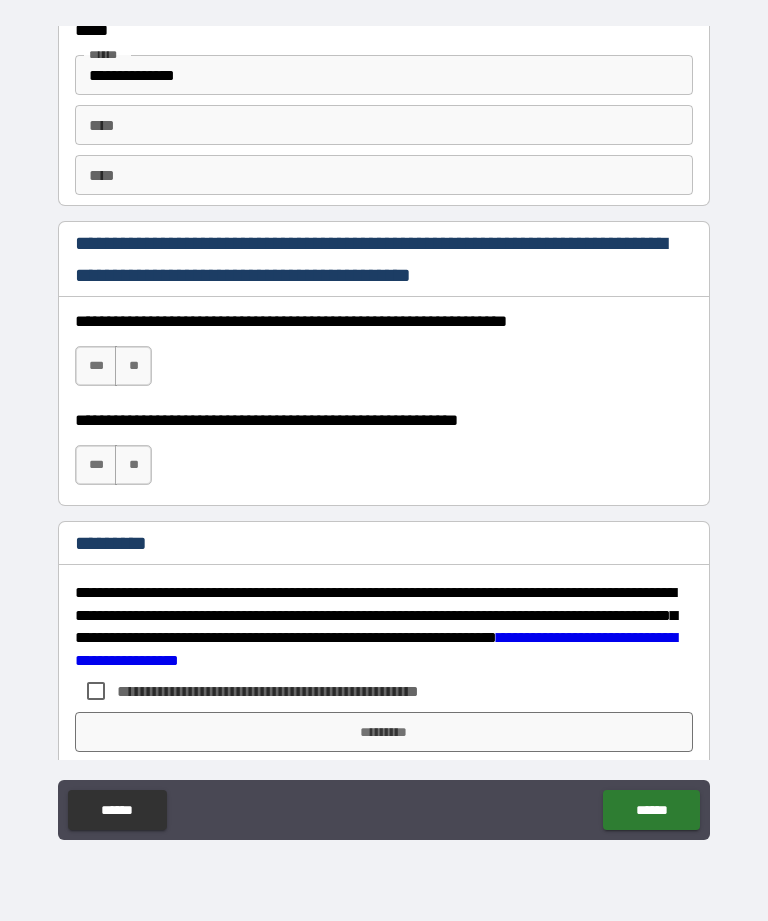 scroll, scrollTop: 2797, scrollLeft: 0, axis: vertical 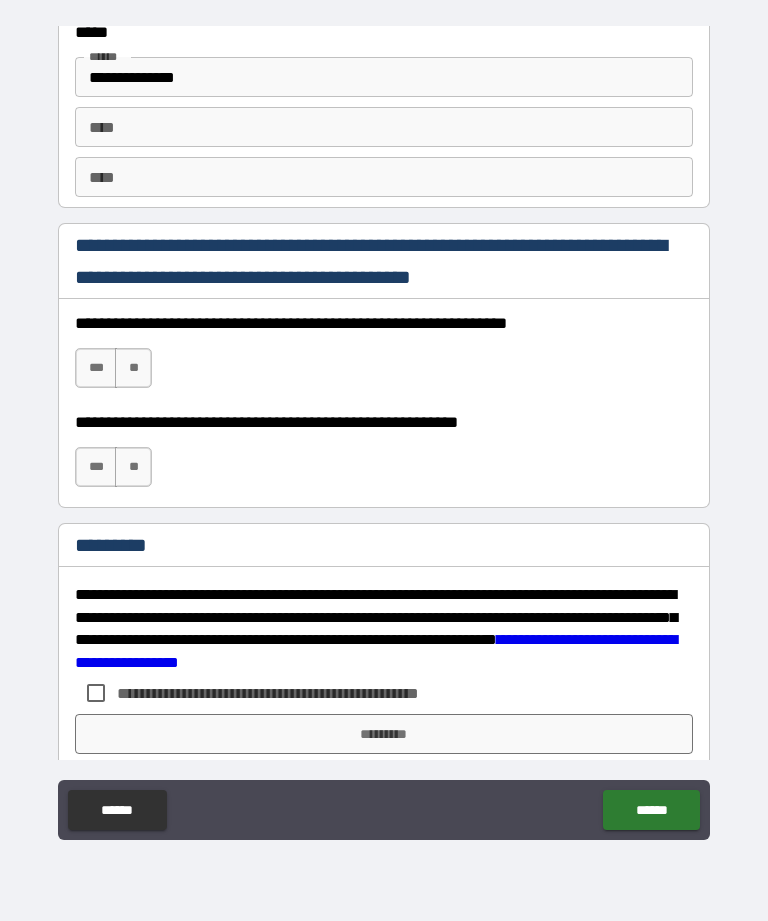 click on "***" at bounding box center (96, 368) 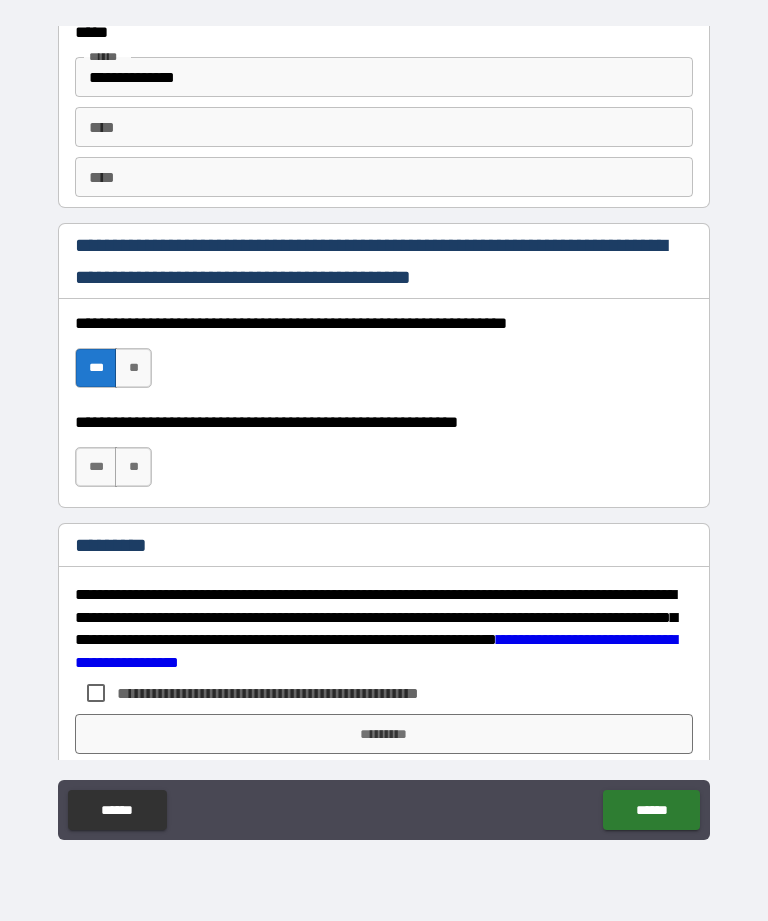 click on "***" at bounding box center (96, 467) 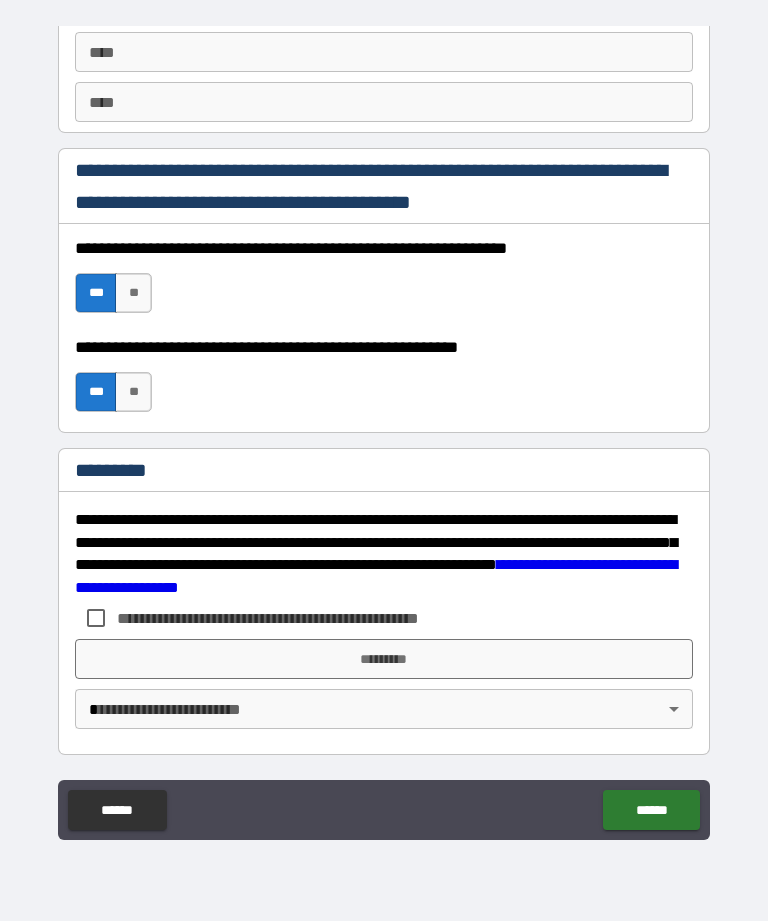 scroll, scrollTop: 2872, scrollLeft: 0, axis: vertical 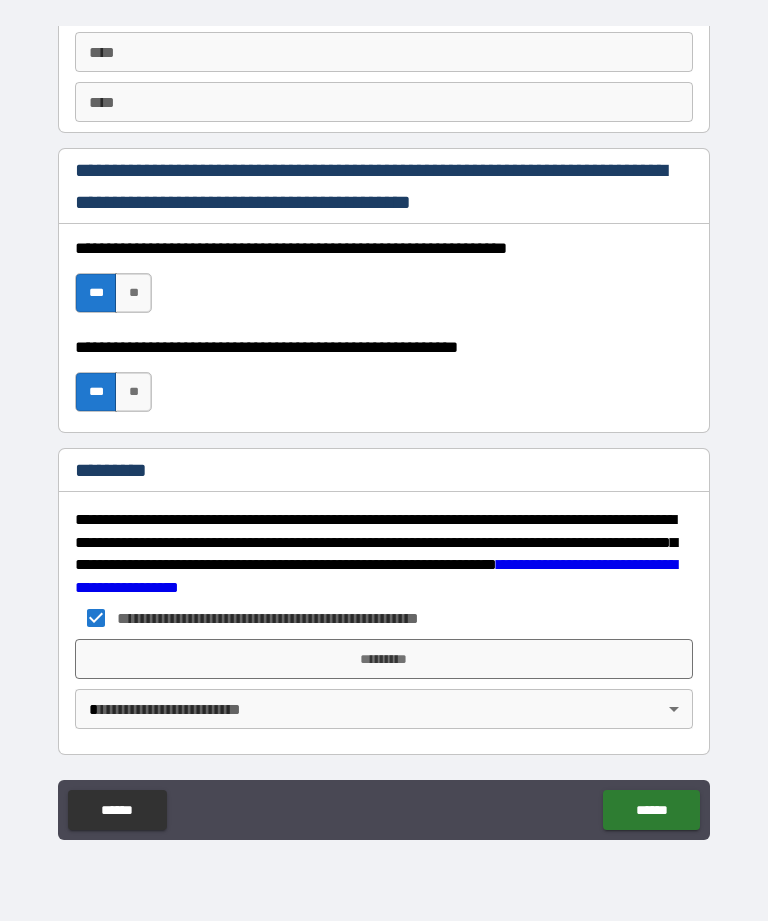 click on "*********" at bounding box center [384, 659] 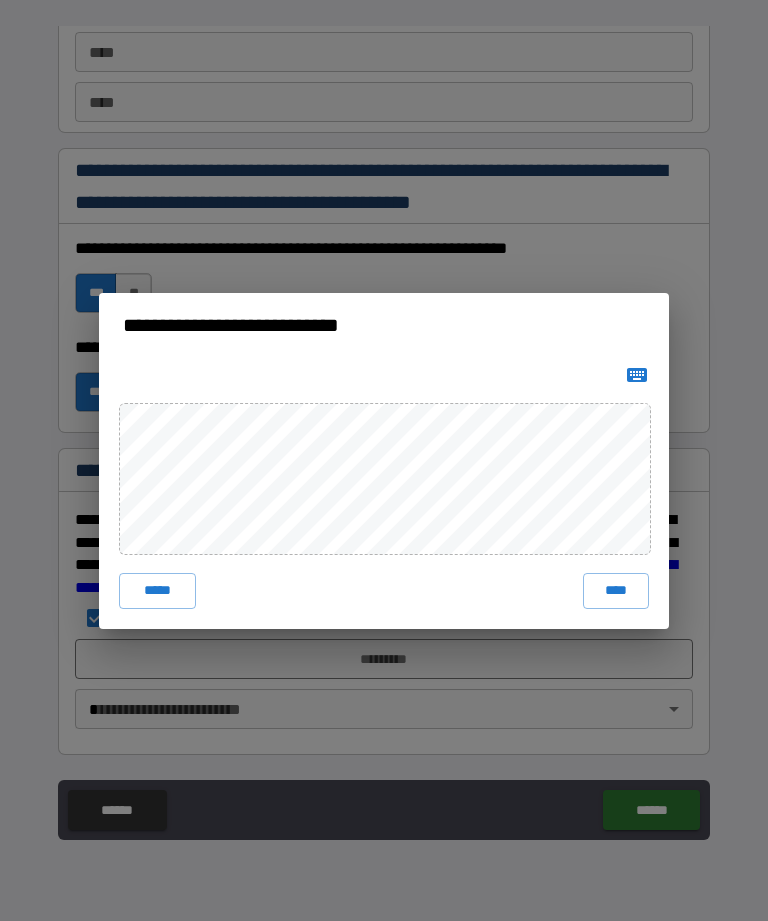 click on "****" at bounding box center (616, 591) 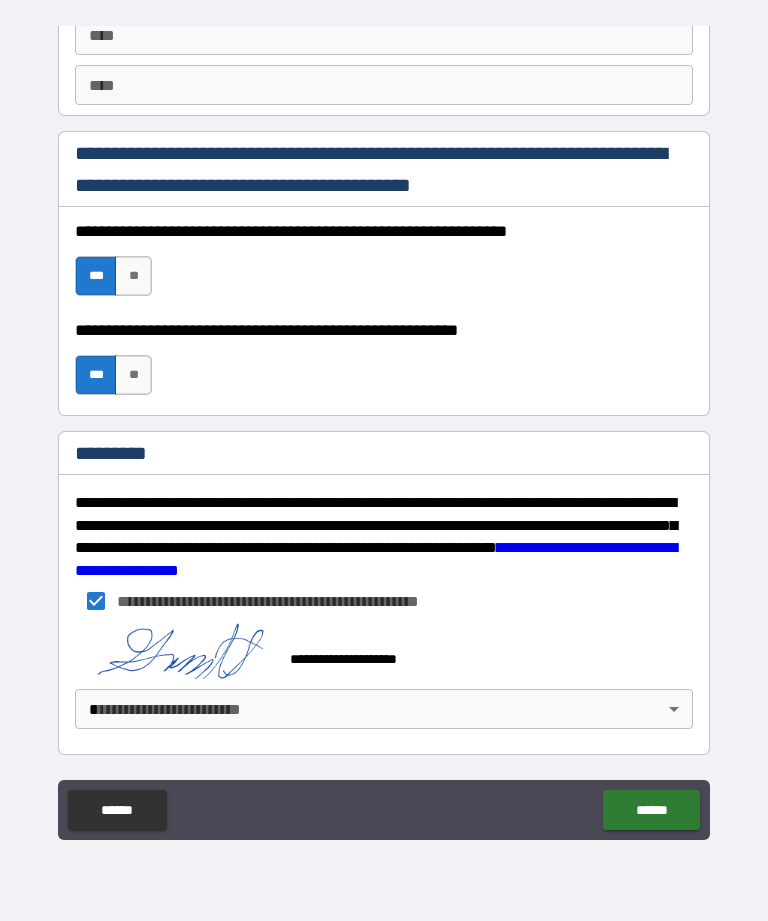 scroll, scrollTop: 2889, scrollLeft: 0, axis: vertical 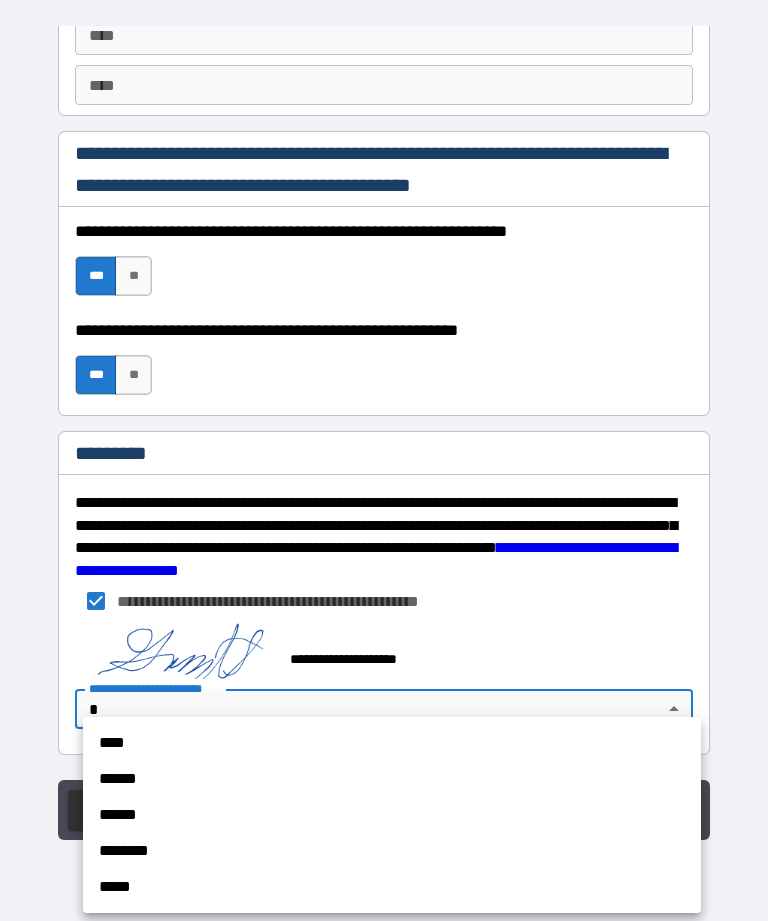 click on "****" at bounding box center [392, 743] 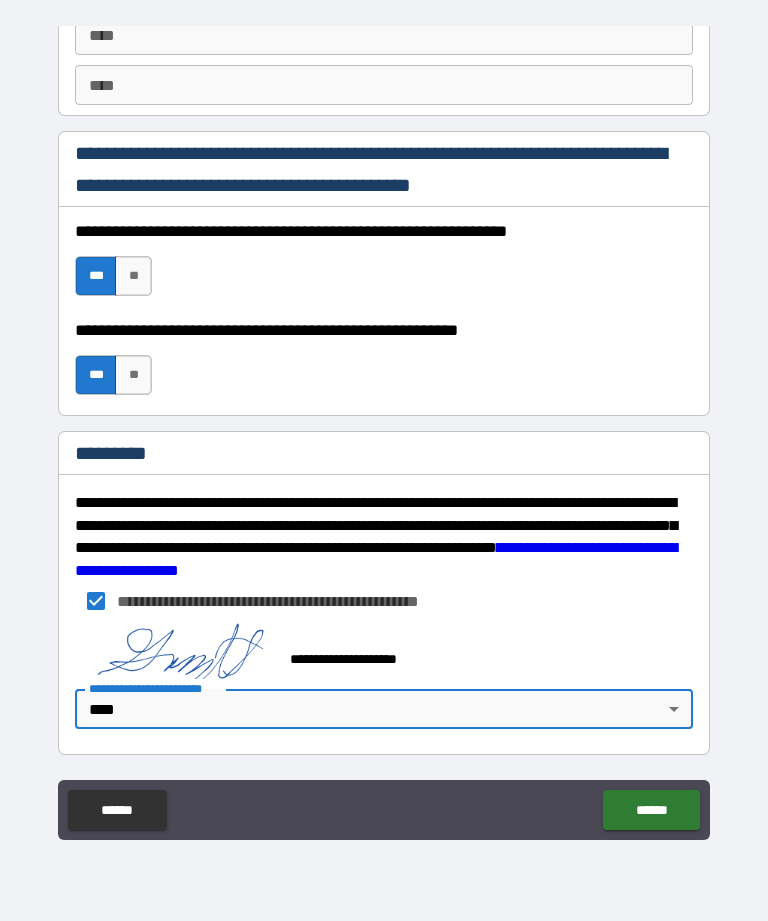click on "******" at bounding box center (651, 810) 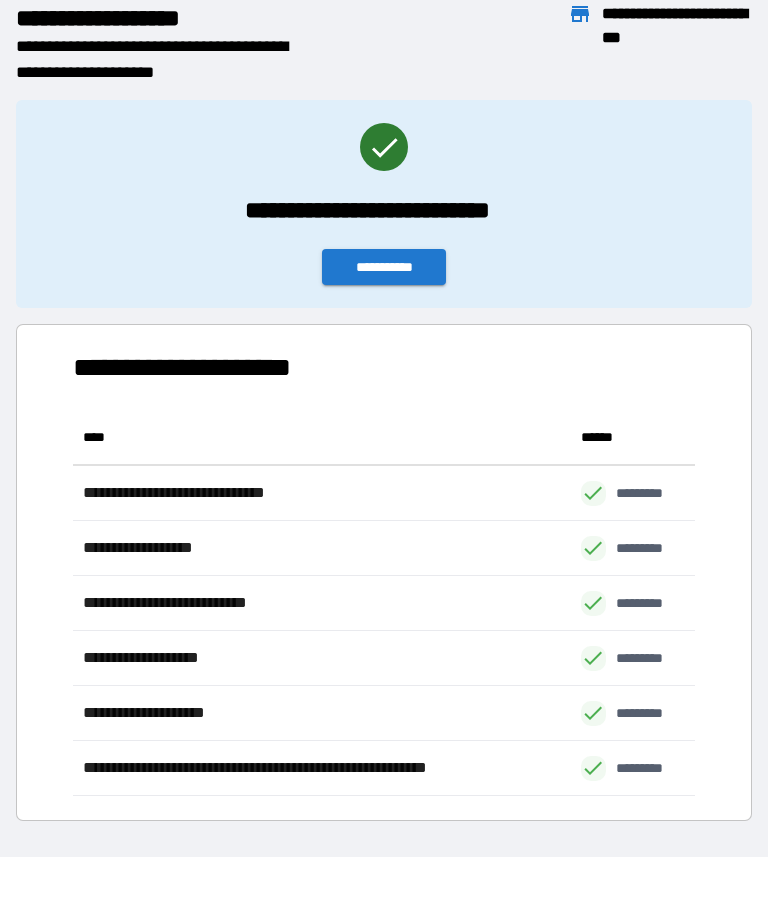 scroll, scrollTop: 1, scrollLeft: 1, axis: both 